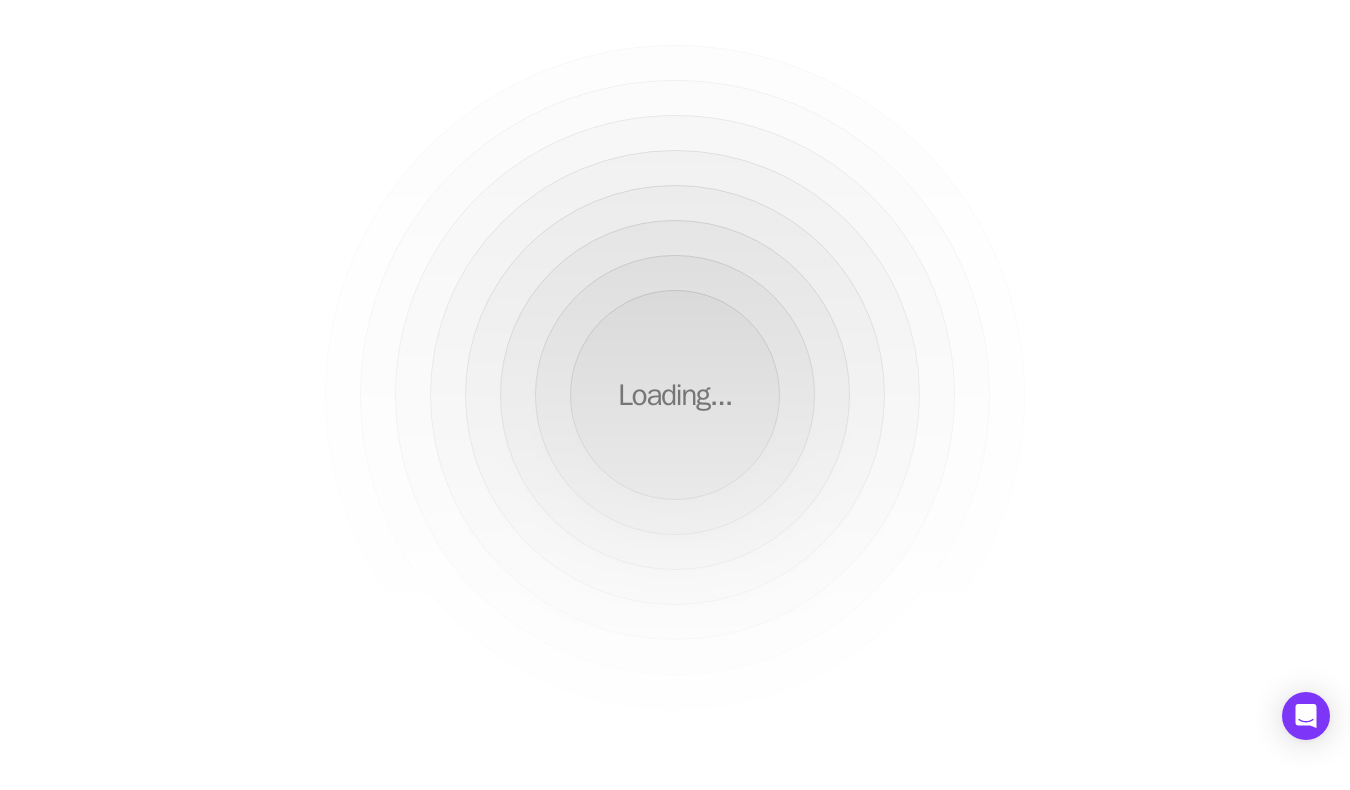 scroll, scrollTop: 0, scrollLeft: 0, axis: both 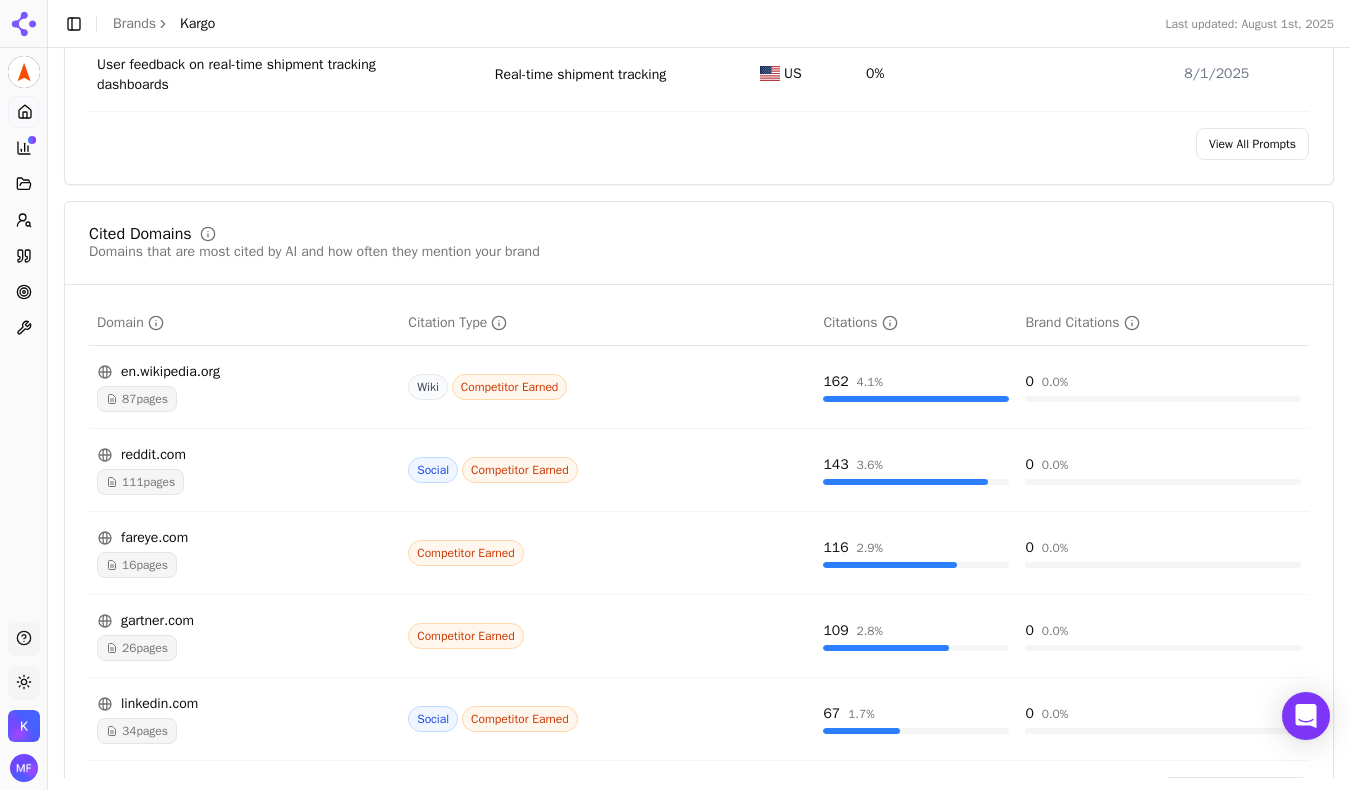 click 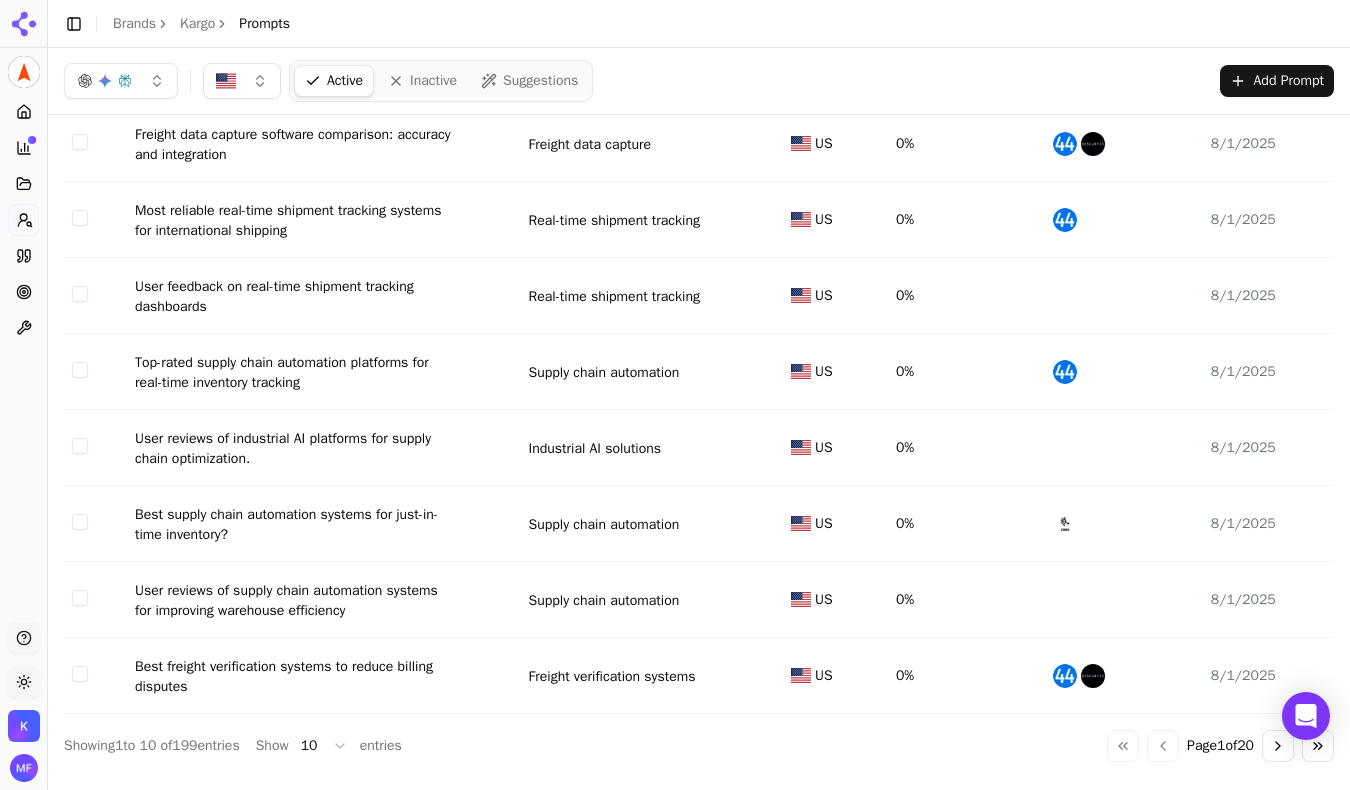 scroll, scrollTop: 260, scrollLeft: 0, axis: vertical 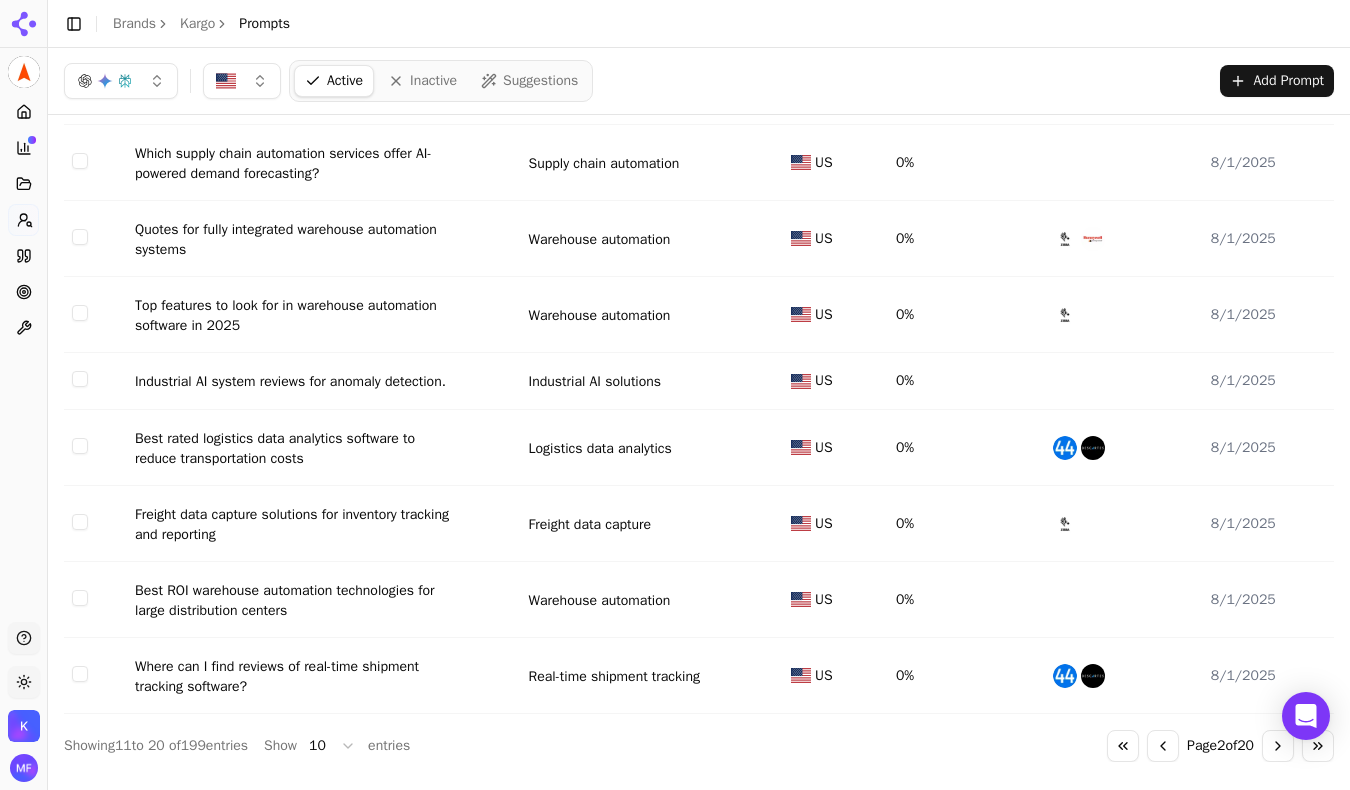click on "Go to previous page" at bounding box center (1163, 746) 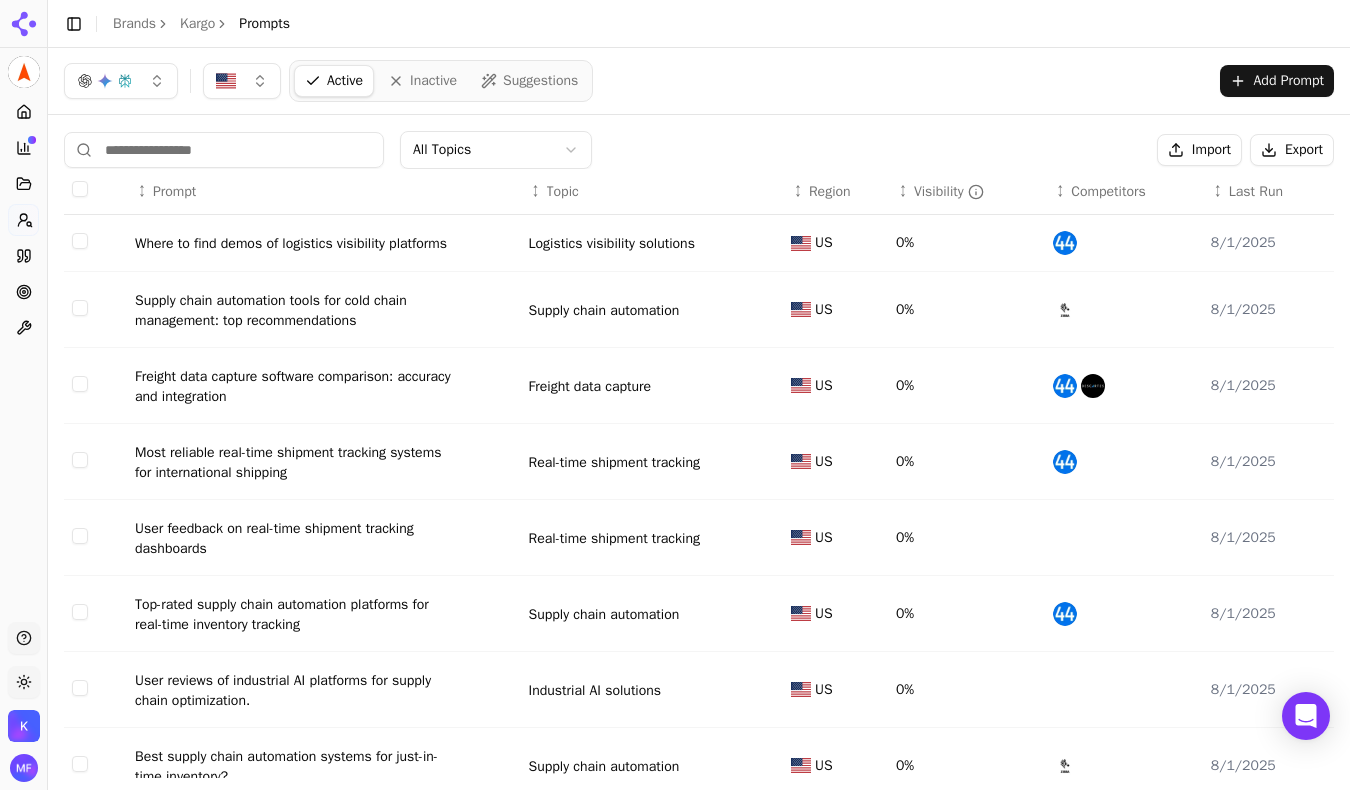 scroll, scrollTop: 0, scrollLeft: 0, axis: both 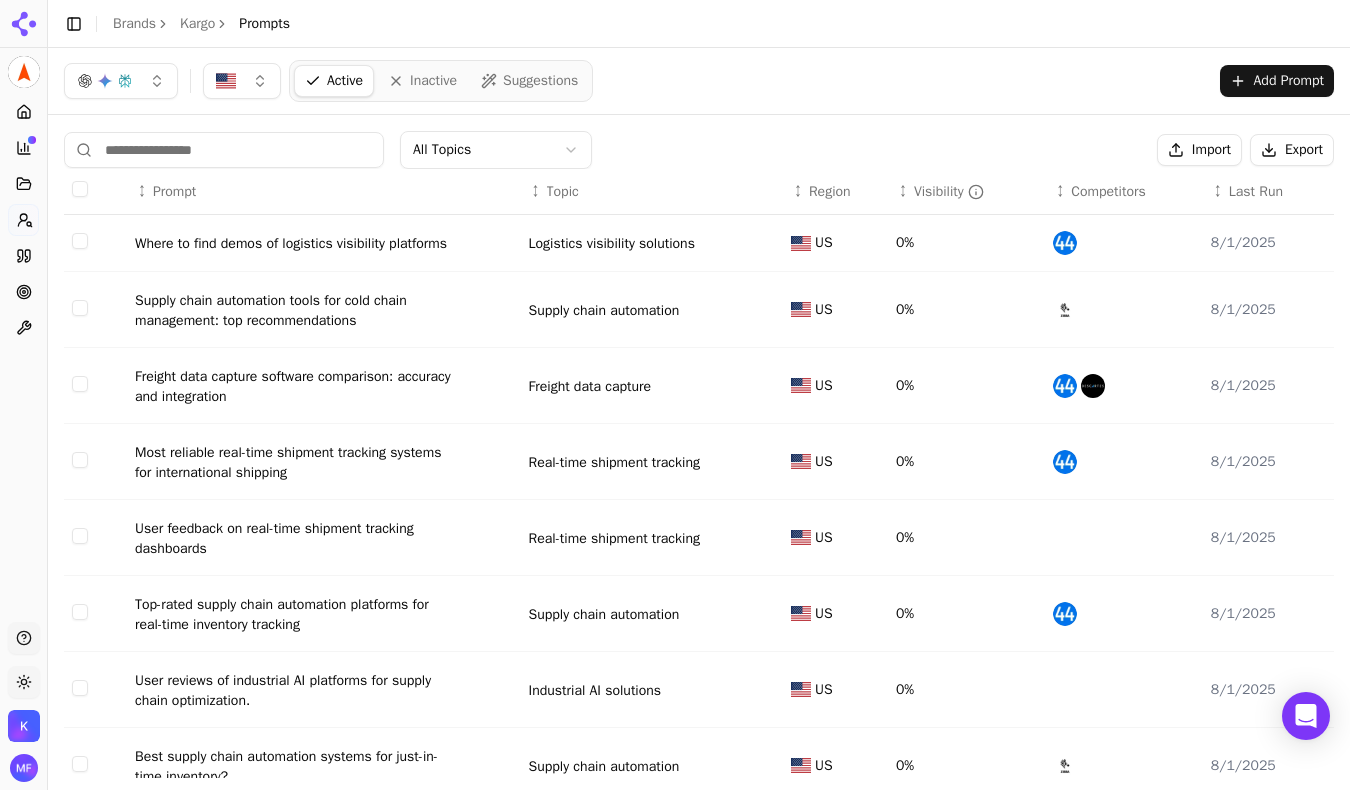 click at bounding box center [80, 460] 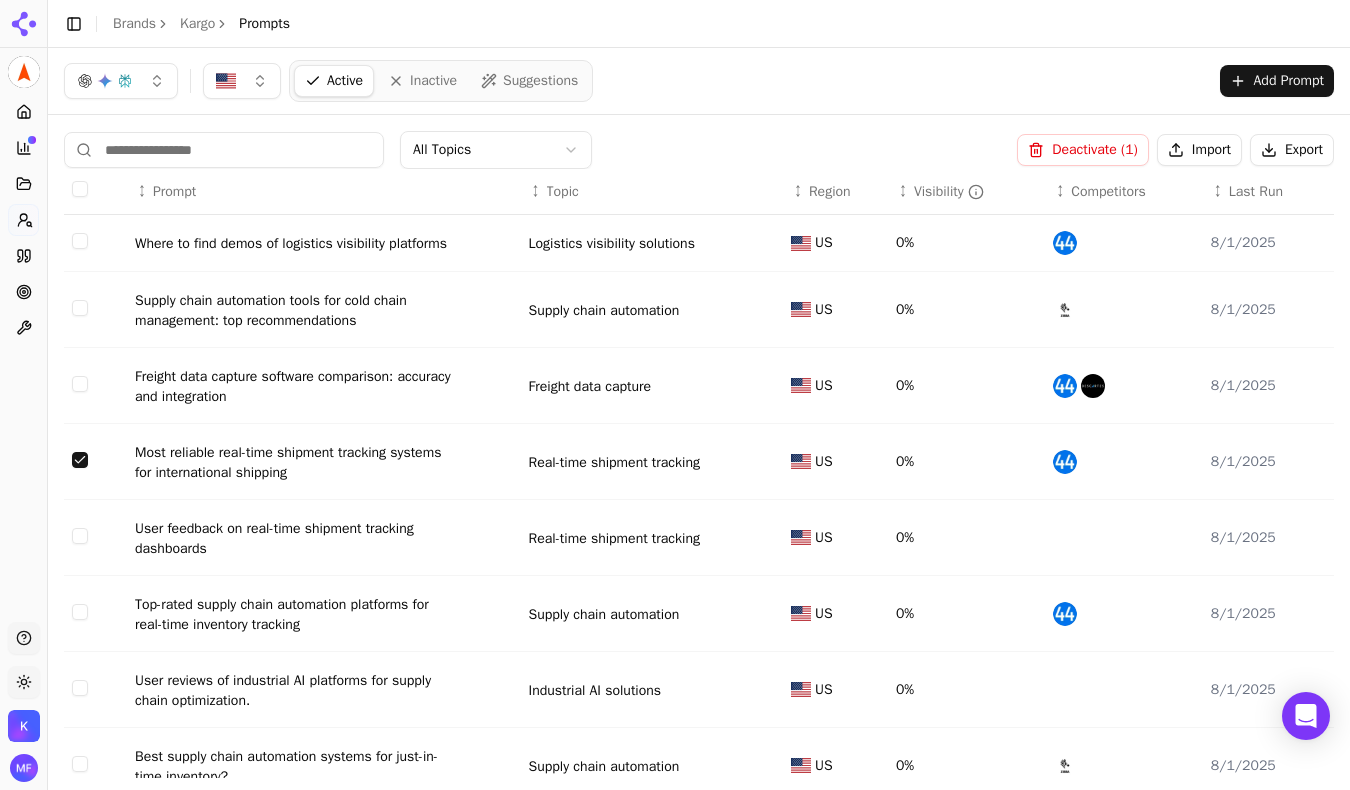 click on "Deactivate ( 1 )" at bounding box center (1083, 150) 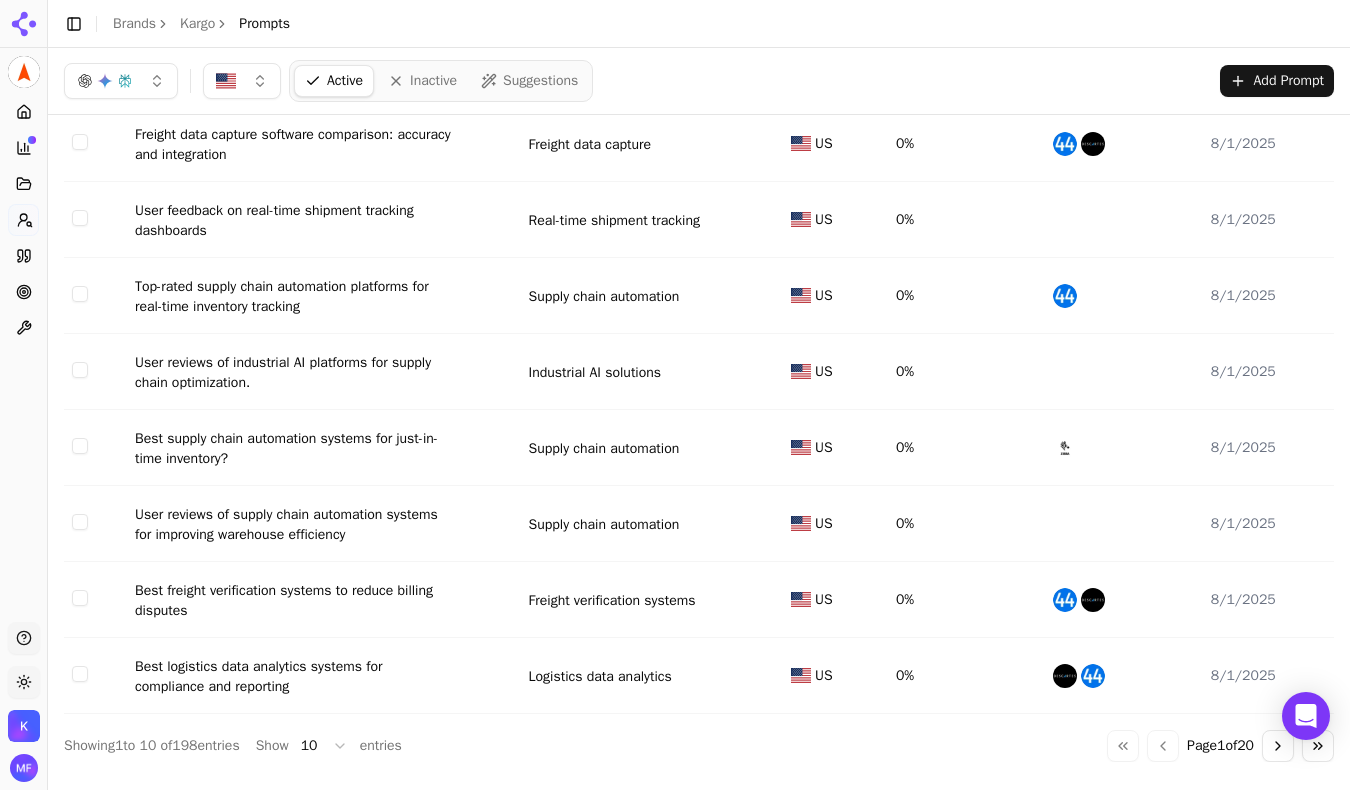 scroll, scrollTop: 260, scrollLeft: 0, axis: vertical 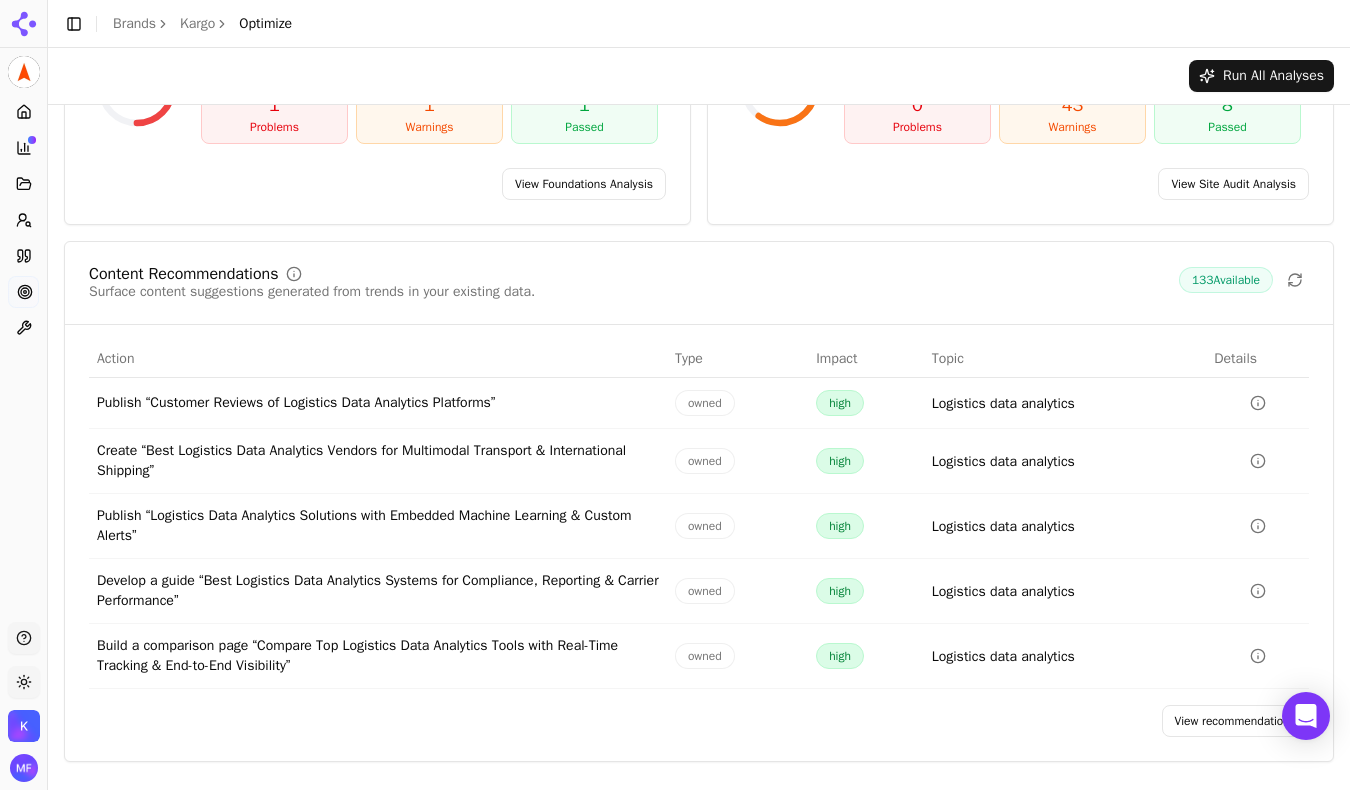 click 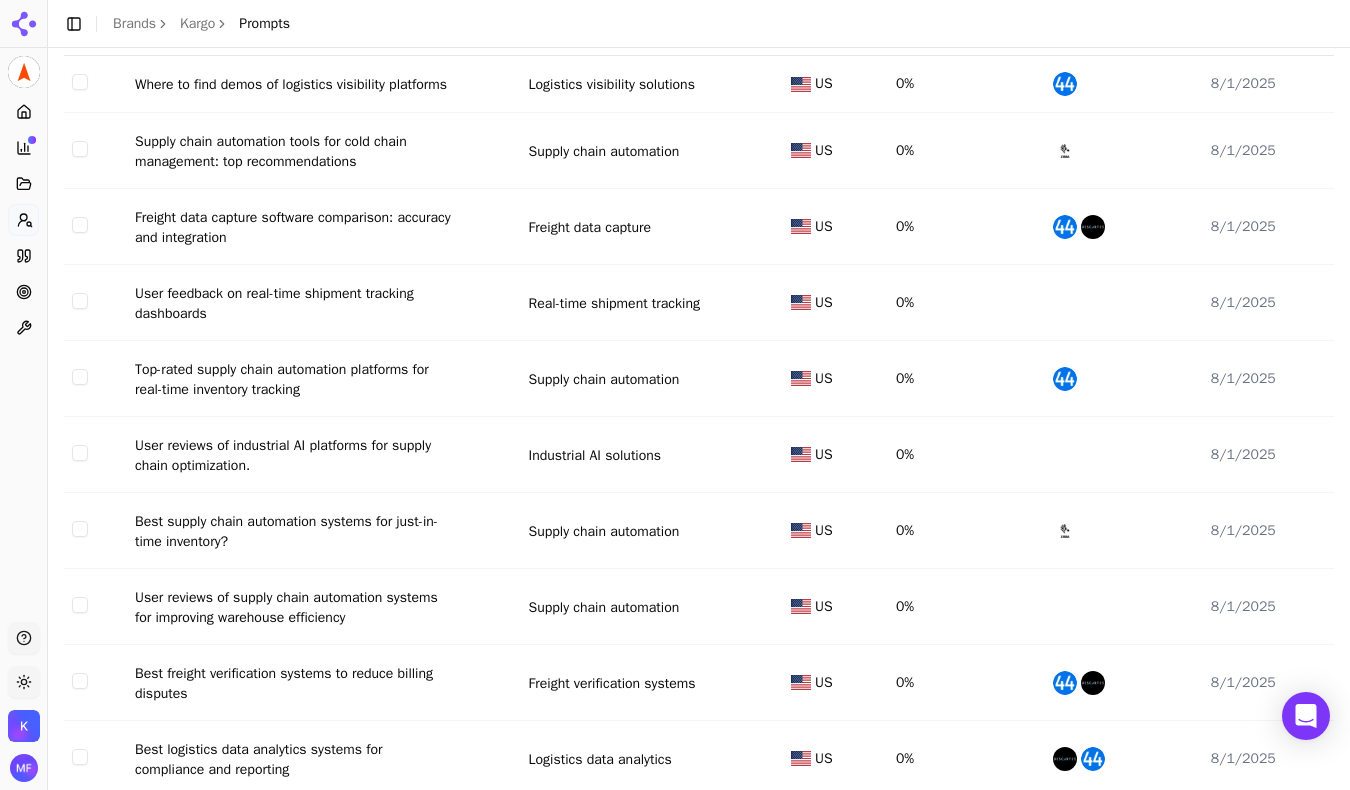 scroll, scrollTop: 219, scrollLeft: 0, axis: vertical 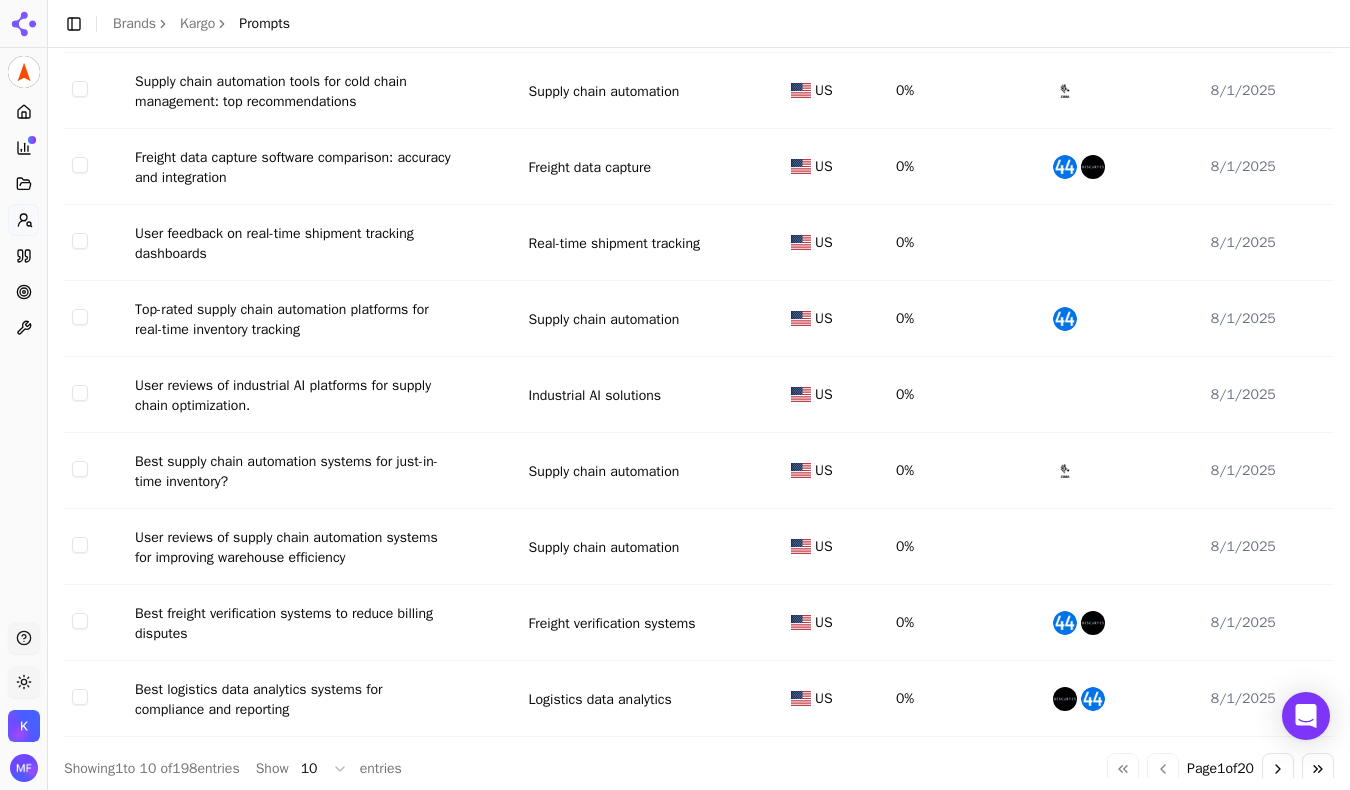 click on "Best supply chain automation systems for just-in-time inventory?" at bounding box center [295, 472] 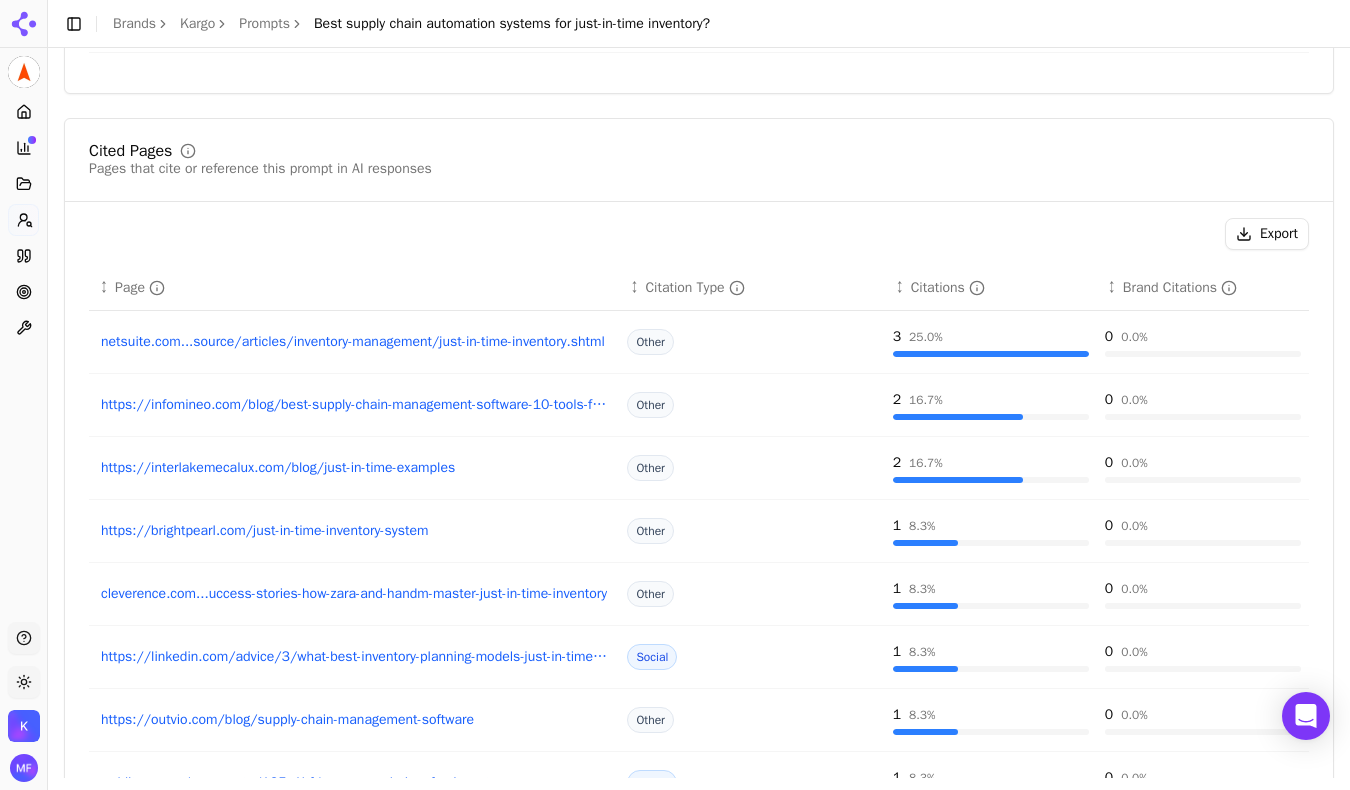 scroll, scrollTop: 583, scrollLeft: 0, axis: vertical 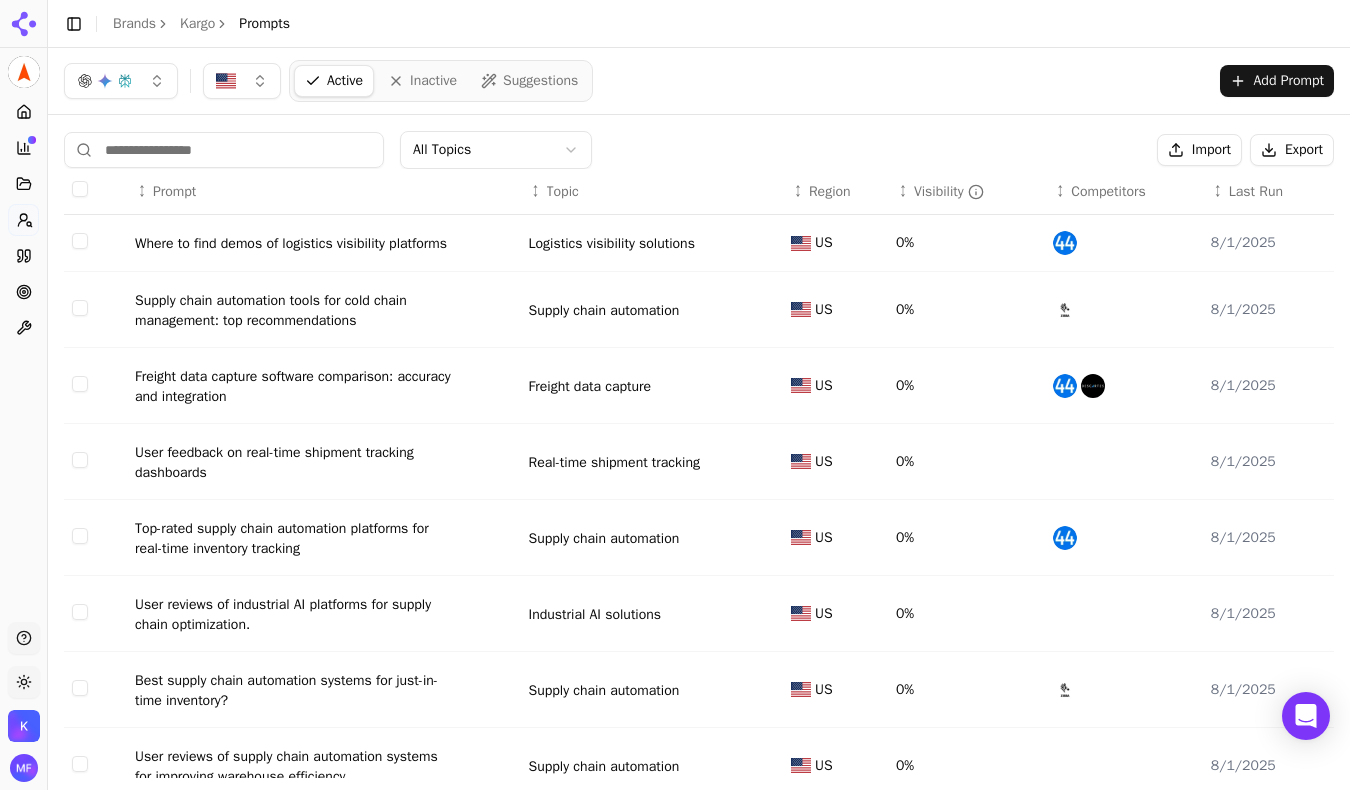 click at bounding box center (224, 150) 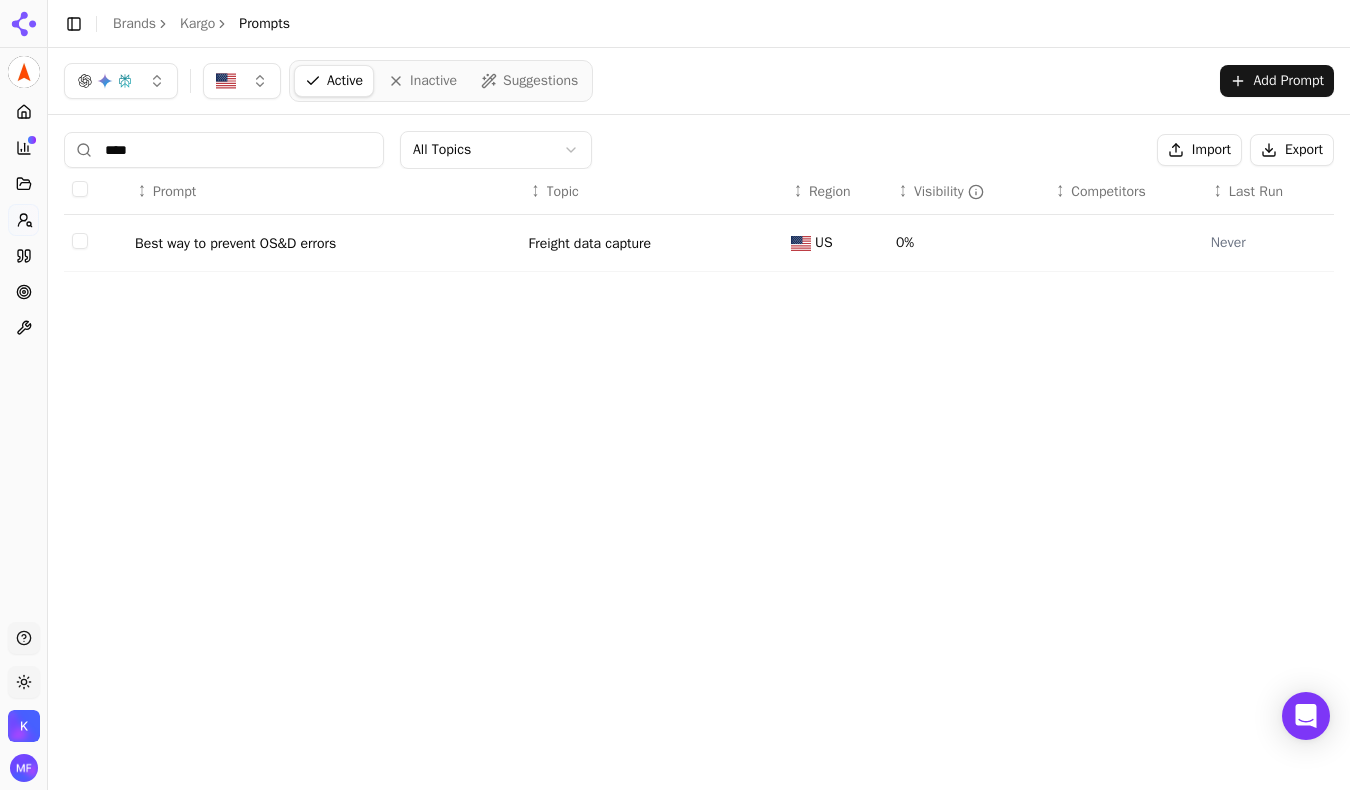 type on "****" 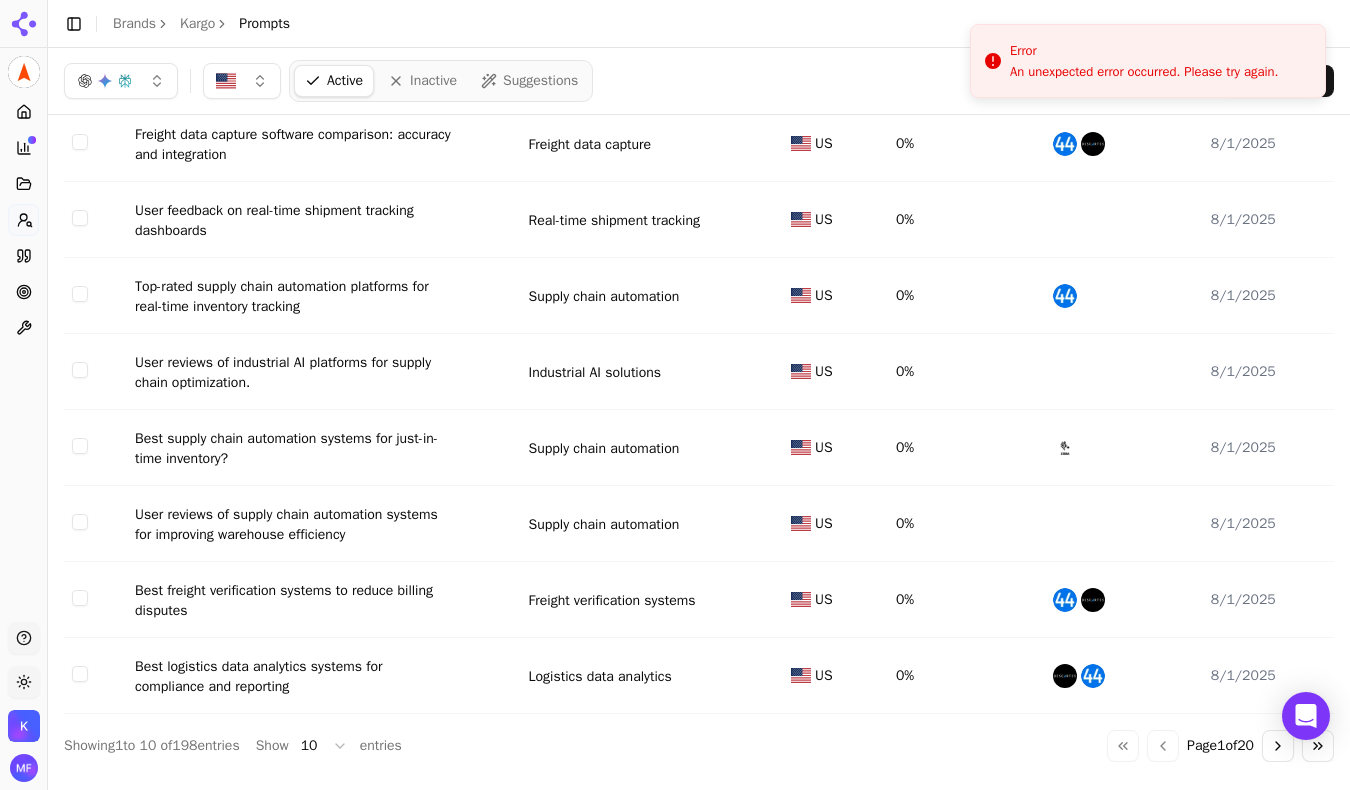 scroll, scrollTop: 260, scrollLeft: 0, axis: vertical 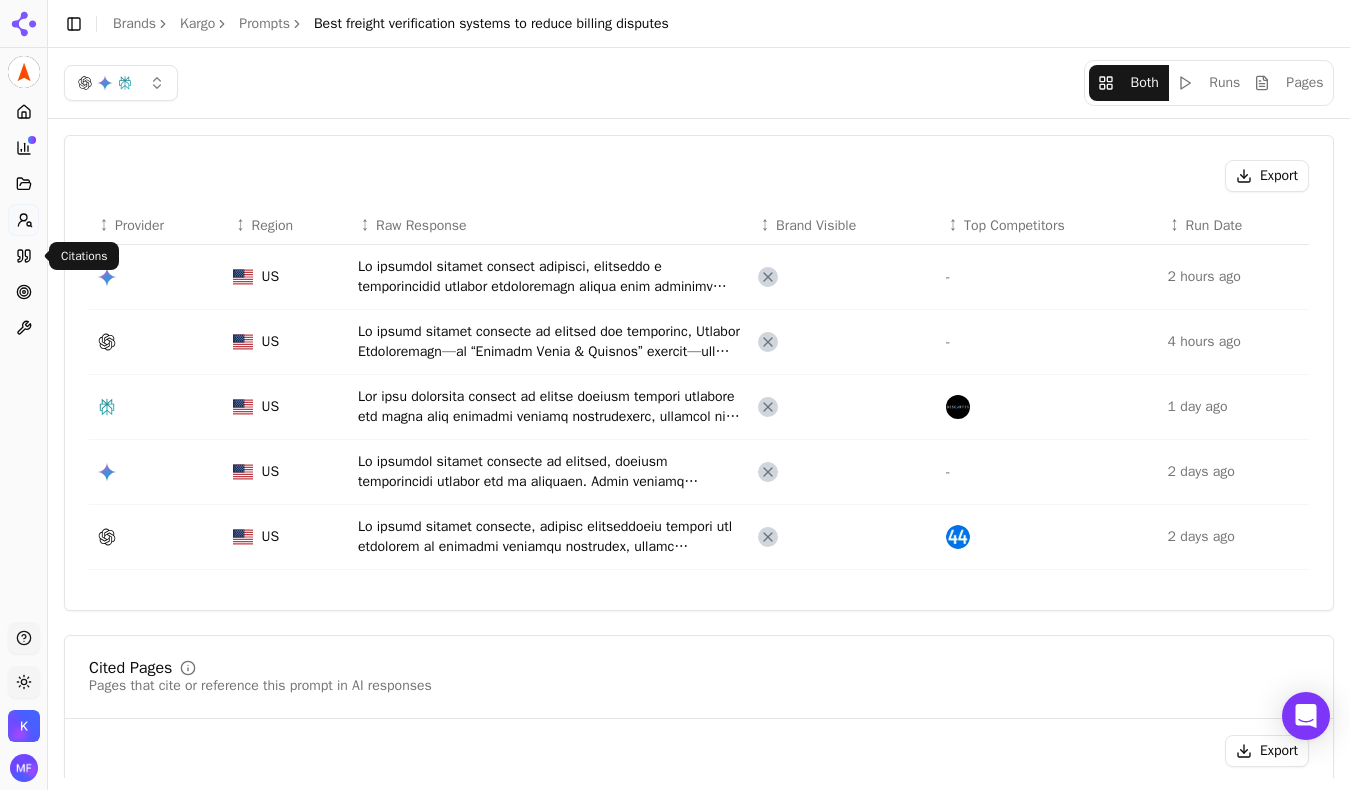click 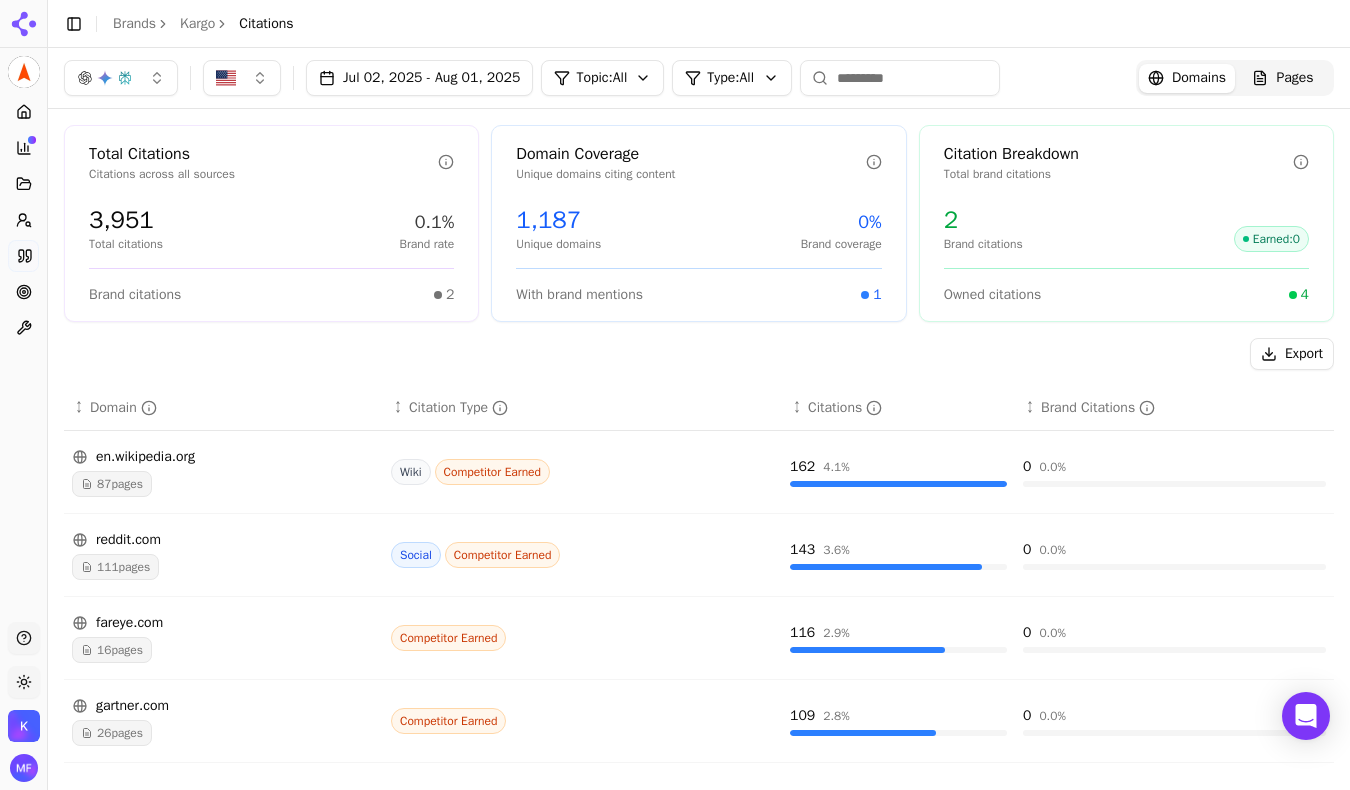 scroll, scrollTop: 0, scrollLeft: 0, axis: both 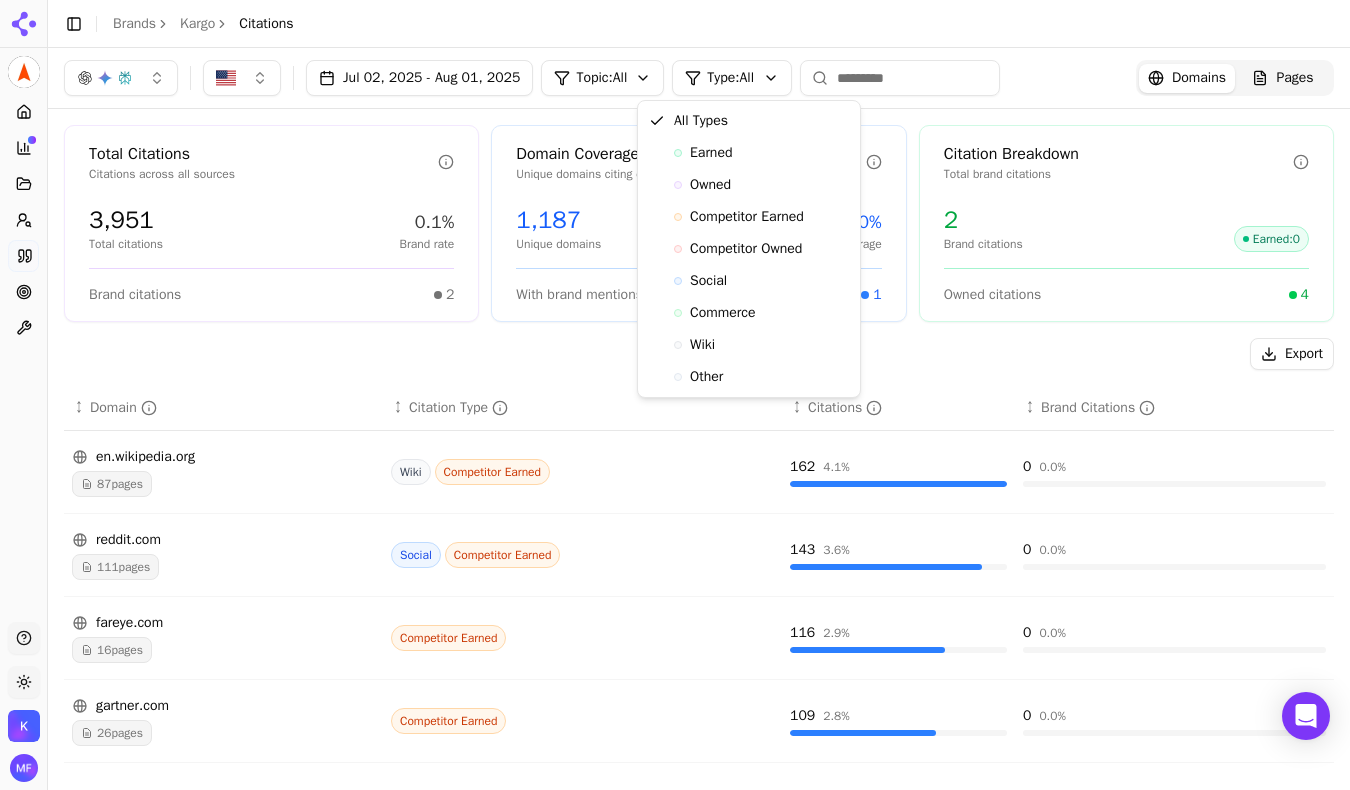 click on "Kargo Platform Home Competition Topics Prompts Citations Optimize Toolbox Support Toggle theme Kargo   Toggle Sidebar Brands Kargo Citations Jul 02, [DATE] - Aug 01, [DATE] Topic:  All Type:  All Domains Pages Total Citations Citations across all sources 3,951 Total citations 0.1% Brand rate Brand citations 2 Domain Coverage Unique domains citing content 1,187 Unique domains 0% Brand coverage With brand mentions 1 Citation Breakdown Total brand citations 2 Brand citations Earned :  0 Owned citations 4 Export  ↕ Domain  ↕ Citation Type  ↕ Citations  ↕ Brand Citations en.wikipedia.org 87  pages Wiki Competitor Earned 162 4.1 % 0 0.0 % reddit.com 111  pages Social Competitor Earned 143 3.6 % 0 0.0 % fareye.com 16  pages Competitor Earned 116 2.9 % 0 0.0 % gartner.com 26  pages Competitor Earned 109 2.8 % 0 0.0 % linkedin.com 34  pages Social Competitor Earned 67 1.7 % 0 0.0 % g2.com 38  pages Competitor Earned 60 1.5 % 0 0.0 % gocomet.com 19  pages Competitor Earned 58 1.5 % 0 0.0 % clickpost.ai 14" at bounding box center (675, 395) 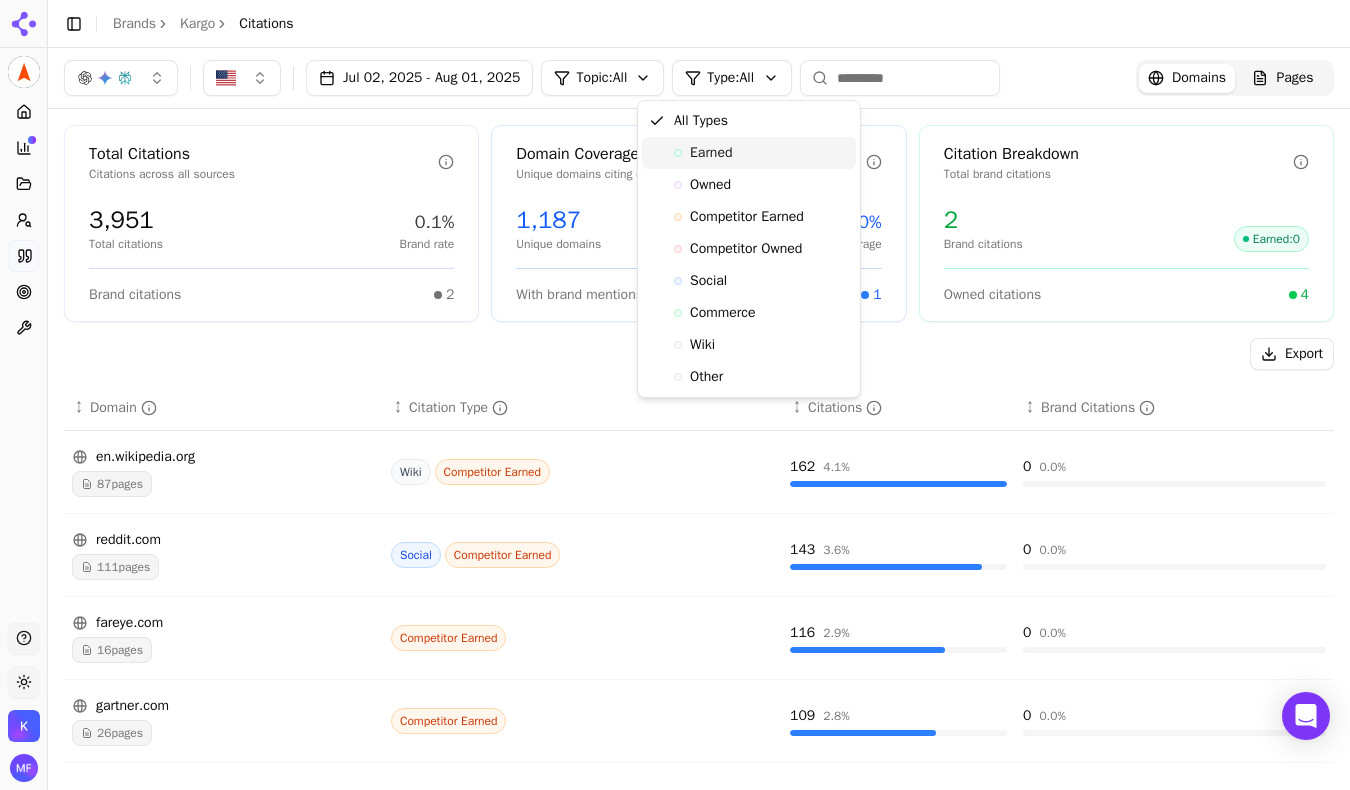 click on "Earned" at bounding box center (711, 153) 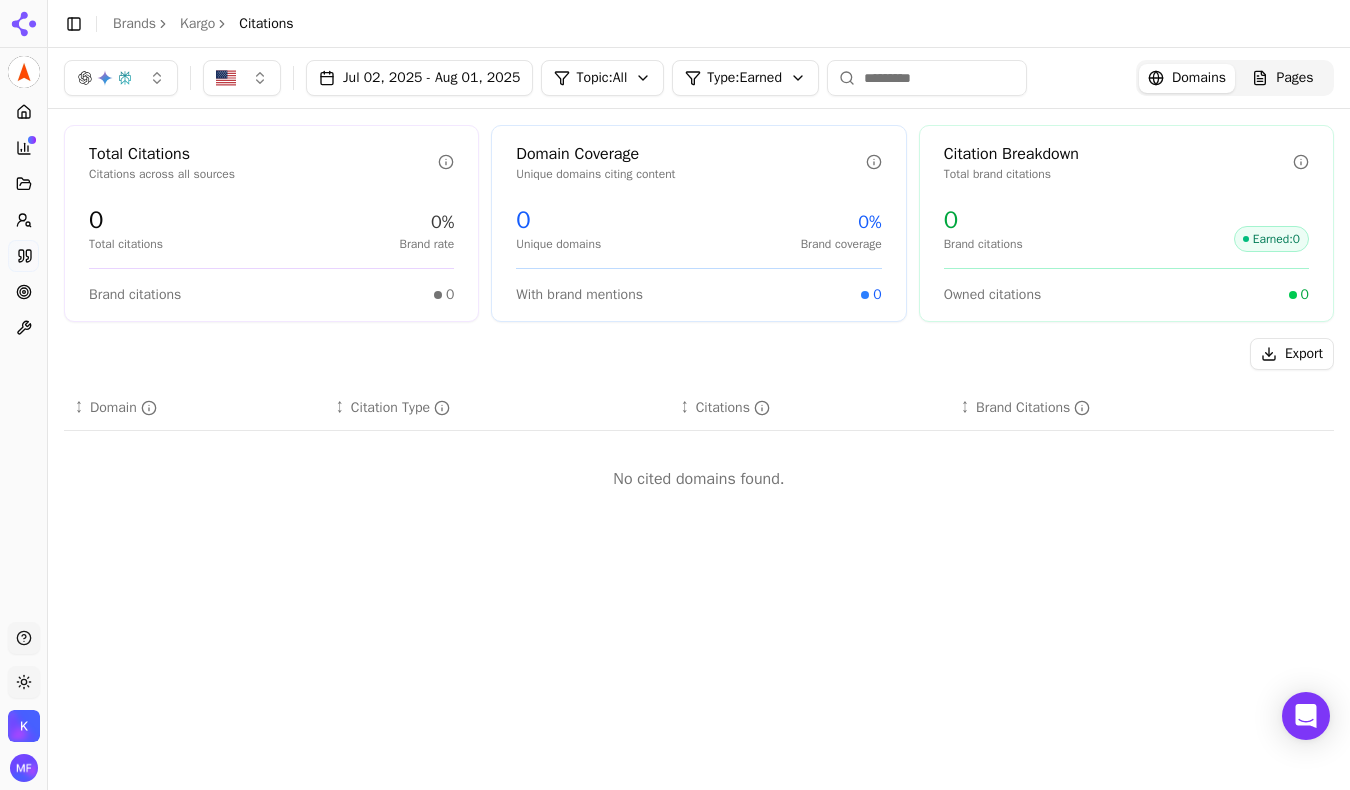 click on "Kargo Platform Home Competition Topics Prompts Citations Optimize Toolbox Support Toggle theme Kargo   Toggle Sidebar Brands Kargo Citations Jul 02, [YEAR] - Aug 01, [YEAR] Topic:  All Type:  Earned Domains Pages Total Citations Citations across all sources 0 Total citations 0% Brand rate Brand citations 0 Domain Coverage Unique domains citing content 0 Unique domains 0% Brand coverage With brand mentions 0 Citation Breakdown Total brand citations 0 Brand citations Earned :  0 Owned citations 0 Export  ↕ Domain  ↕ Citation Type  ↕ Citations  ↕ Brand Citations No cited domains found.
0%" at bounding box center [675, 395] 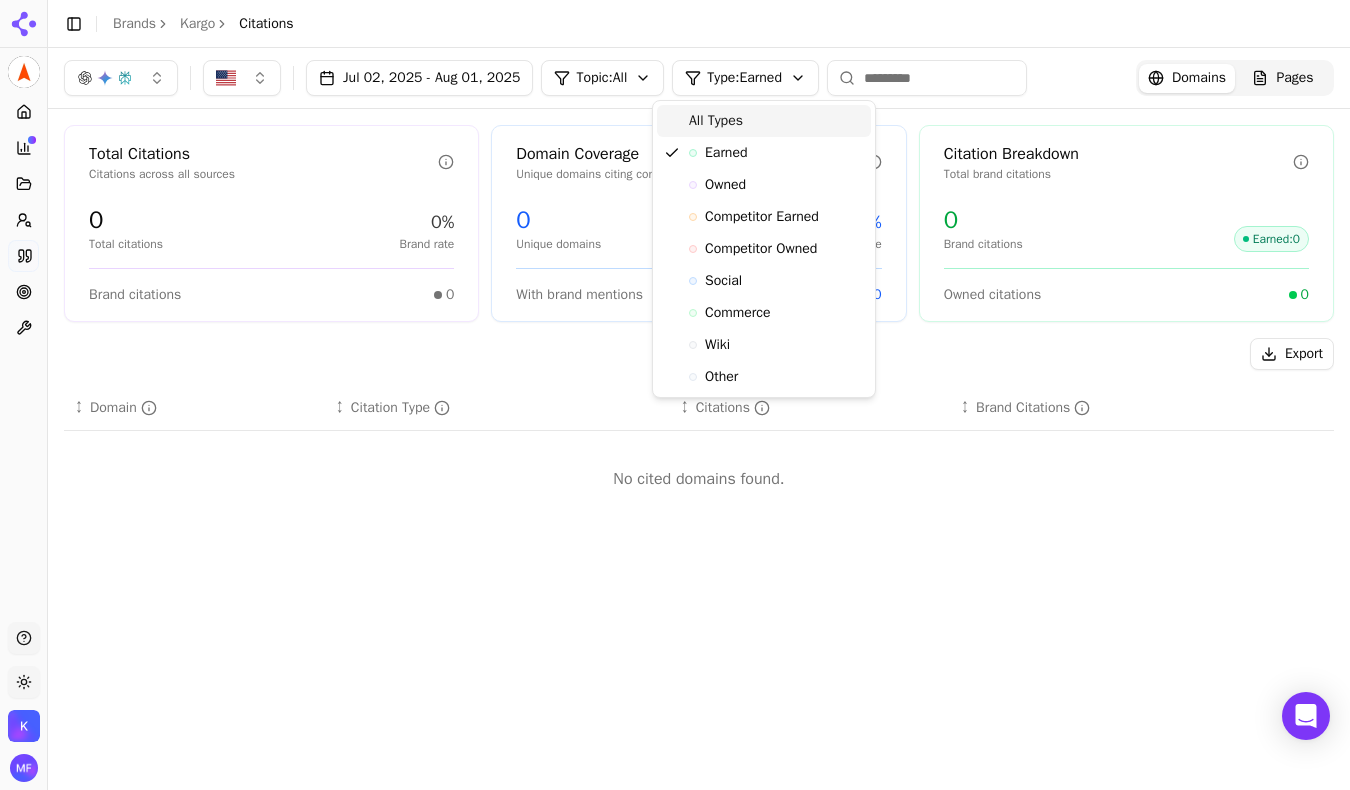 click on "All Types" at bounding box center (716, 121) 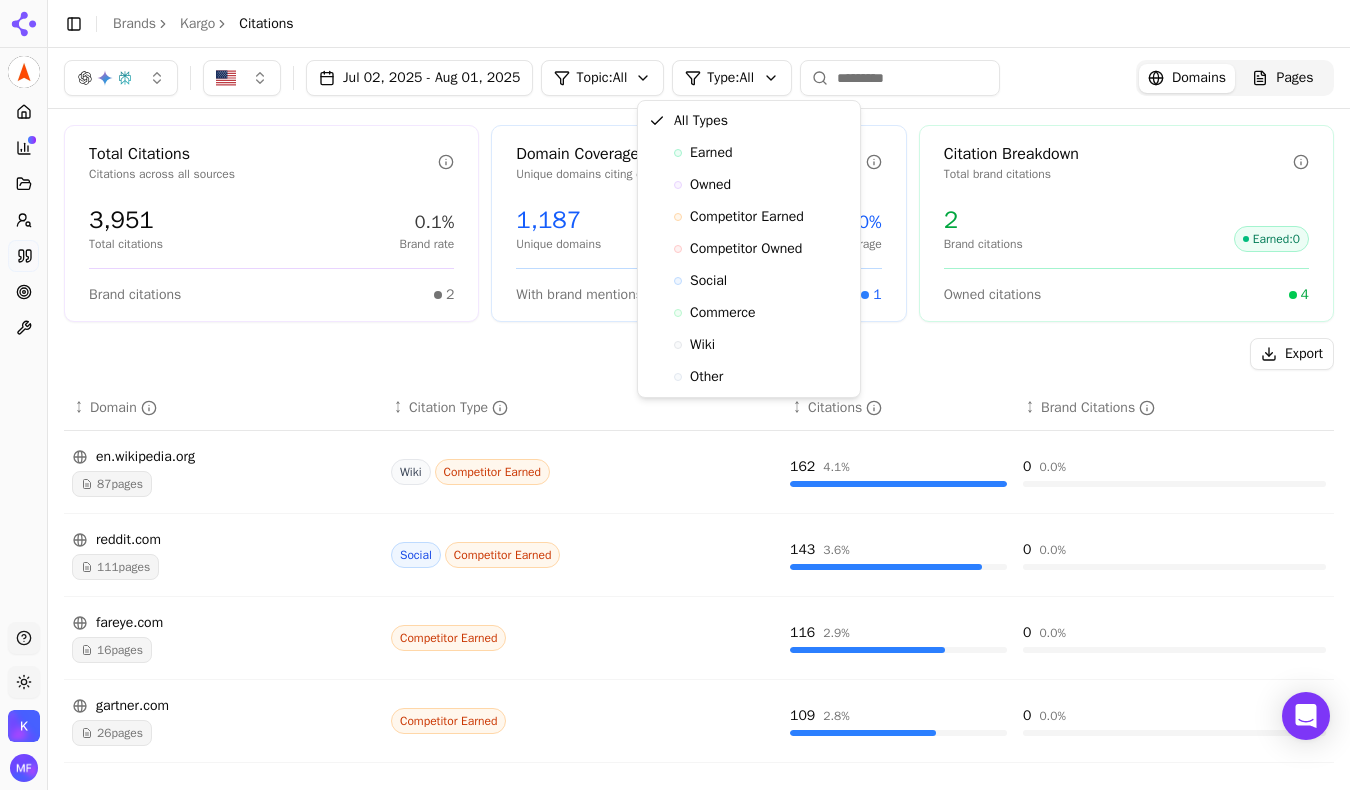 click on "Kargo Platform Home Competition Topics Prompts Citations Optimize Toolbox Support Toggle theme Kargo   Toggle Sidebar Brands Kargo Citations Jul 02, [DATE] - Aug 01, [DATE] Topic:  All Type:  All Domains Pages Total Citations Citations across all sources 3,951 Total citations 0.1% Brand rate Brand citations 2 Domain Coverage Unique domains citing content 1,187 Unique domains 0% Brand coverage With brand mentions 1 Citation Breakdown Total brand citations 2 Brand citations Earned :  0 Owned citations 4 Export  ↕ Domain  ↕ Citation Type  ↕ Citations  ↕ Brand Citations en.wikipedia.org 87  pages Wiki Competitor Earned 162 4.1 % 0 0.0 % reddit.com 111  pages Social Competitor Earned 143 3.6 % 0 0.0 % fareye.com 16  pages Competitor Earned 116 2.9 % 0 0.0 % gartner.com 26  pages Competitor Earned 109 2.8 % 0 0.0 % linkedin.com 34  pages Social Competitor Earned 67 1.7 % 0 0.0 % g2.com 38  pages Competitor Earned 60 1.5 % 0 0.0 % gocomet.com 19  pages Competitor Earned 58 1.5 % 0 0.0 % clickpost.ai 14" at bounding box center (675, 395) 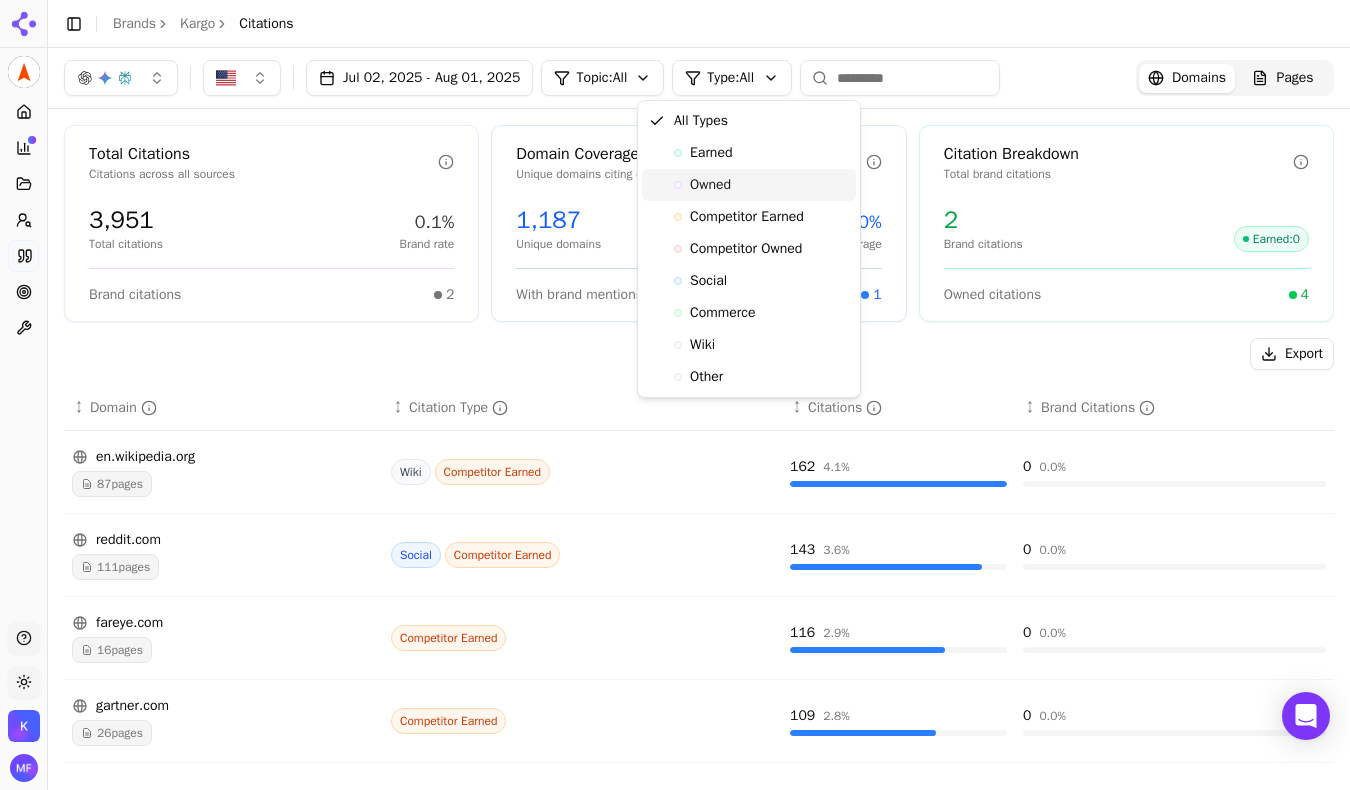 click on "Owned" at bounding box center [710, 185] 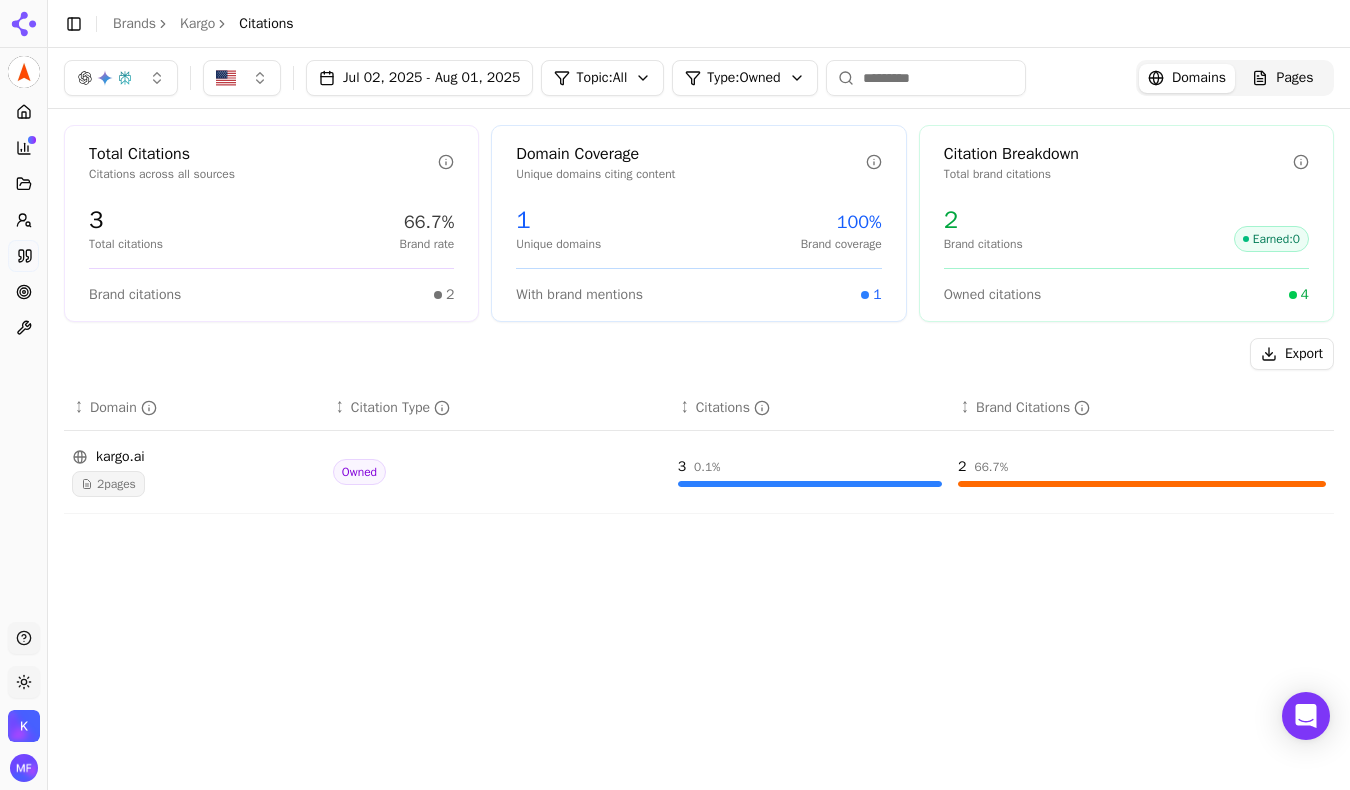click on "kargo.ai" at bounding box center [194, 457] 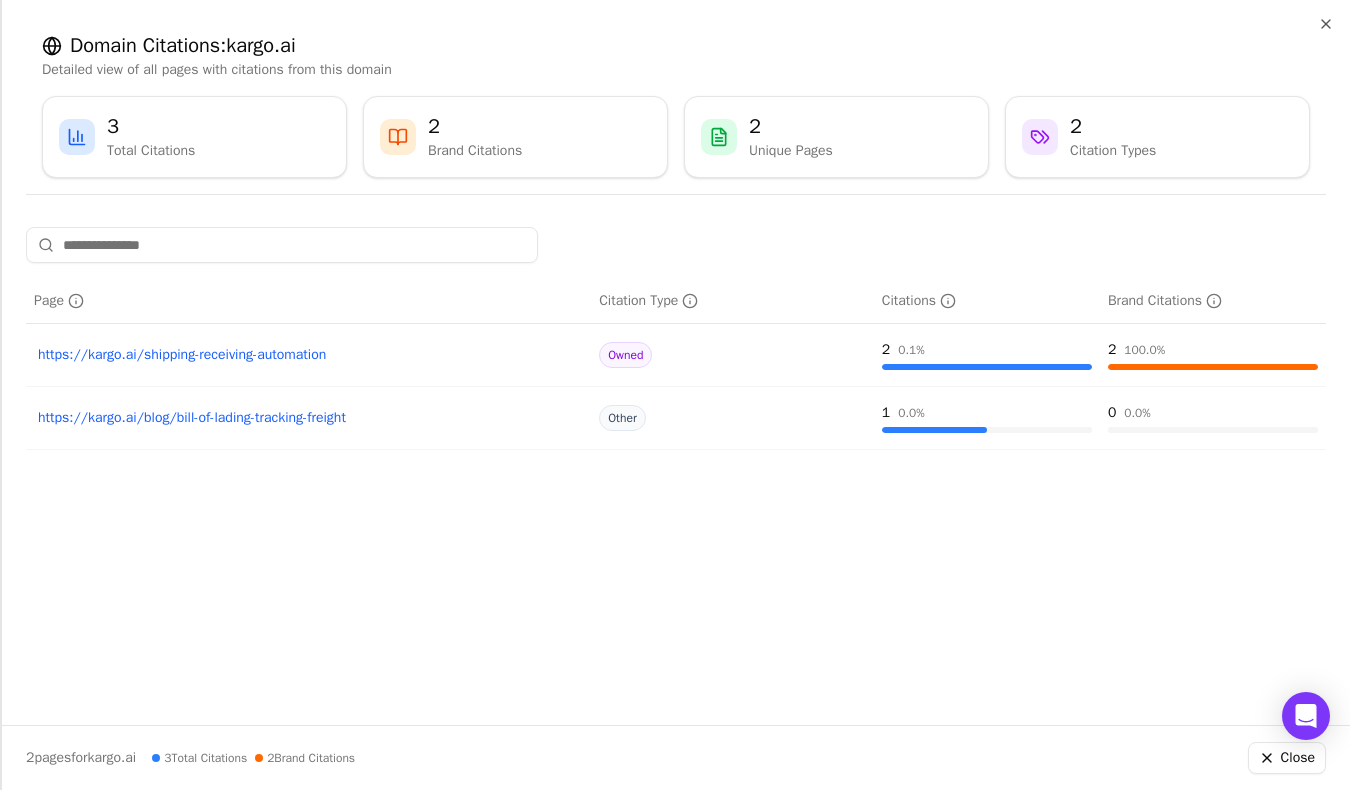 click 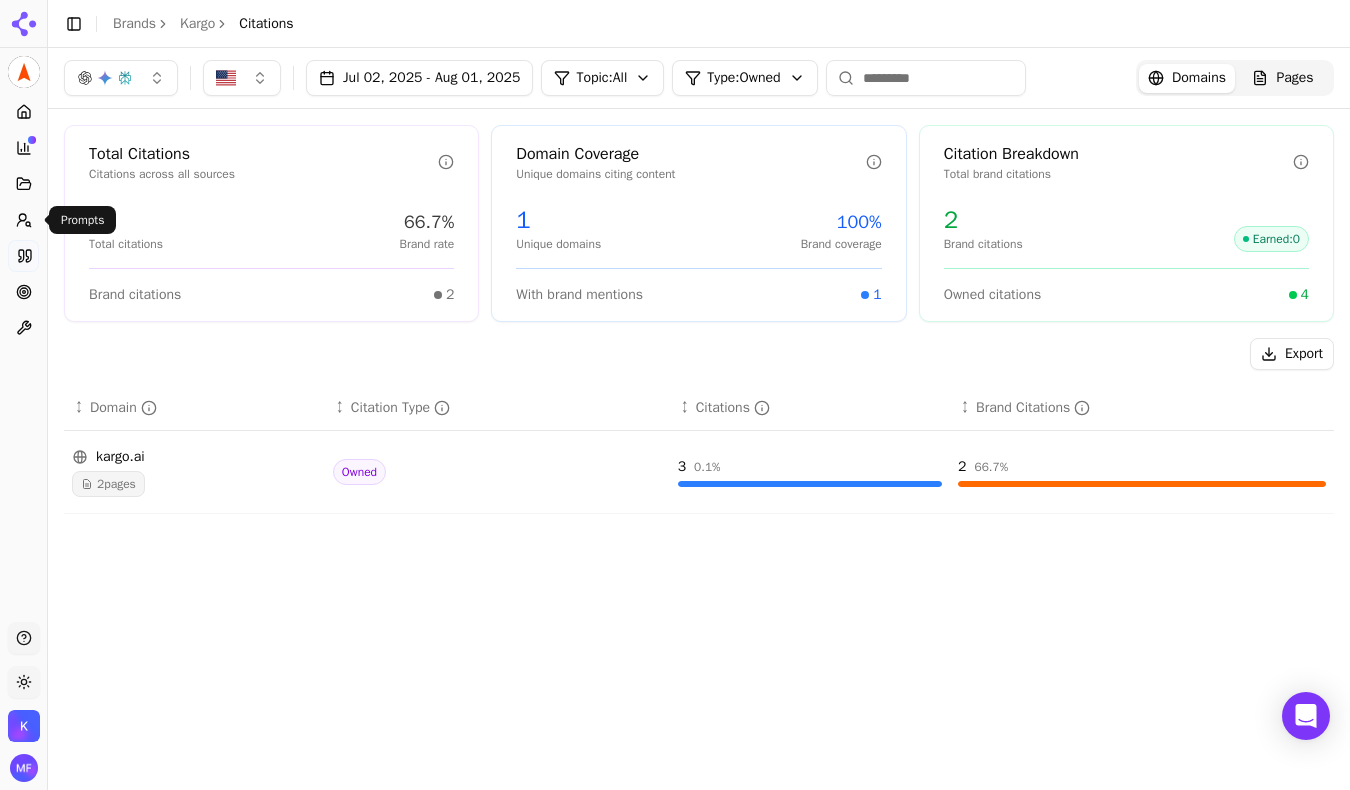 click 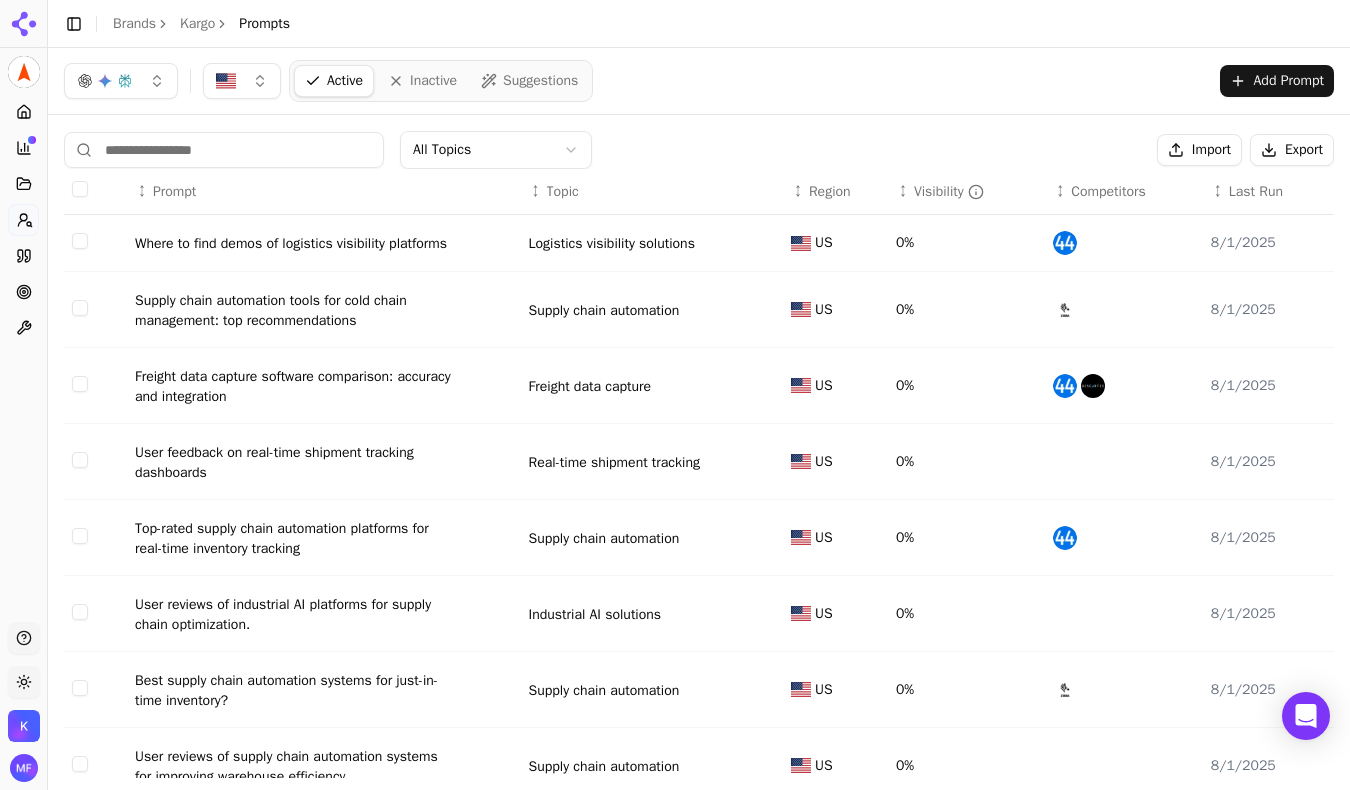 click at bounding box center [224, 150] 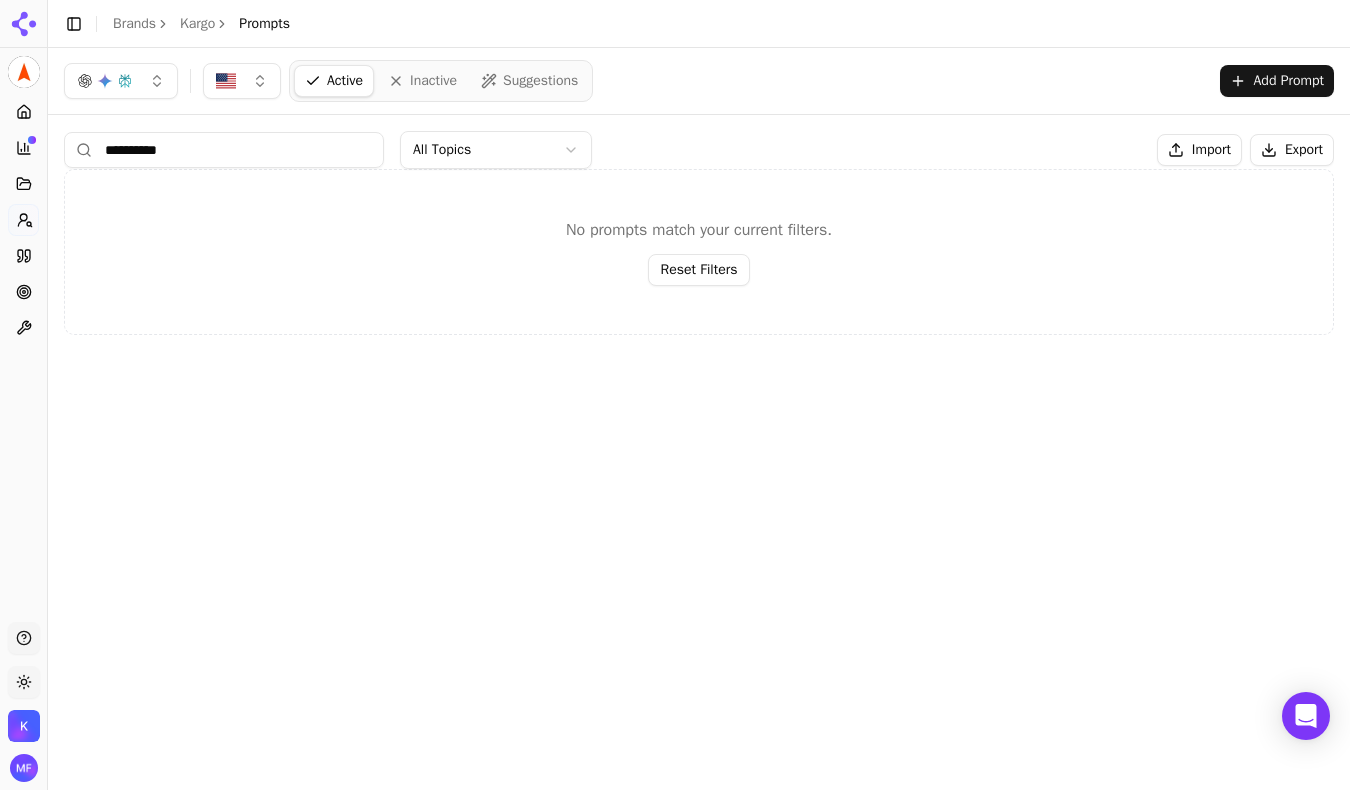 type on "*********" 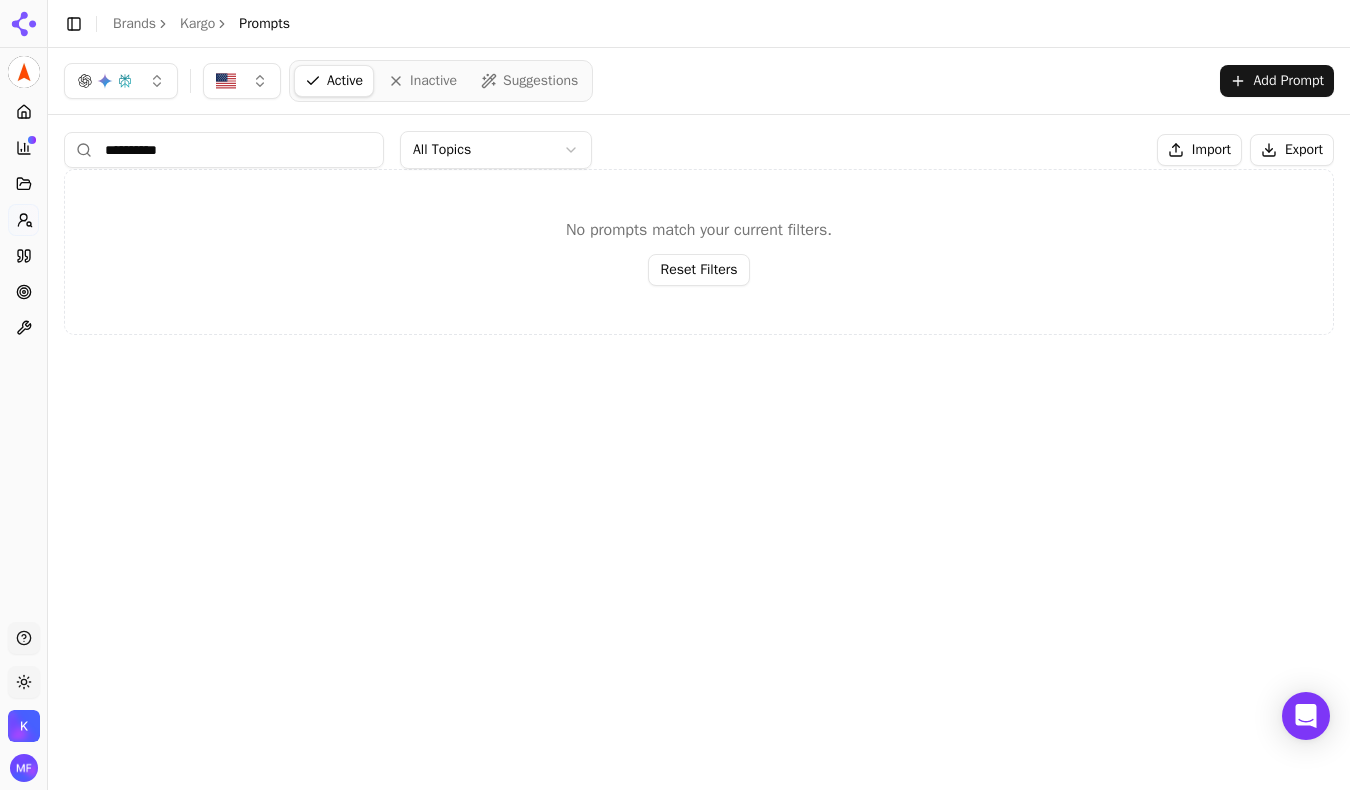 click on "Add Prompt" at bounding box center (1277, 81) 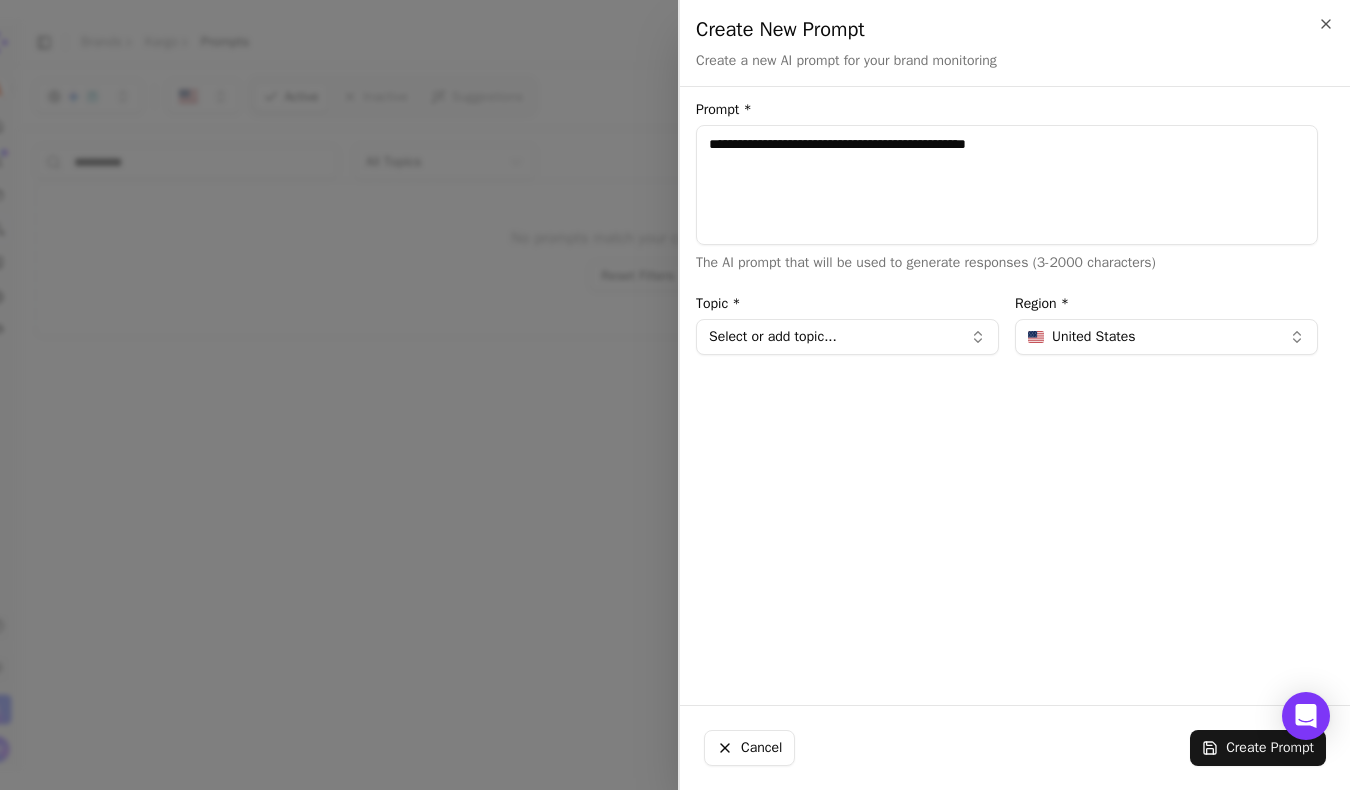 type on "**********" 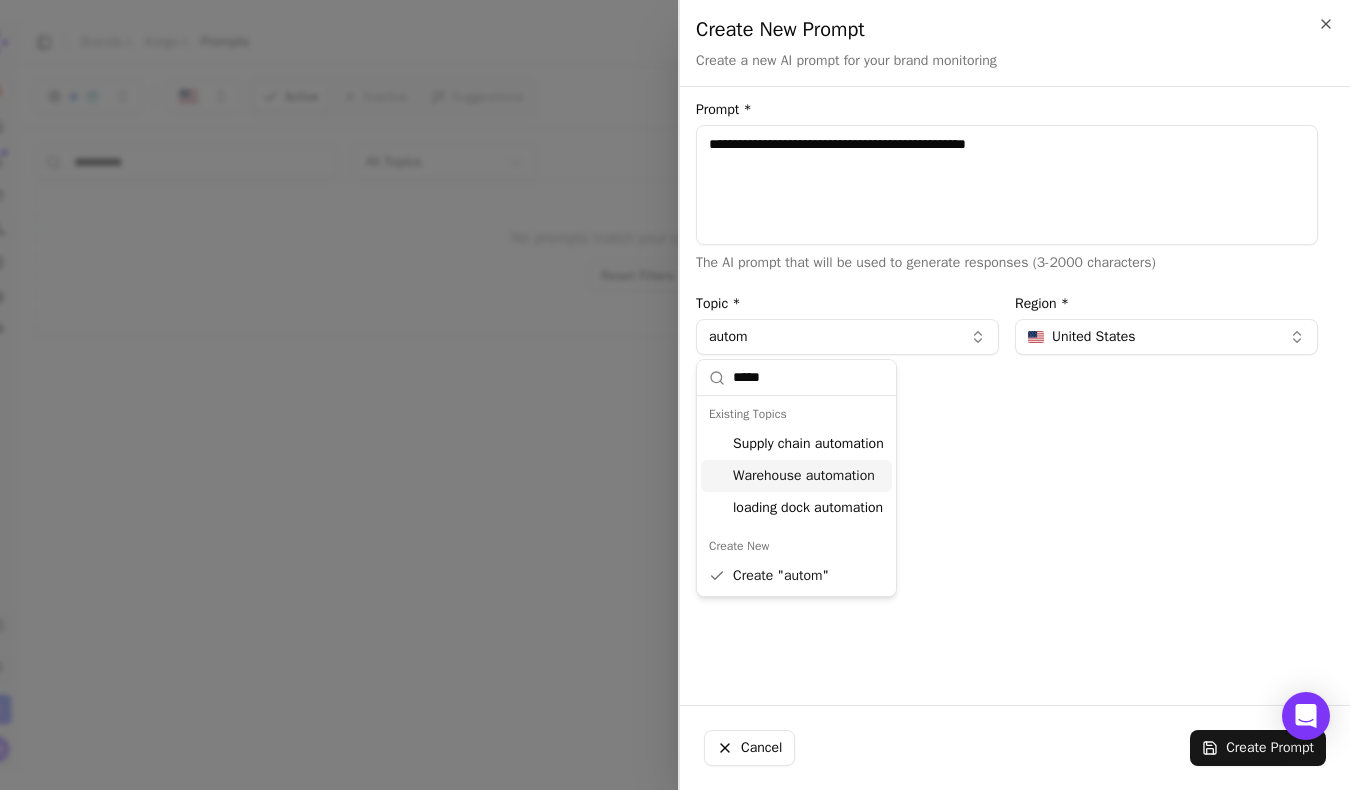click on "Warehouse automation" at bounding box center [796, 476] 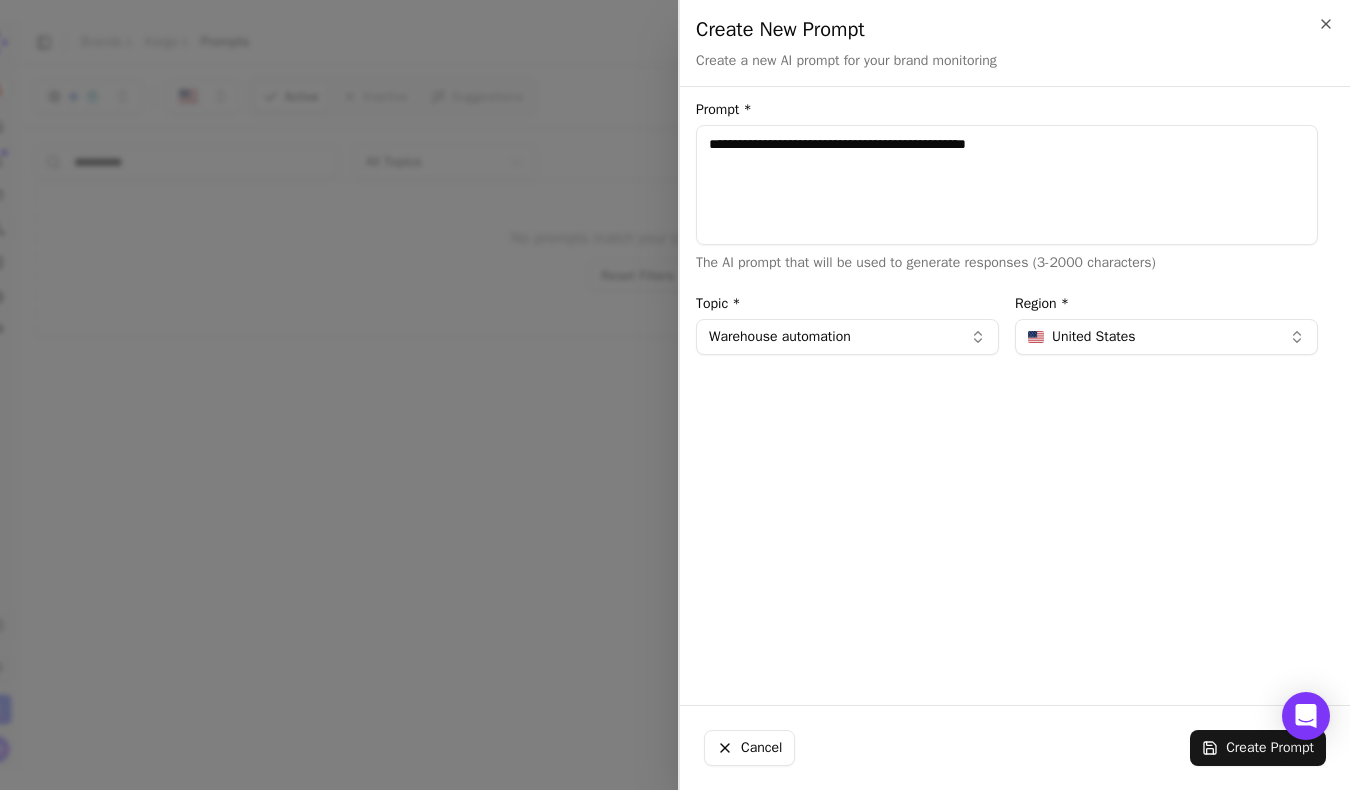 click on "Warehouse automation" at bounding box center (847, 337) 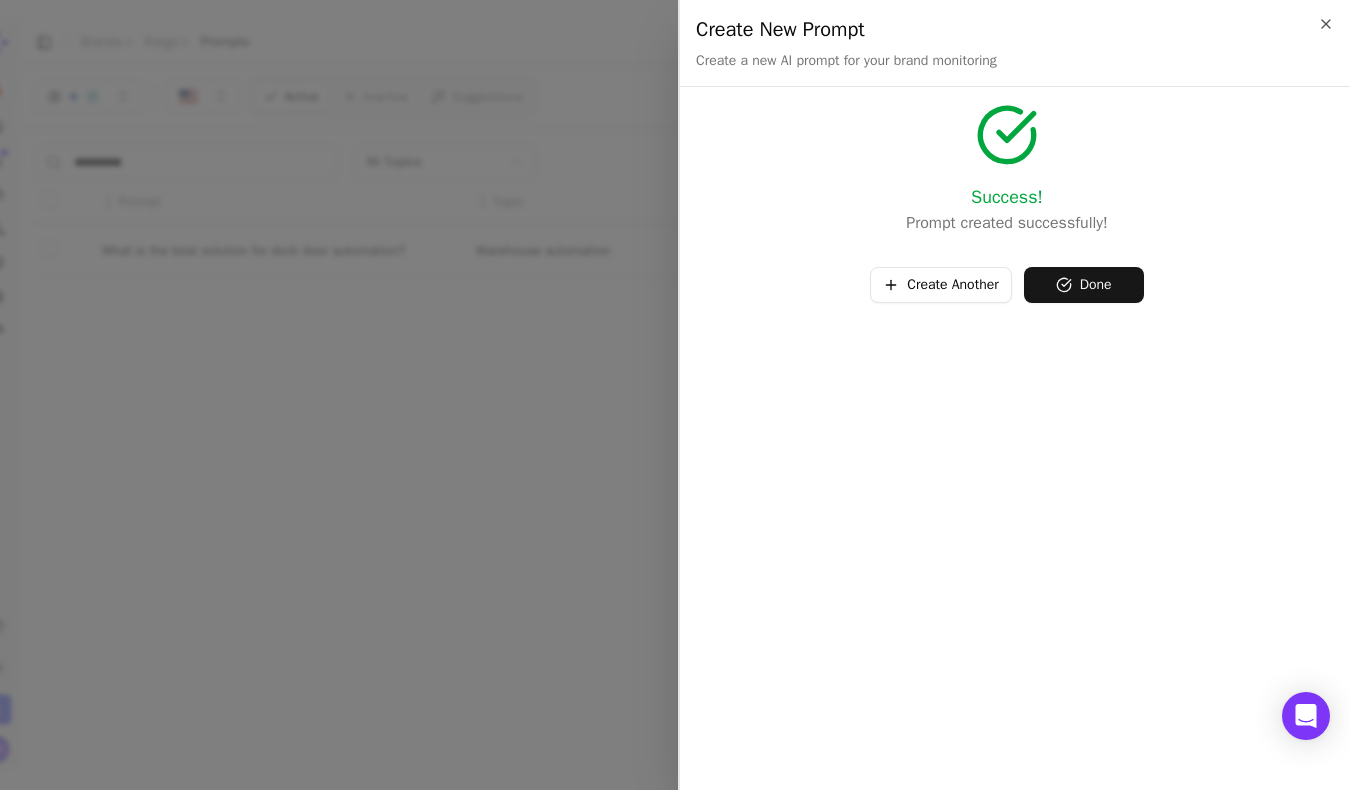 click on "Done" at bounding box center (1084, 285) 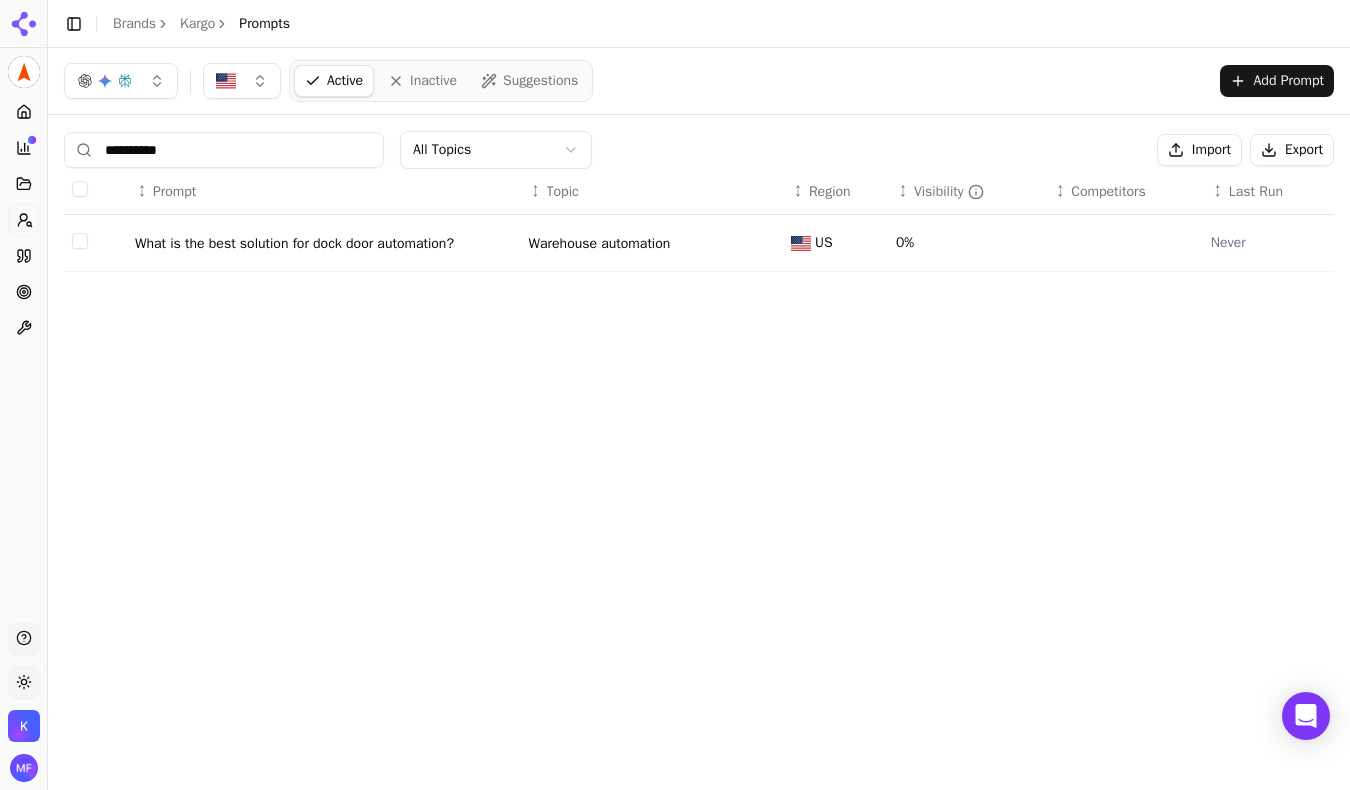 click on "What is the best solution for dock door automation?" at bounding box center (294, 244) 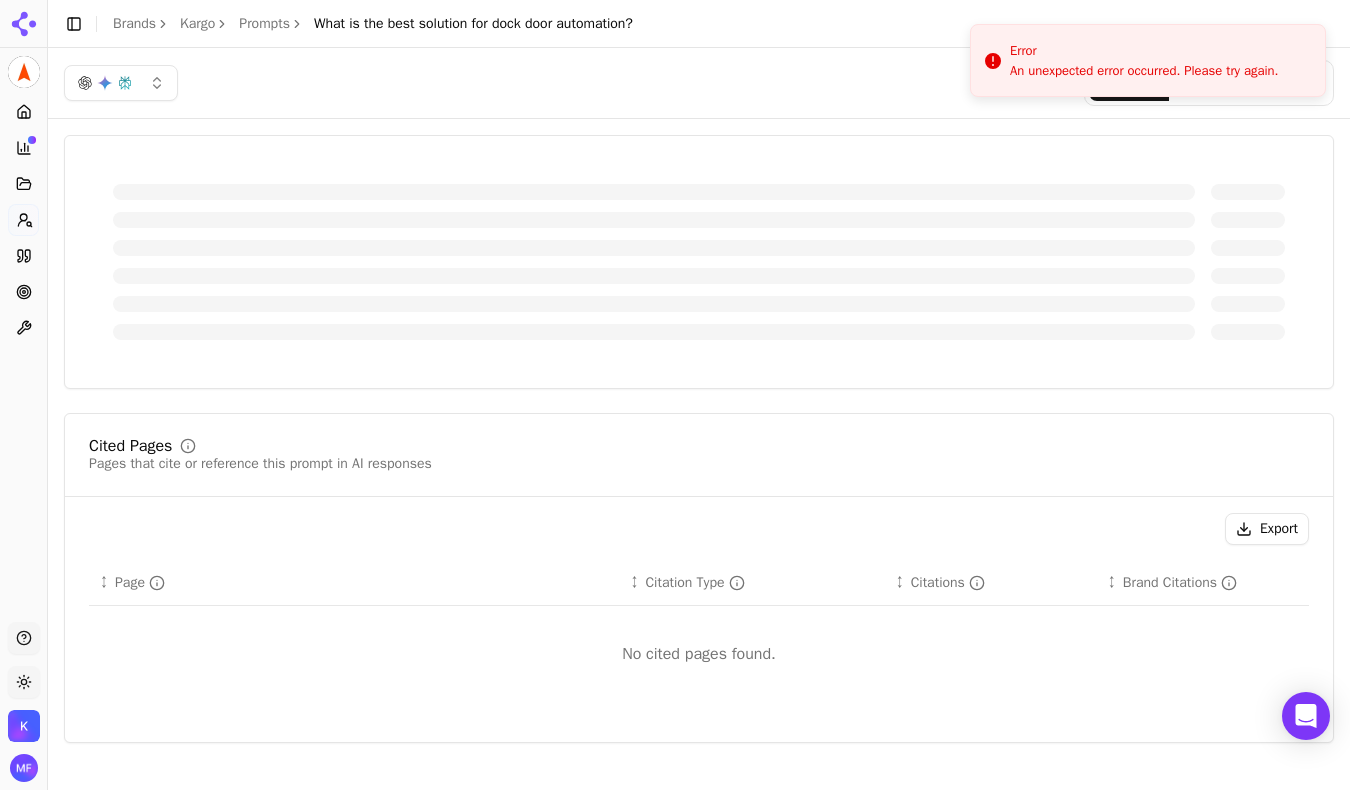 click on "Error An unexpected error occurred. Please try again." at bounding box center (1148, 60) 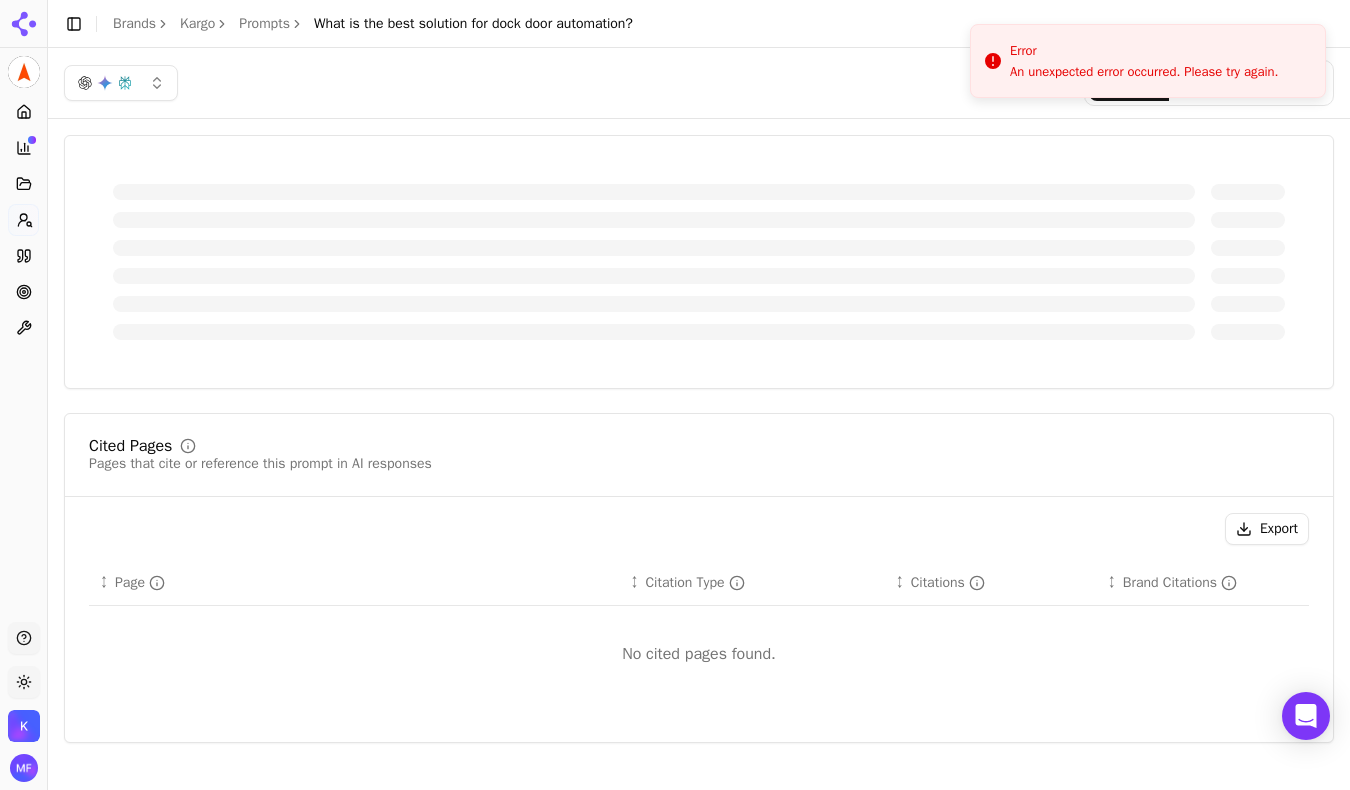 click on "Runs" at bounding box center (1209, 83) 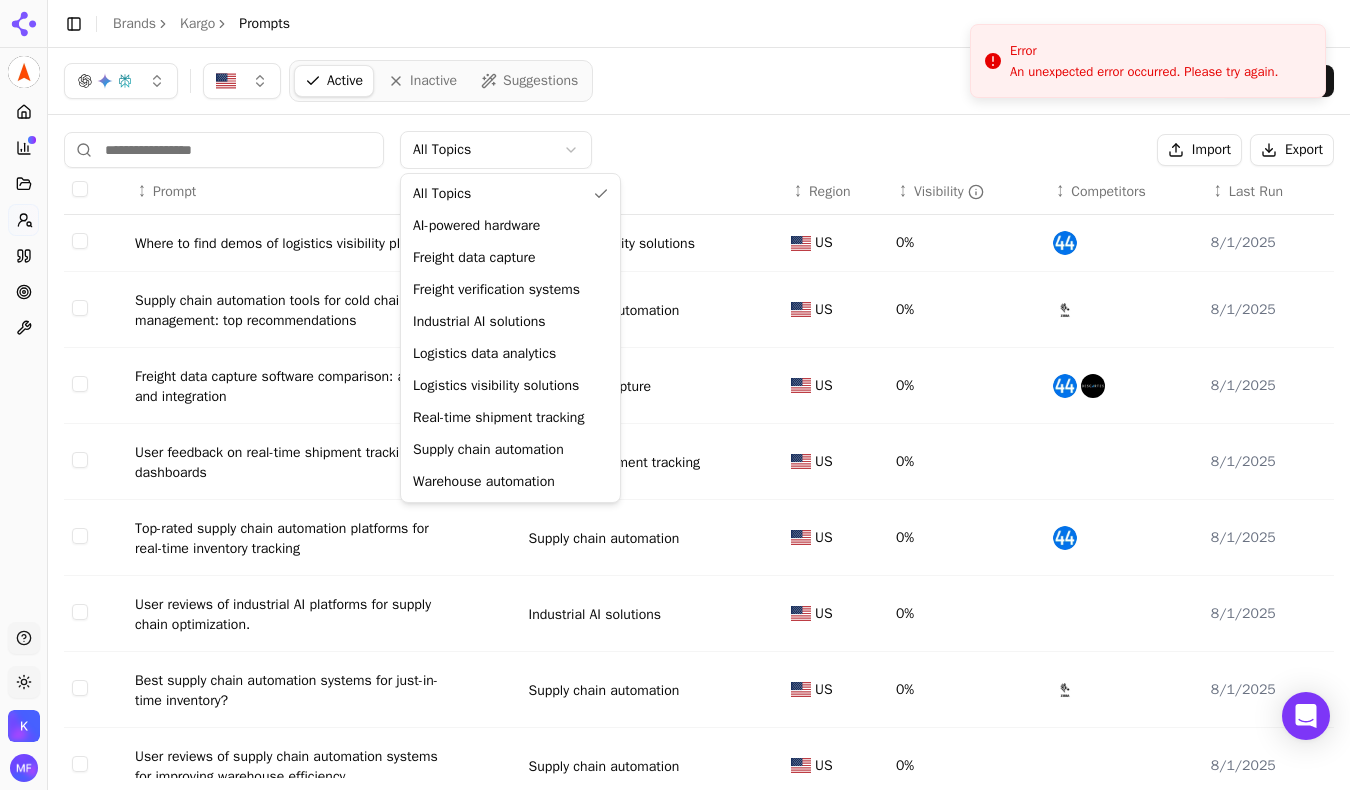click on "Kargo Platform Home Competition Topics Prompts Citations Optimize Toolbox Support Toggle theme Kargo   Toggle Sidebar Brands Kargo Prompts Active Inactive Suggestions Add Prompt All Topics Import Export  ↕ Prompt  ↕ Topic  ↕ Region  ↕ Visibility  ↕ Competitors  ↕ Last Run Where to find demos of logistics visibility platforms Logistics visibility solutions US 0% 8/1/[YEAR] Supply chain automation tools for cold chain management: top recommendations Supply chain automation US 0% 8/1/[YEAR] Freight data capture software comparison: accuracy and integration Freight data capture US 0% 8/1/[YEAR] User feedback on real-time shipment tracking dashboards Real-time shipment tracking US 0% 8/1/[YEAR] Top-rated supply chain automation platforms for real-time inventory tracking Supply chain automation US 0% 8/1/[YEAR] User reviews of industrial AI platforms for supply chain optimization. Industrial AI solutions US 0% 8/1/[YEAR] Best supply chain automation systems for just-in-time inventory? US 0% 8/1/[YEAR] US 0%" at bounding box center (675, 395) 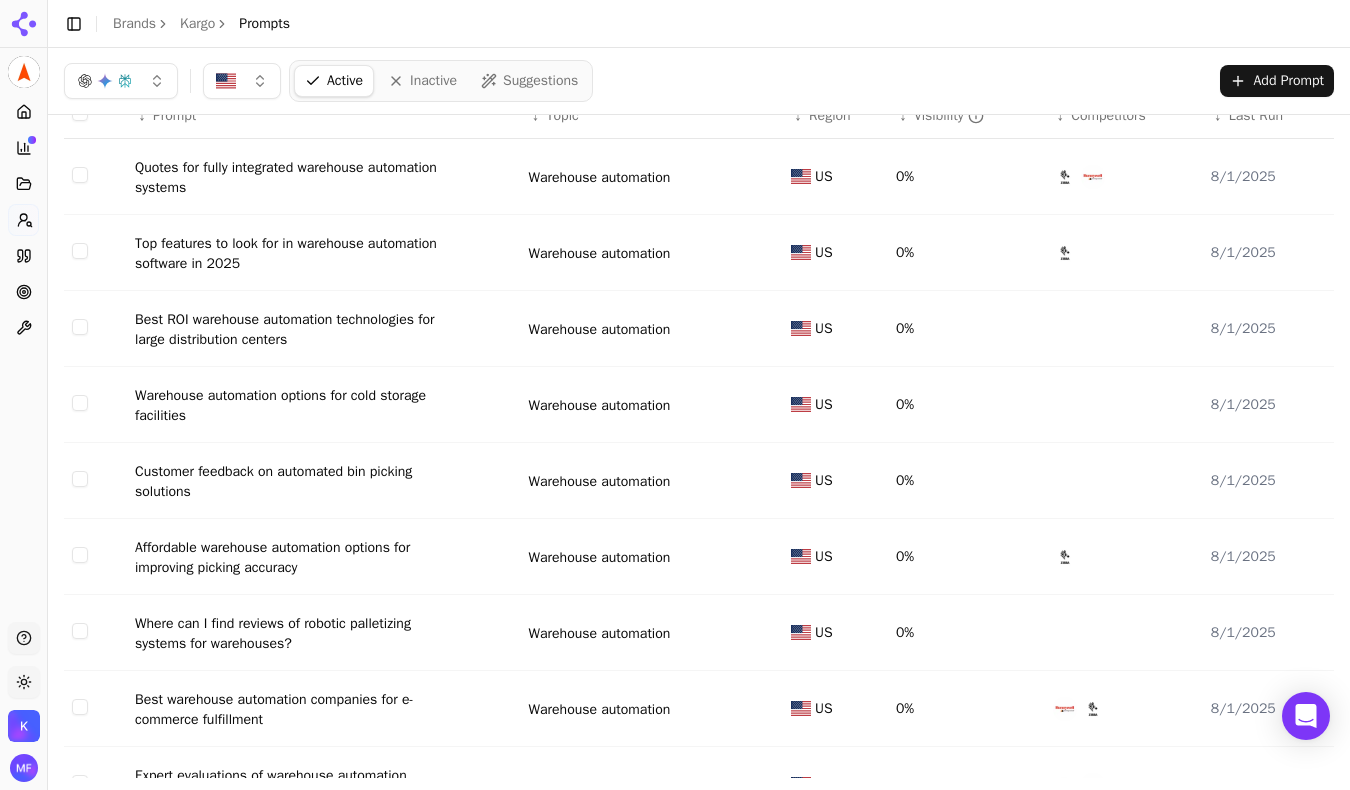 scroll, scrollTop: 146, scrollLeft: 0, axis: vertical 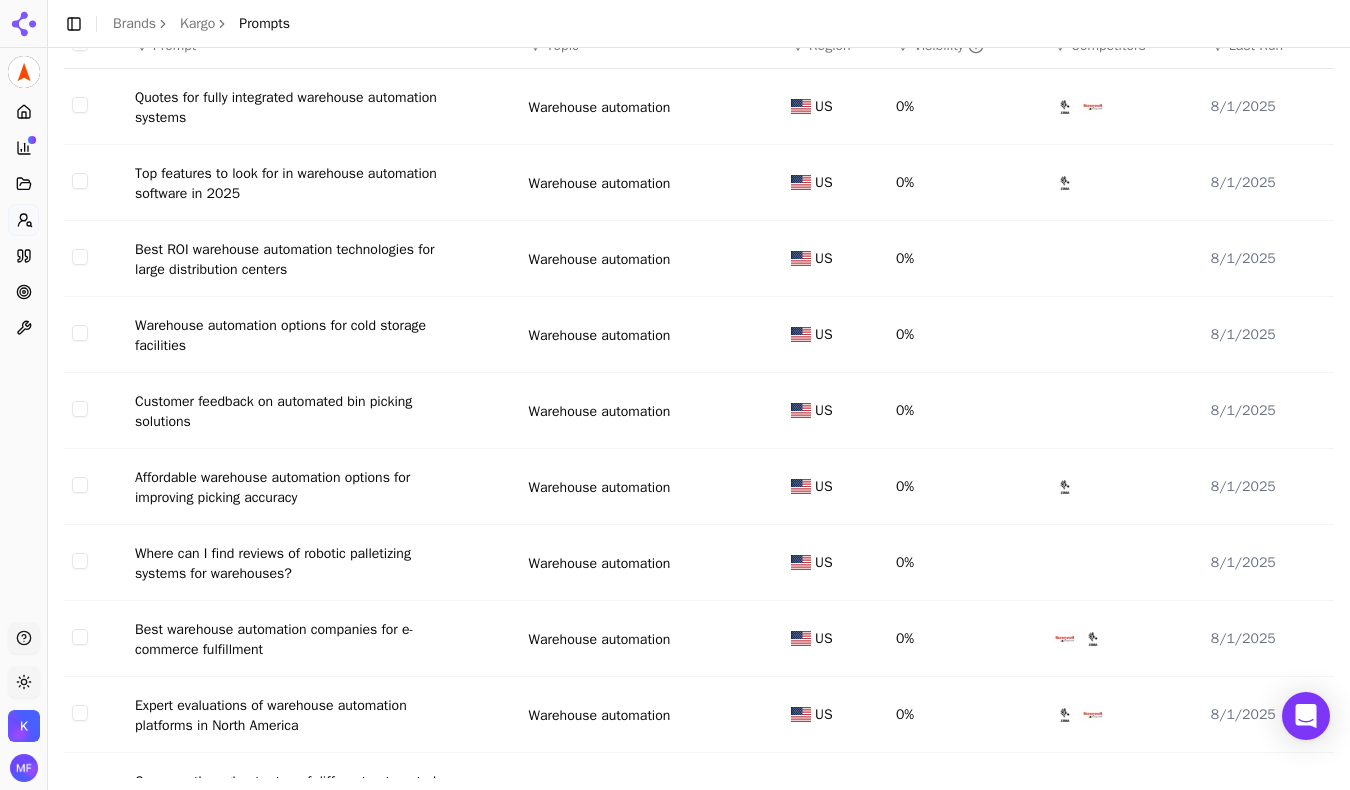 click on "Warehouse automation options for cold storage facilities" at bounding box center [295, 336] 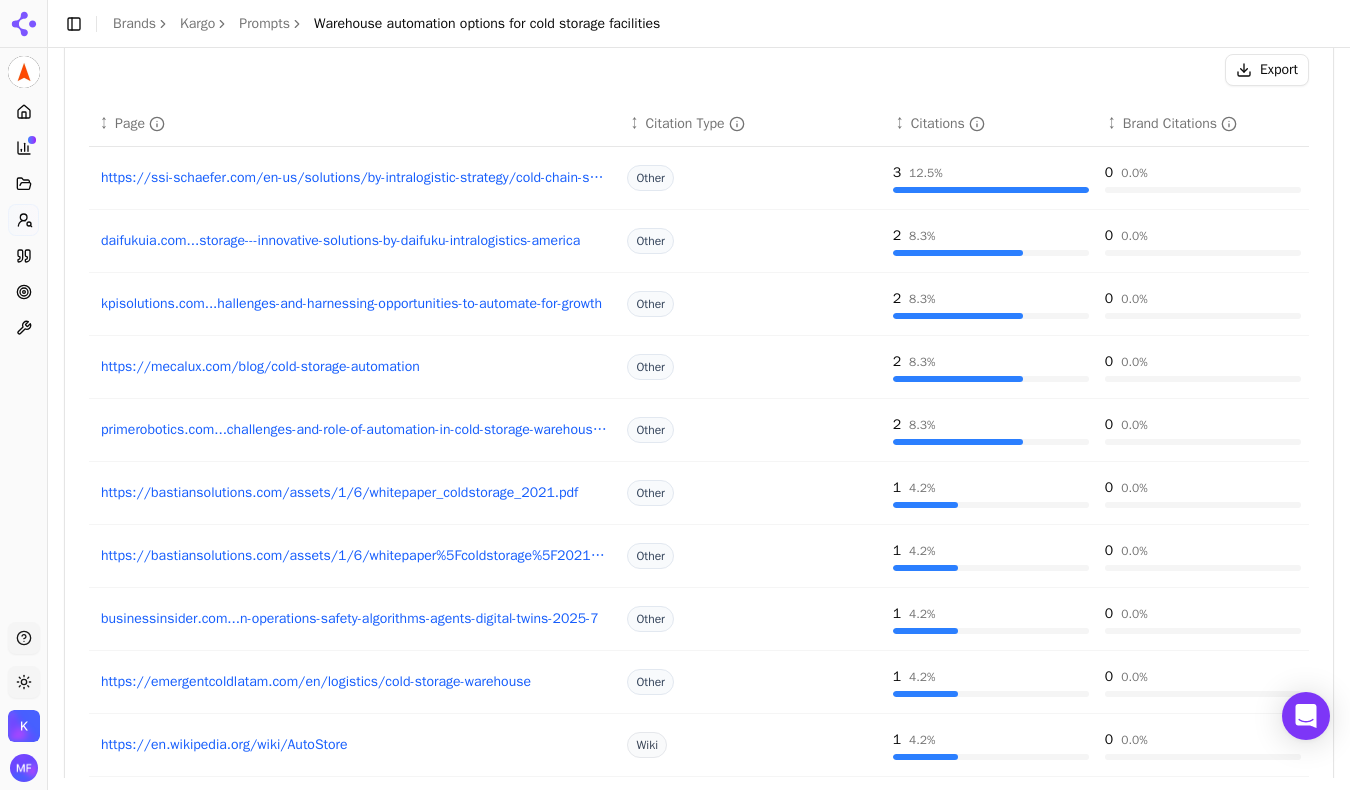 scroll, scrollTop: 769, scrollLeft: 0, axis: vertical 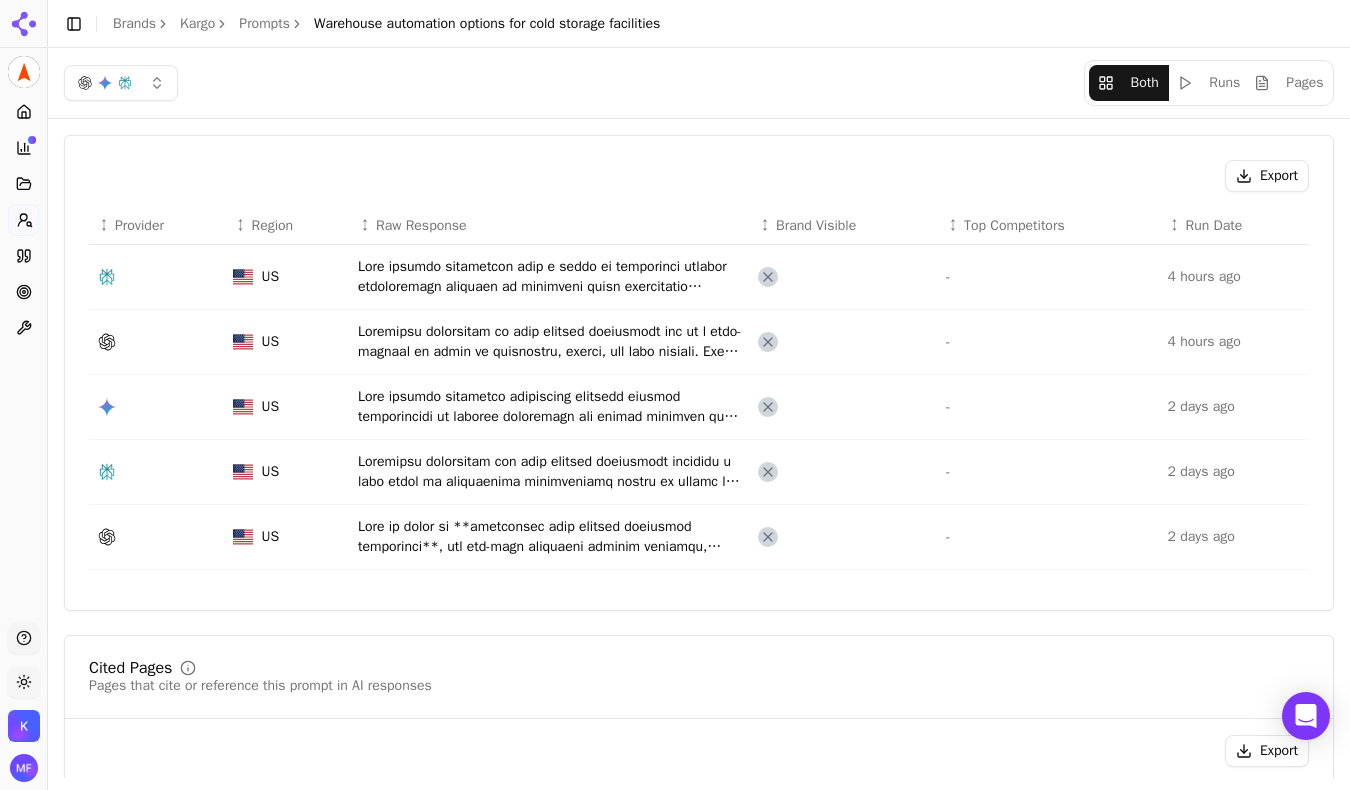 click on "Pages" at bounding box center [1289, 83] 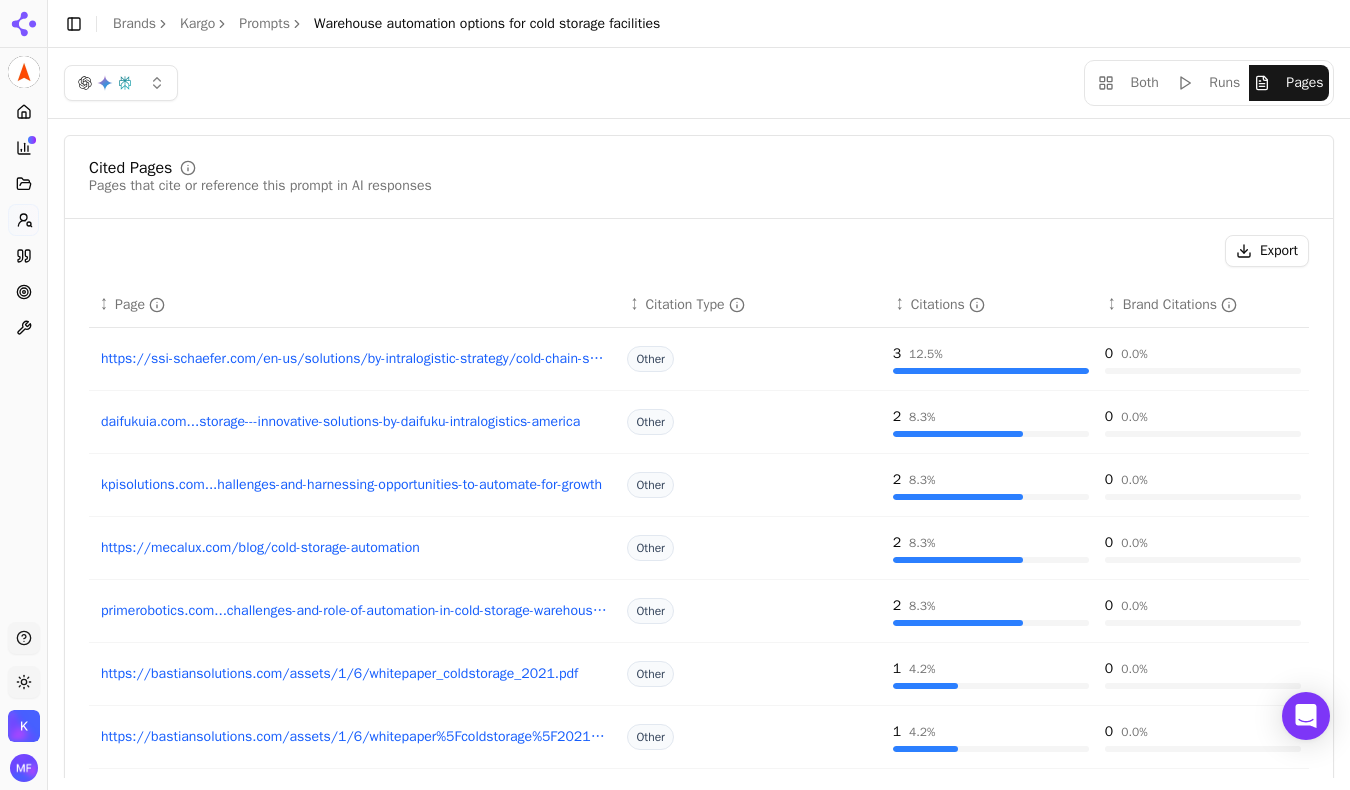 click on "Both" at bounding box center (1129, 83) 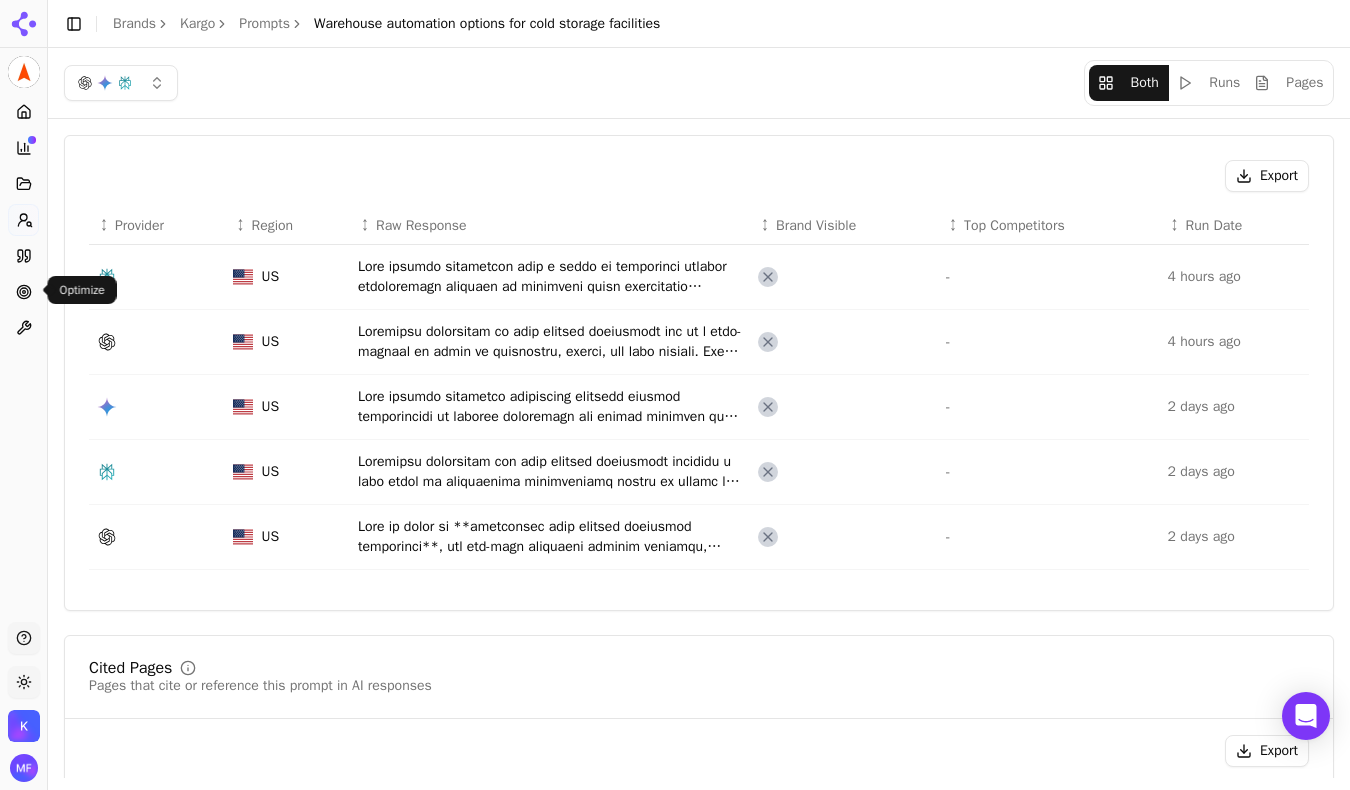 scroll, scrollTop: 0, scrollLeft: 0, axis: both 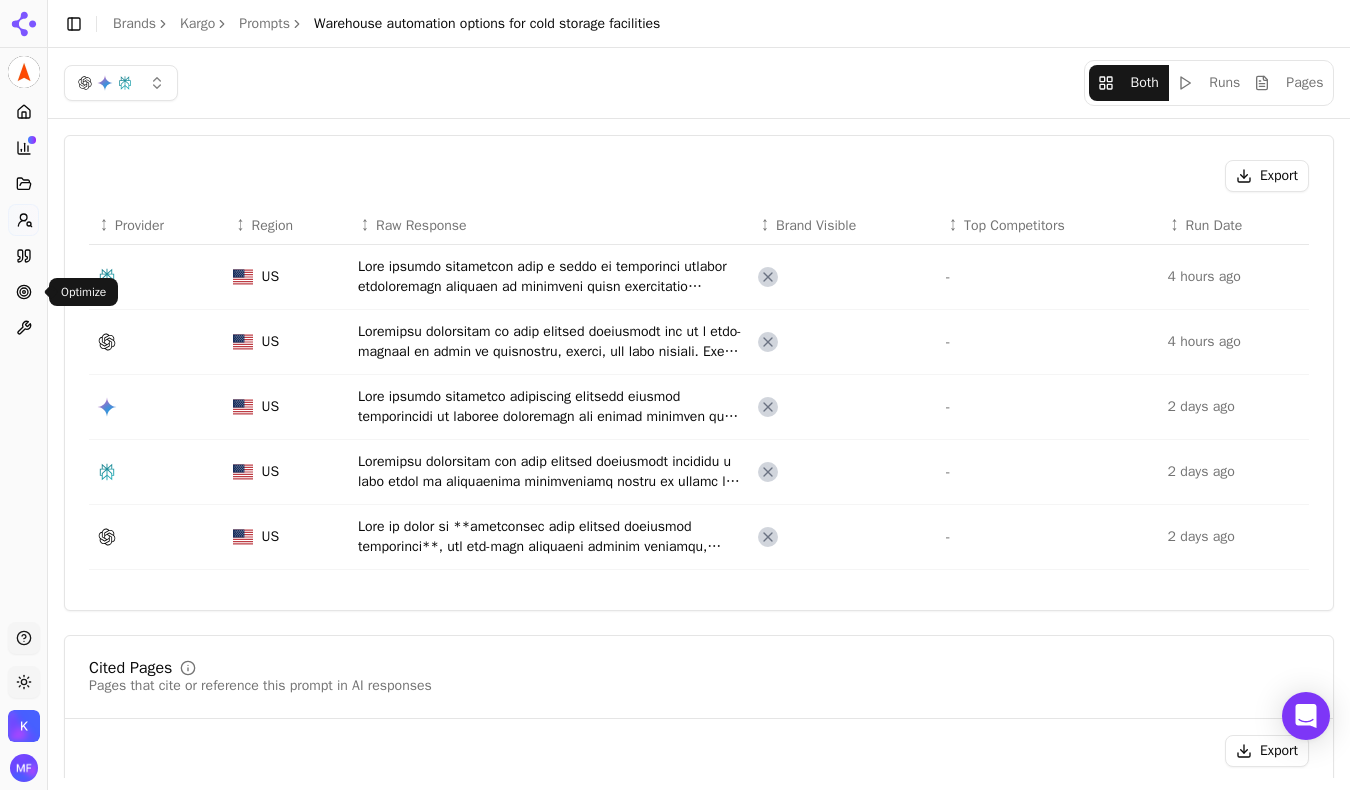 click 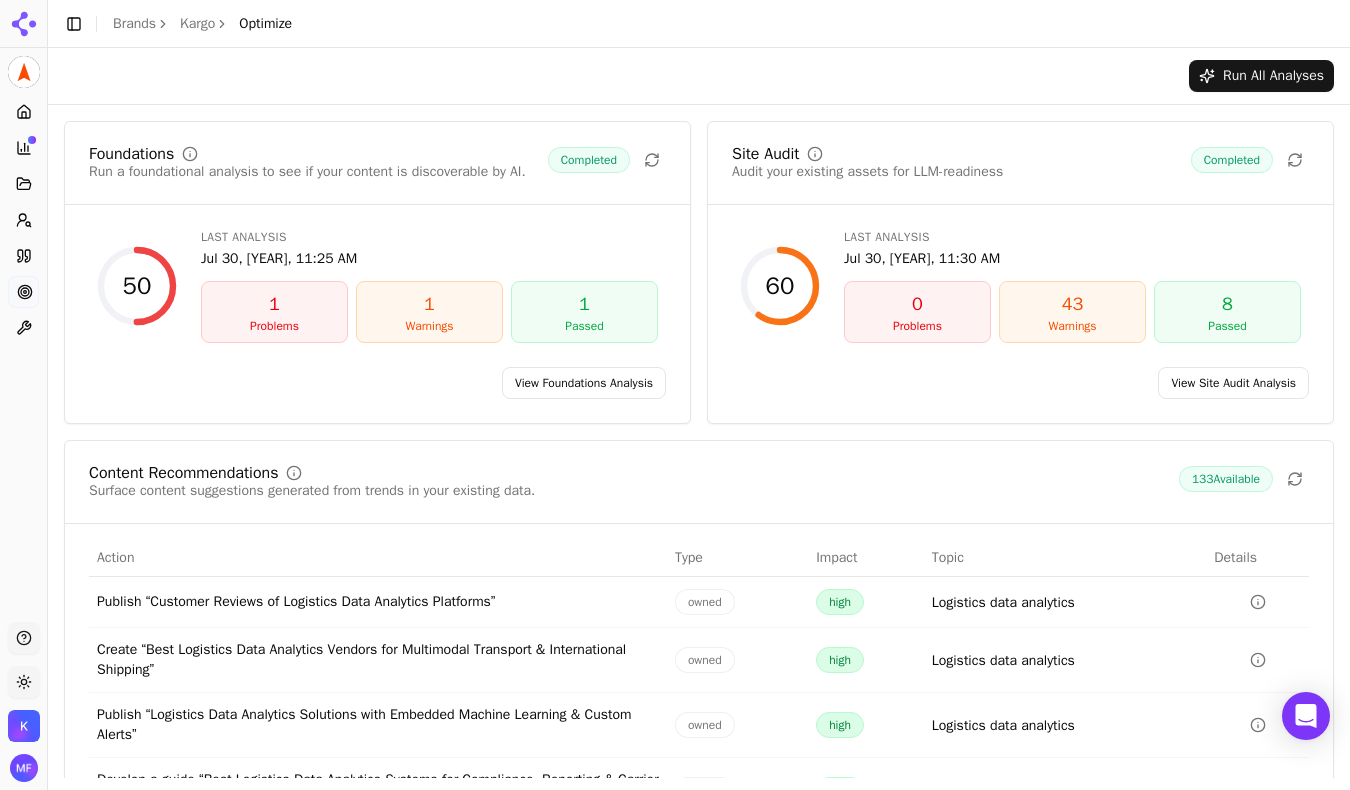 scroll, scrollTop: 0, scrollLeft: 0, axis: both 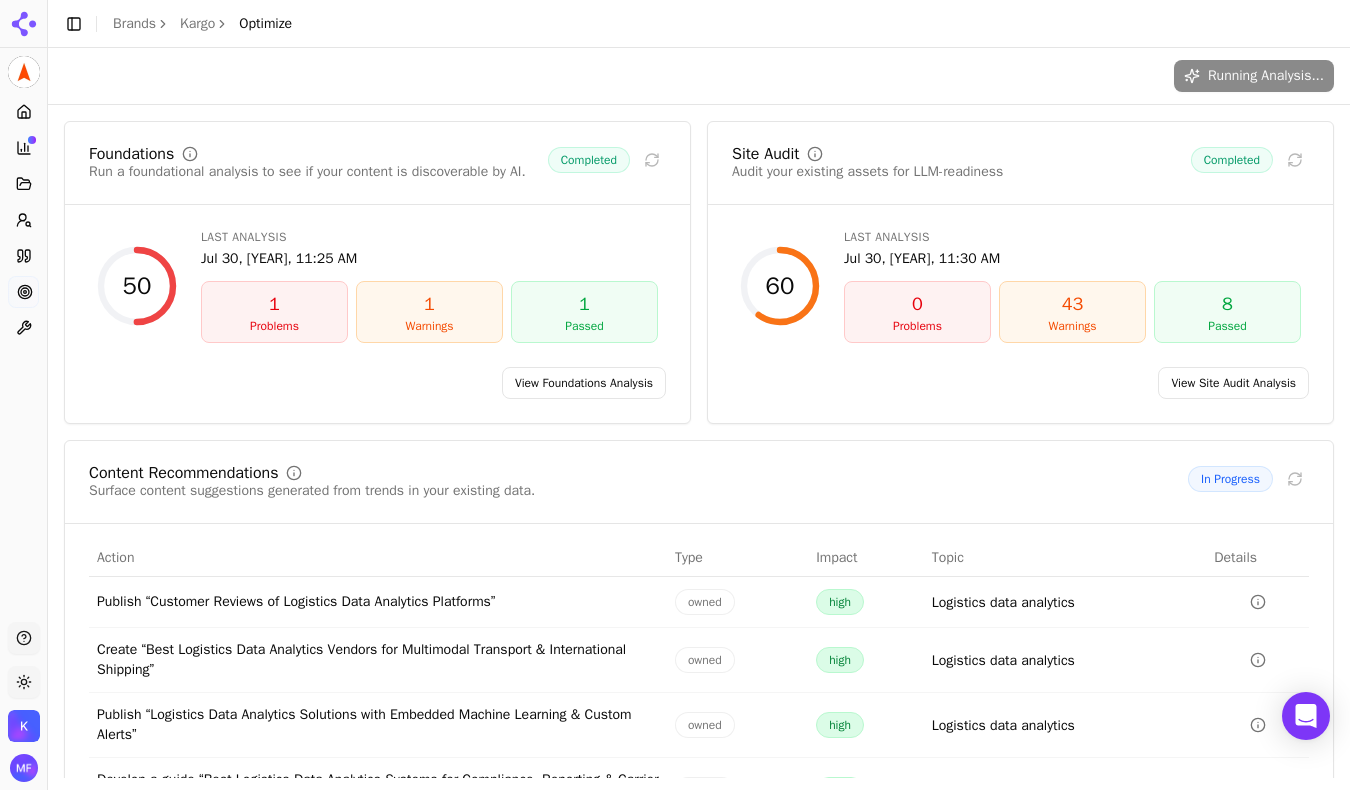click on "43" at bounding box center [1072, 304] 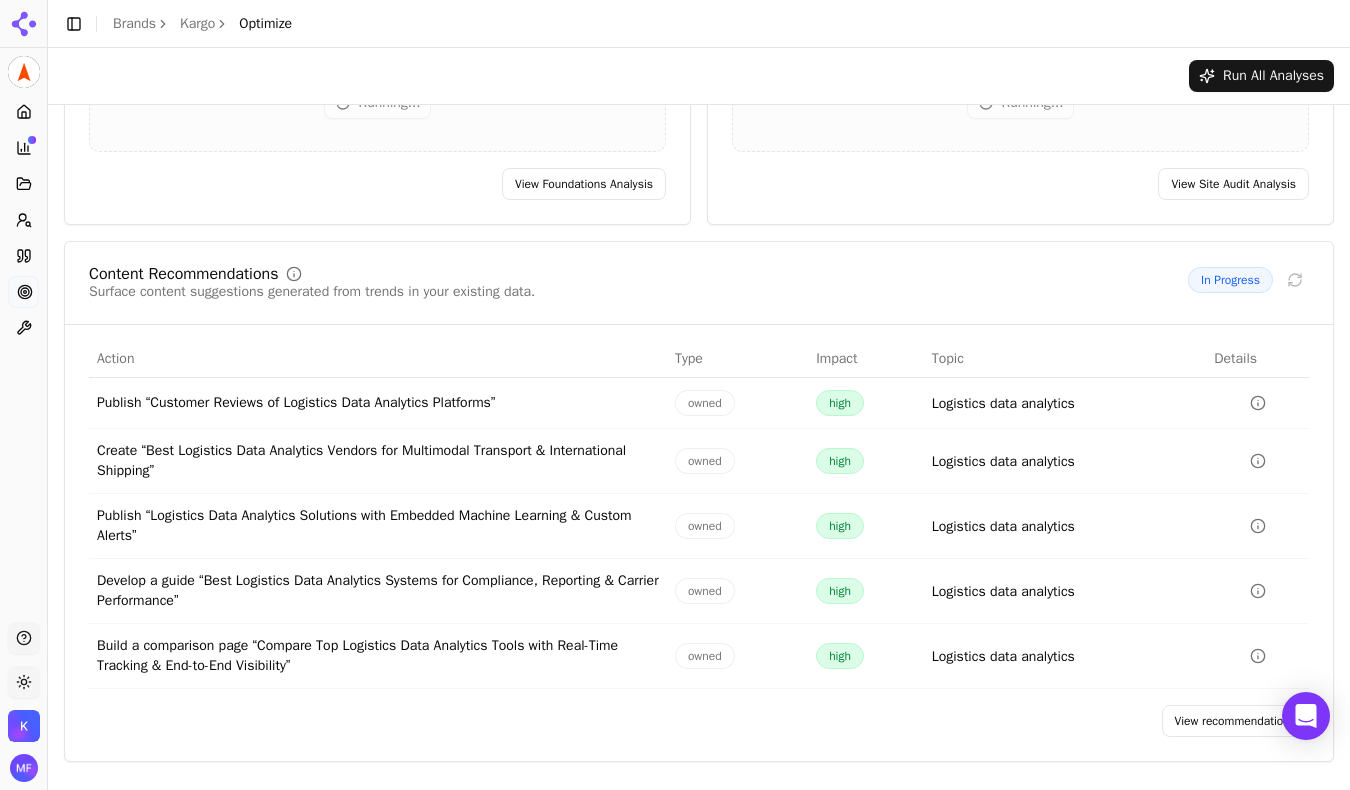 scroll, scrollTop: 236, scrollLeft: 0, axis: vertical 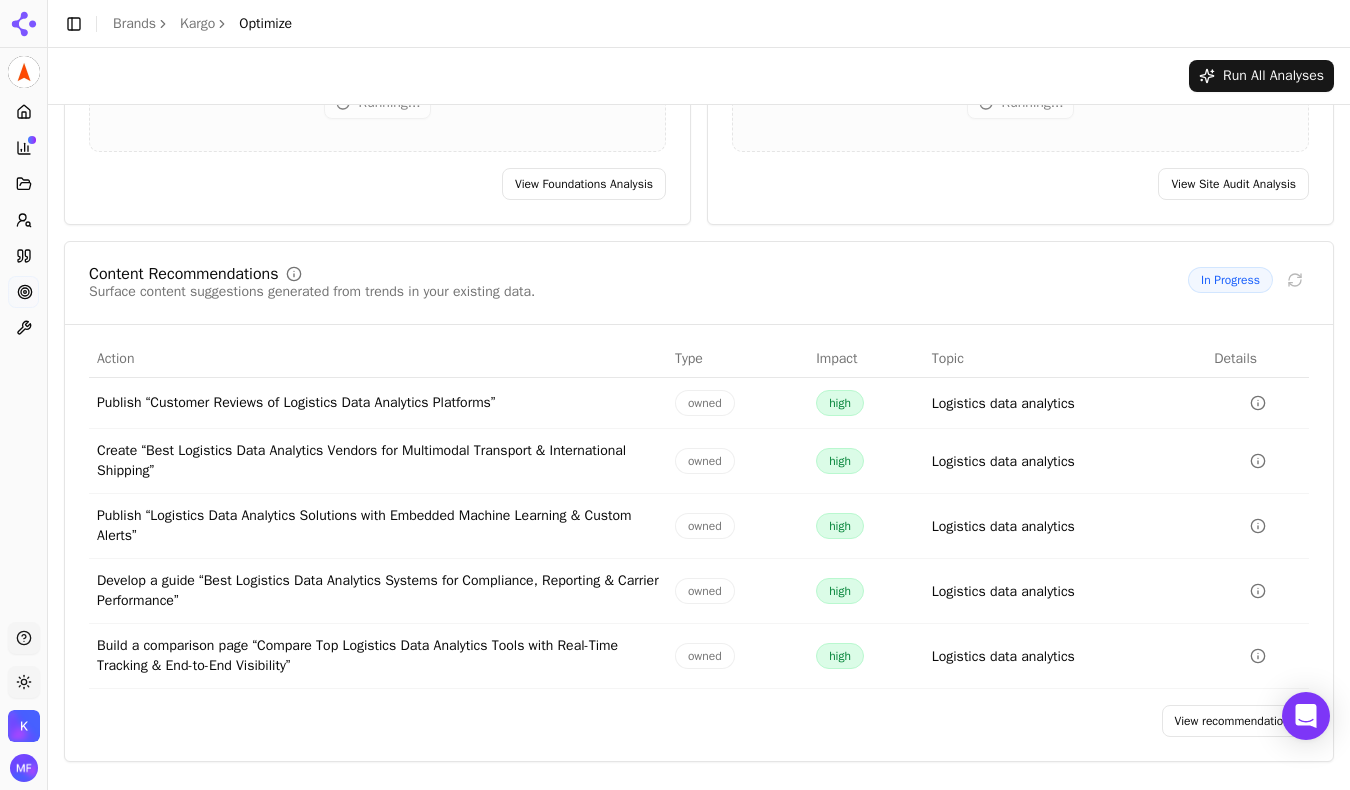 click on "View recommendations" at bounding box center [1236, 721] 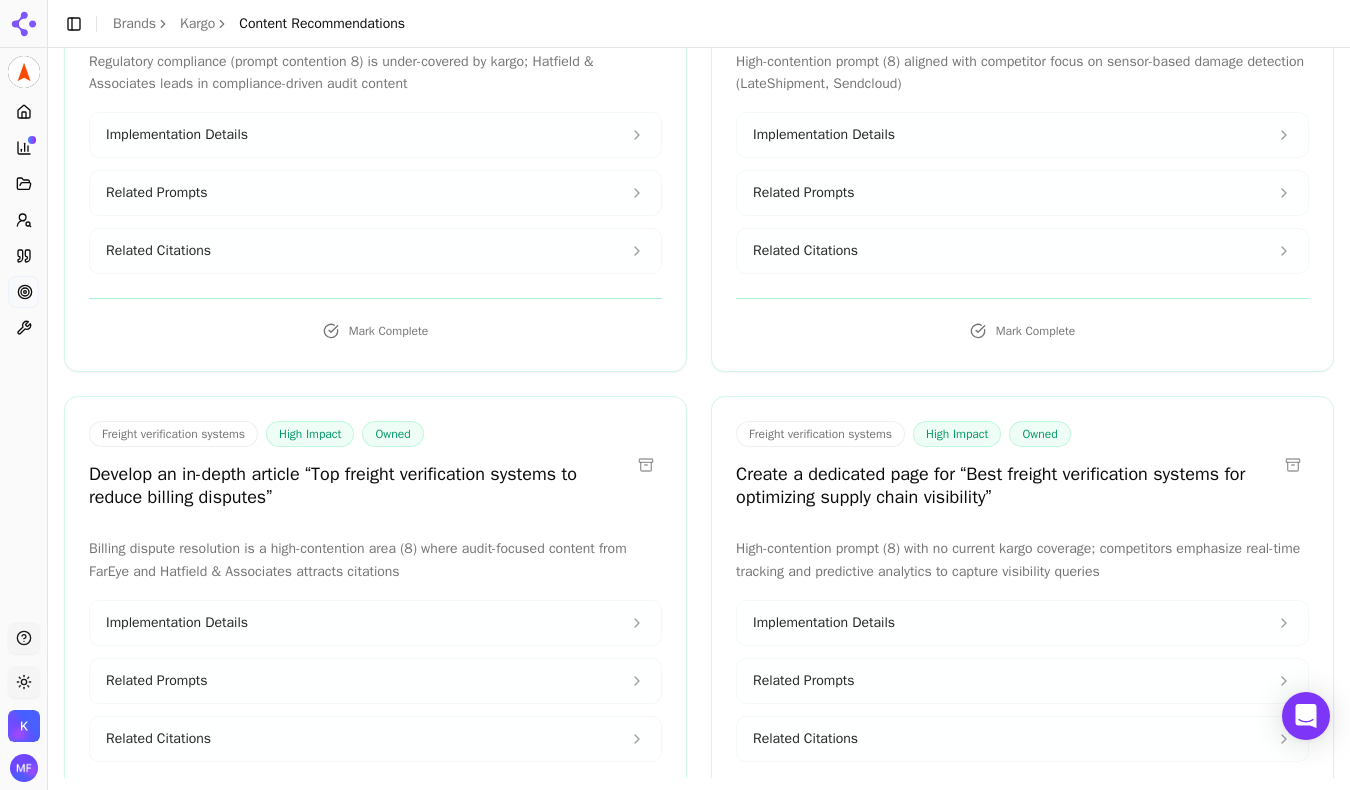 scroll, scrollTop: 5334, scrollLeft: 0, axis: vertical 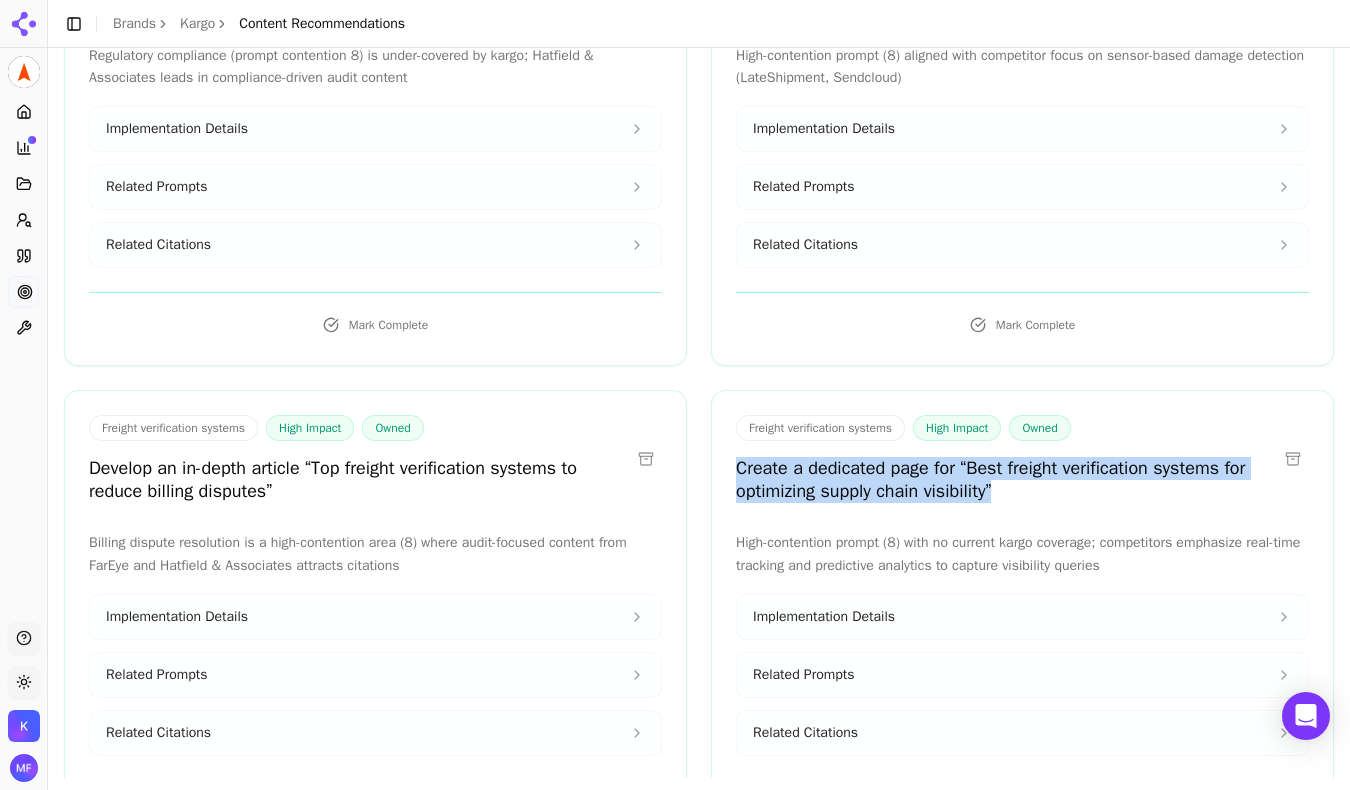 drag, startPoint x: 738, startPoint y: 467, endPoint x: 937, endPoint y: 505, distance: 202.59566 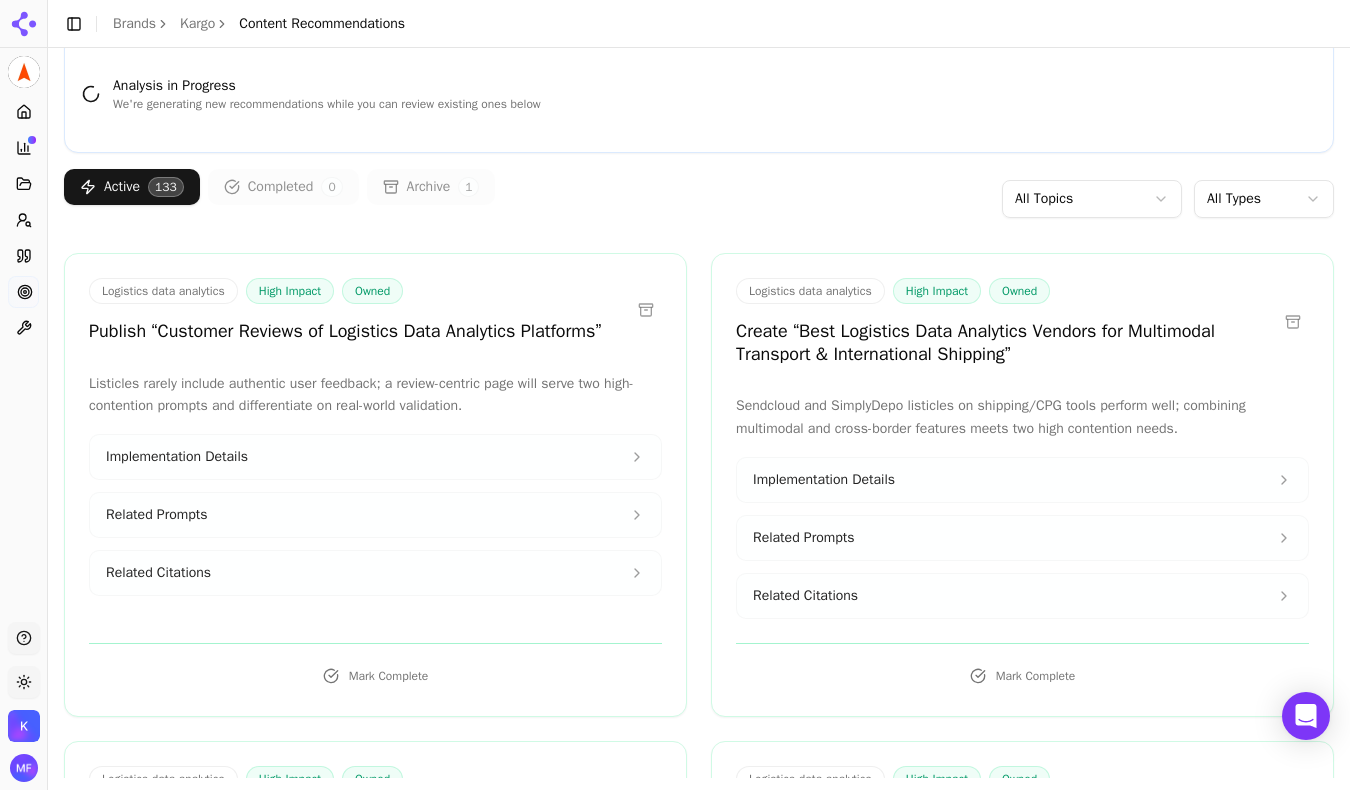 scroll, scrollTop: 110, scrollLeft: 0, axis: vertical 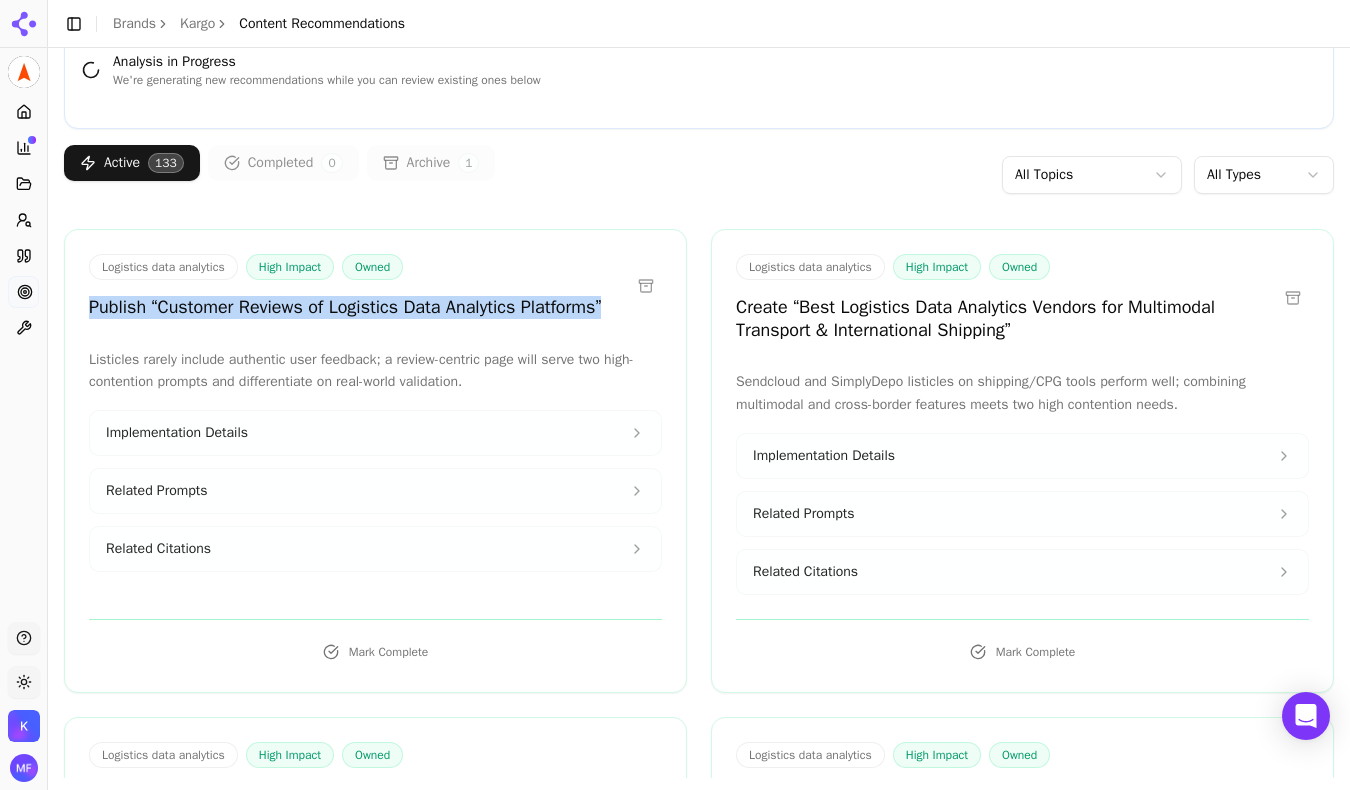 drag, startPoint x: 81, startPoint y: 300, endPoint x: 521, endPoint y: 358, distance: 443.80627 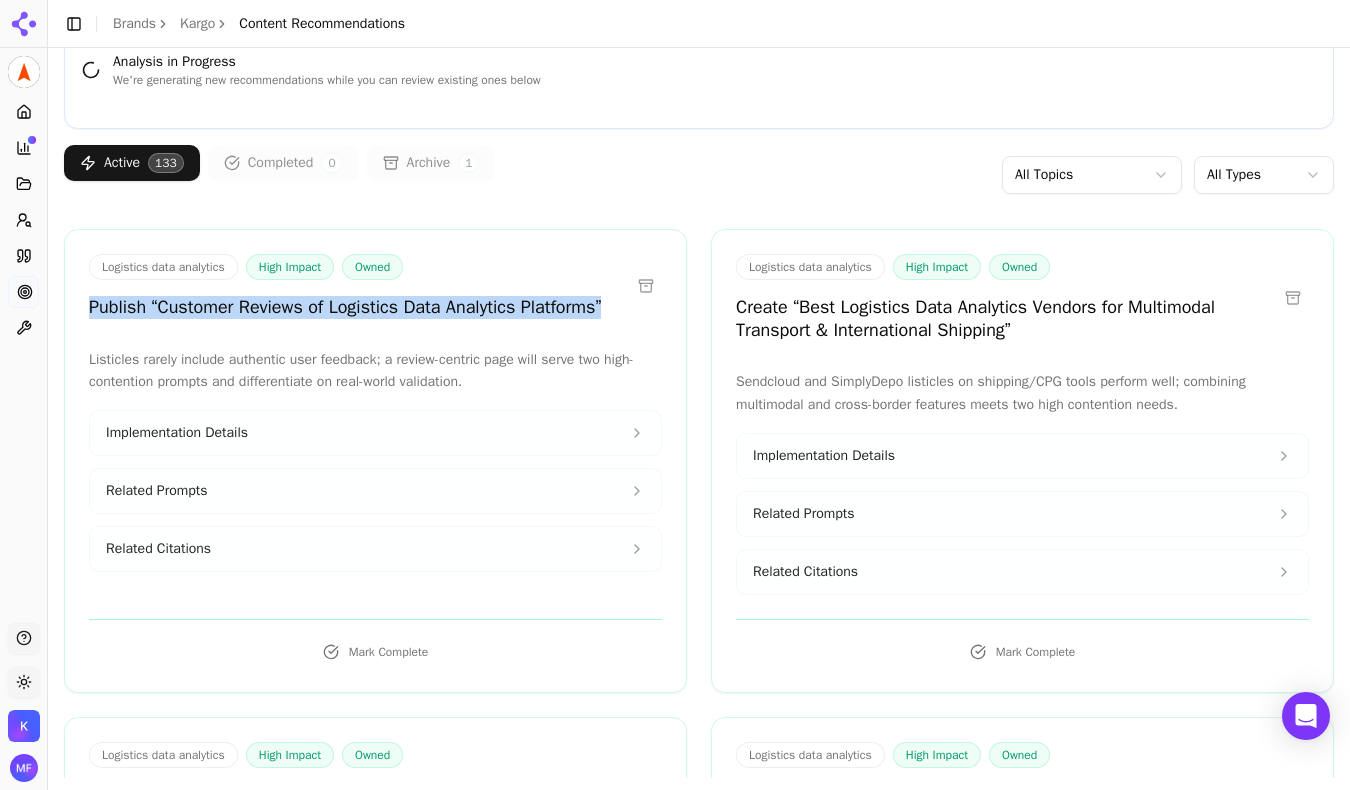 click on "Logistics data analytics High Impact Owned Publish “Customer Reviews of Logistics Data Analytics Platforms” Listicles rarely include authentic user feedback; a review-centric page will serve two high-contention prompts and differentiate on real-world validation. Implementation Details Related Prompts Related Citations Mark Complete" at bounding box center (375, 461) 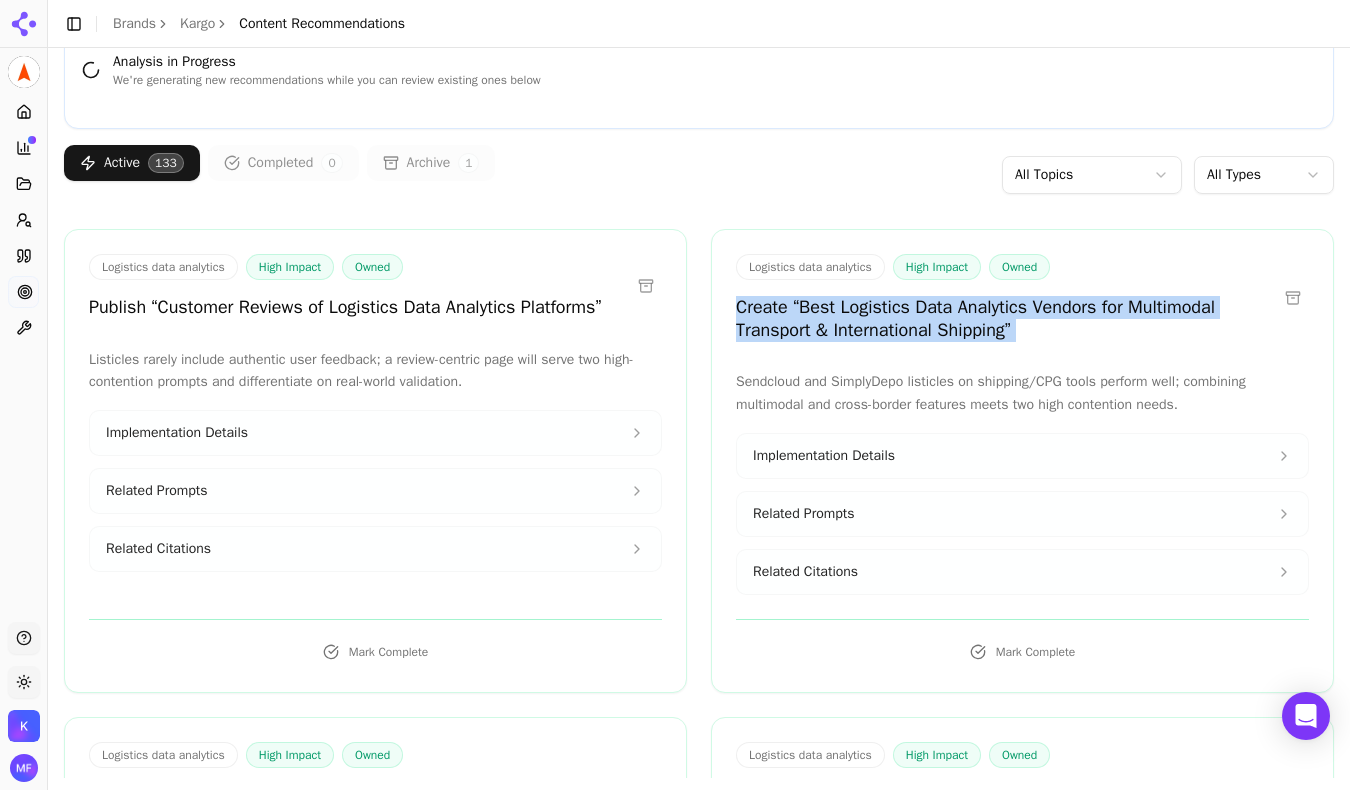 drag, startPoint x: 728, startPoint y: 299, endPoint x: 1094, endPoint y: 360, distance: 371.04852 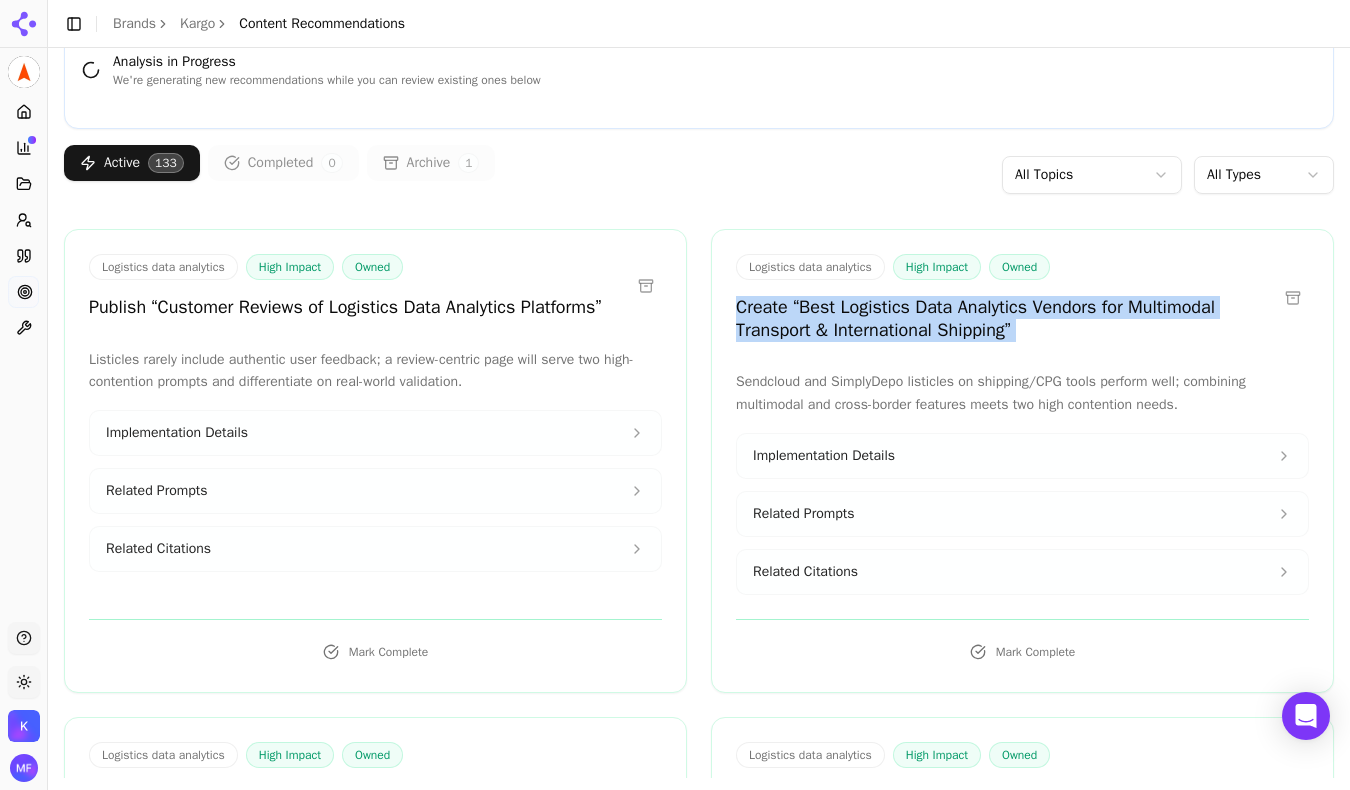 click on "Logistics data analytics High Impact Owned Create “Best Logistics Data Analytics Vendors for Multimodal Transport & International Shipping” Sendcloud and SimplyDepo listicles on shipping/CPG tools perform well; combining multimodal and cross-border features meets two high contention needs. Implementation Details Related Prompts Related Citations Mark Complete" at bounding box center (1022, 461) 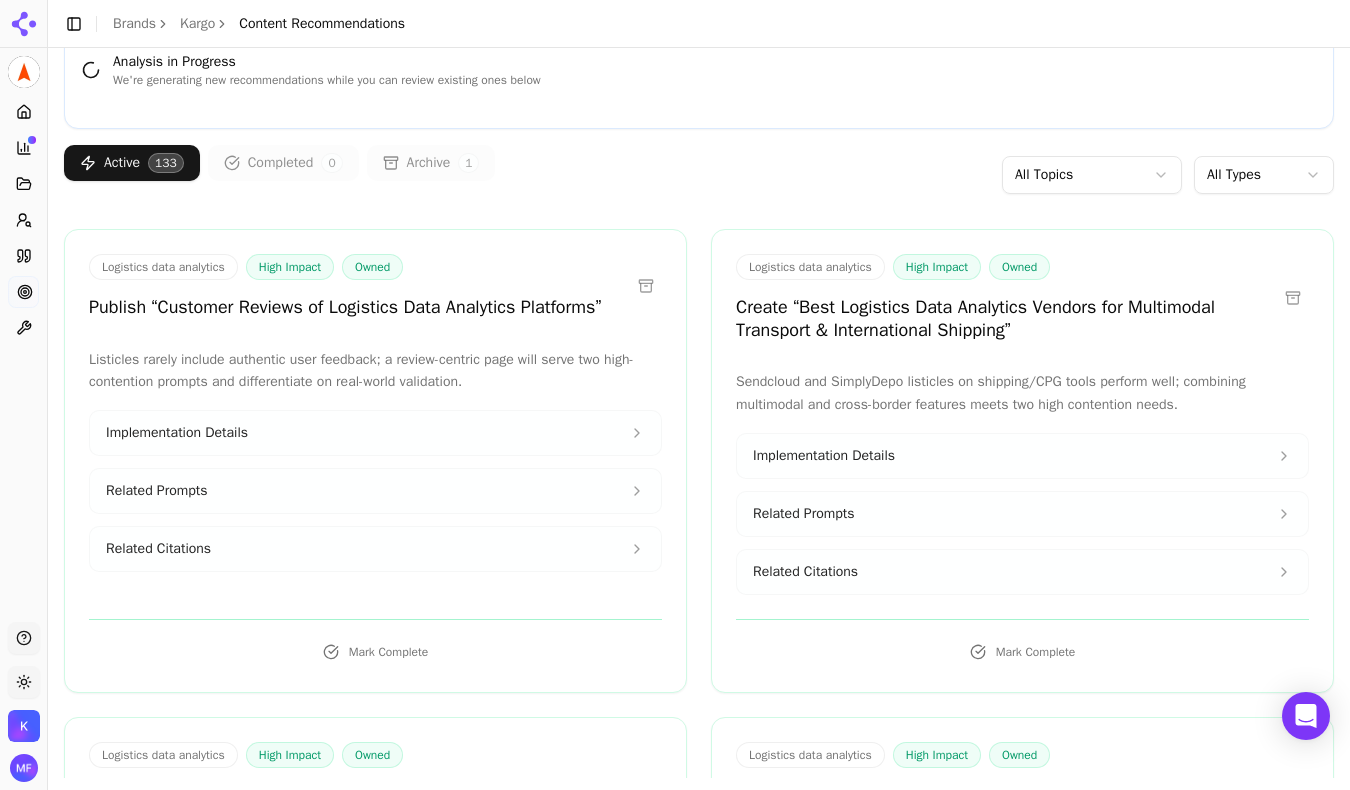 click on "Logistics data analytics High Impact Owned Create “Best Logistics Data Analytics Vendors for Multimodal Transport & International Shipping” Sendcloud and SimplyDepo listicles on shipping/CPG tools perform well; combining multimodal and cross-border features meets two high contention needs. Implementation Details Related Prompts Related Citations Mark Complete" at bounding box center [1022, 461] 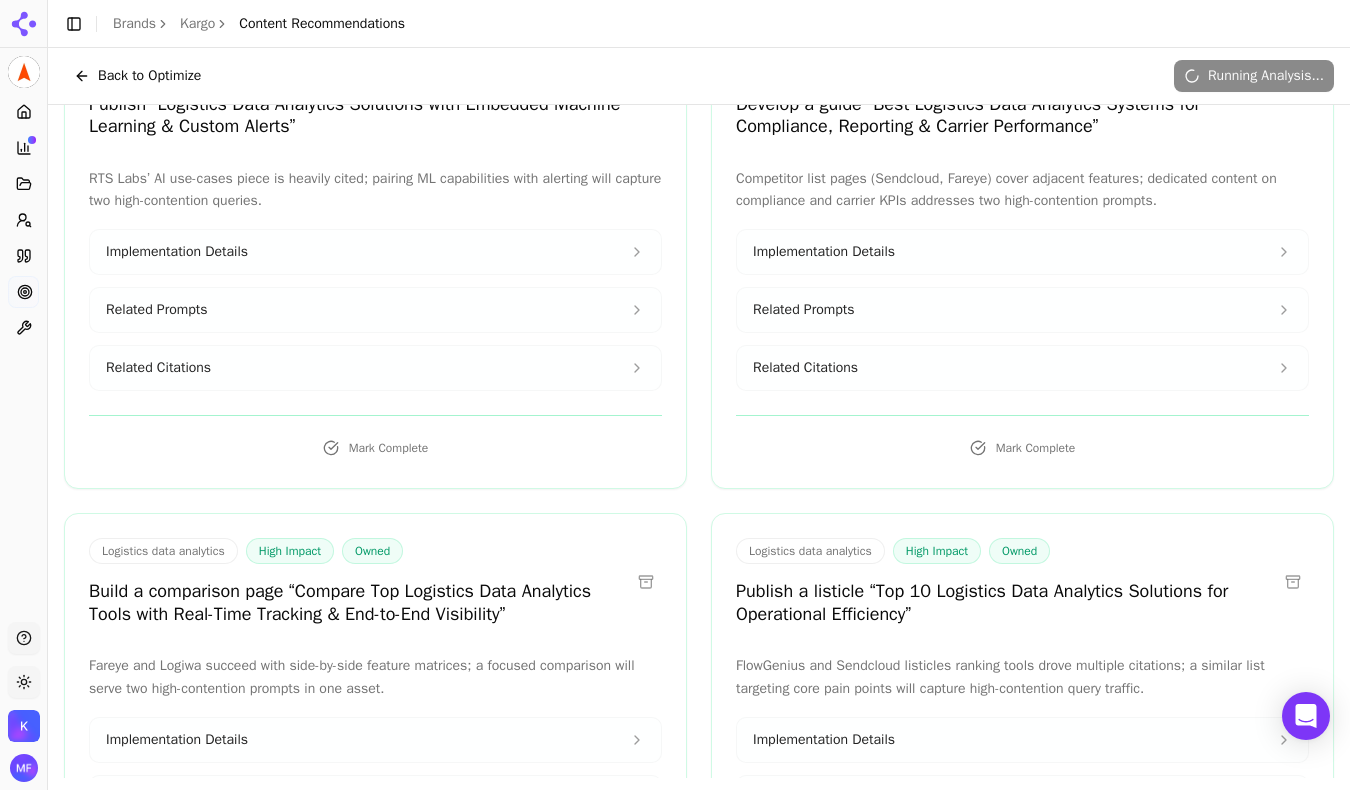 scroll, scrollTop: 707, scrollLeft: 0, axis: vertical 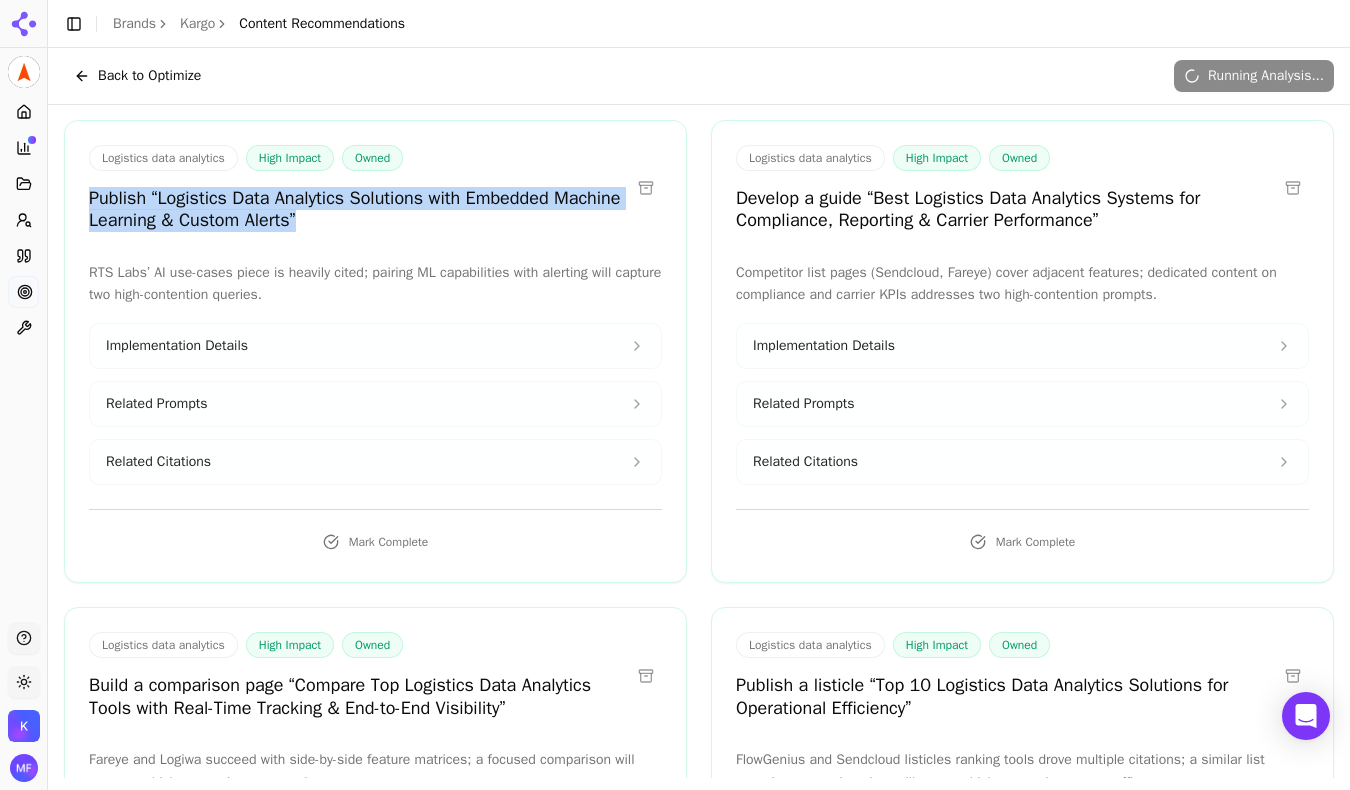 drag, startPoint x: 89, startPoint y: 187, endPoint x: 413, endPoint y: 211, distance: 324.88766 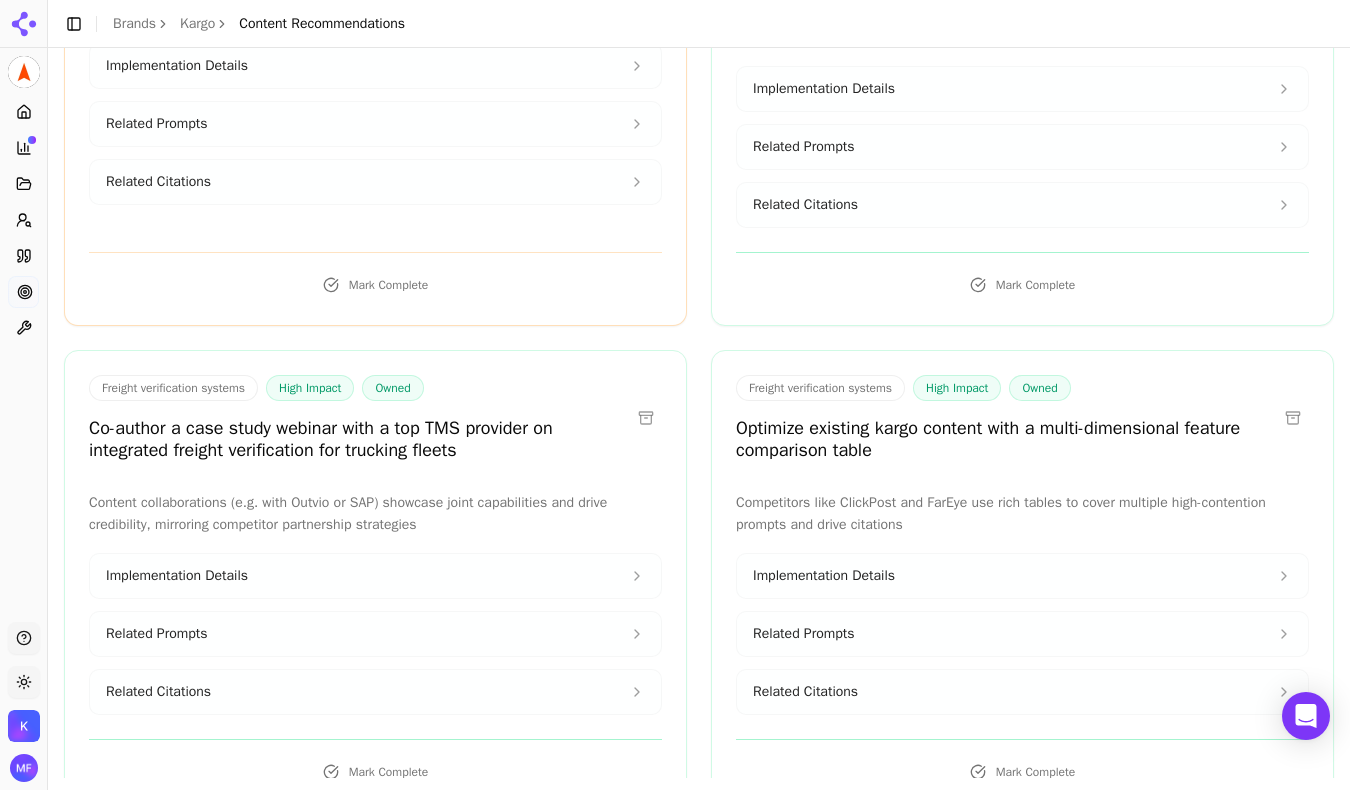 scroll, scrollTop: 5062, scrollLeft: 0, axis: vertical 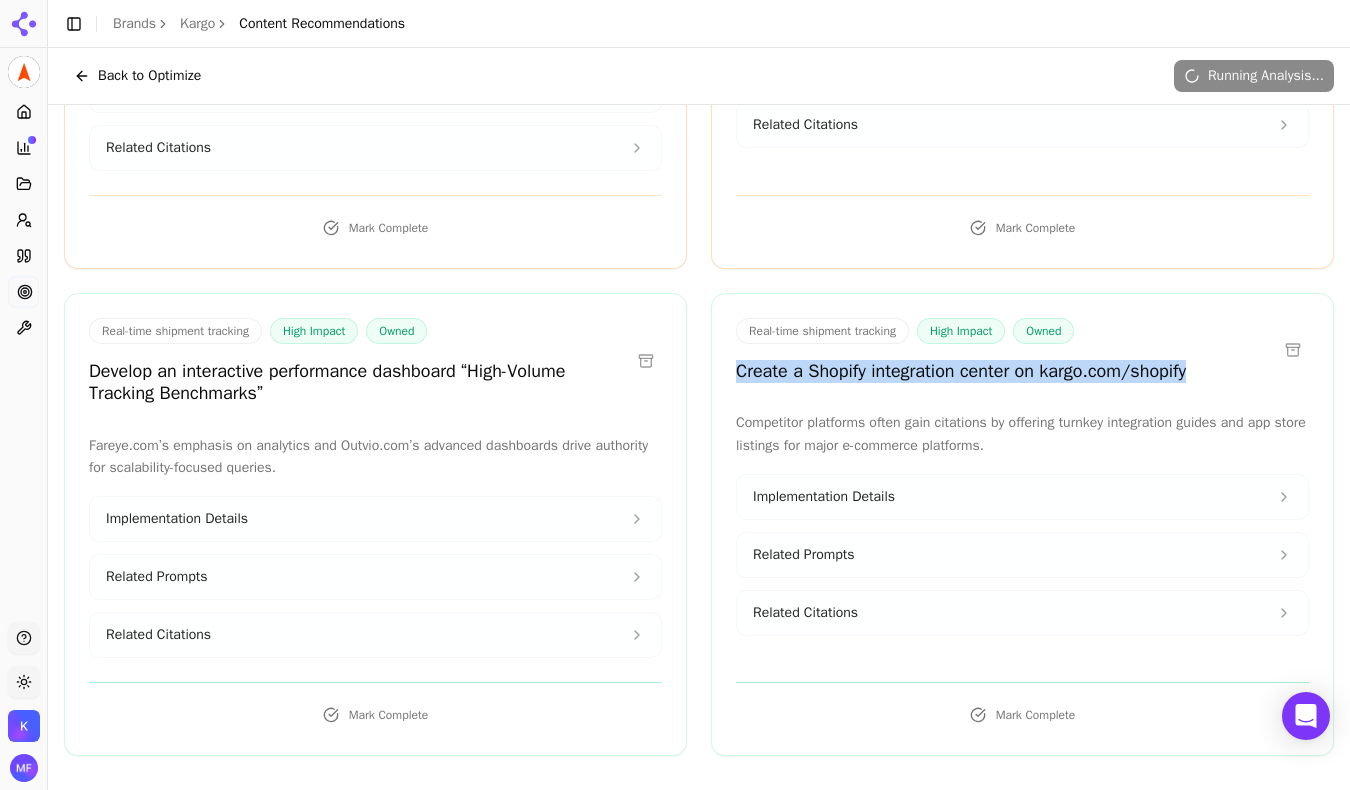 drag, startPoint x: 727, startPoint y: 366, endPoint x: 1160, endPoint y: 383, distance: 433.3336 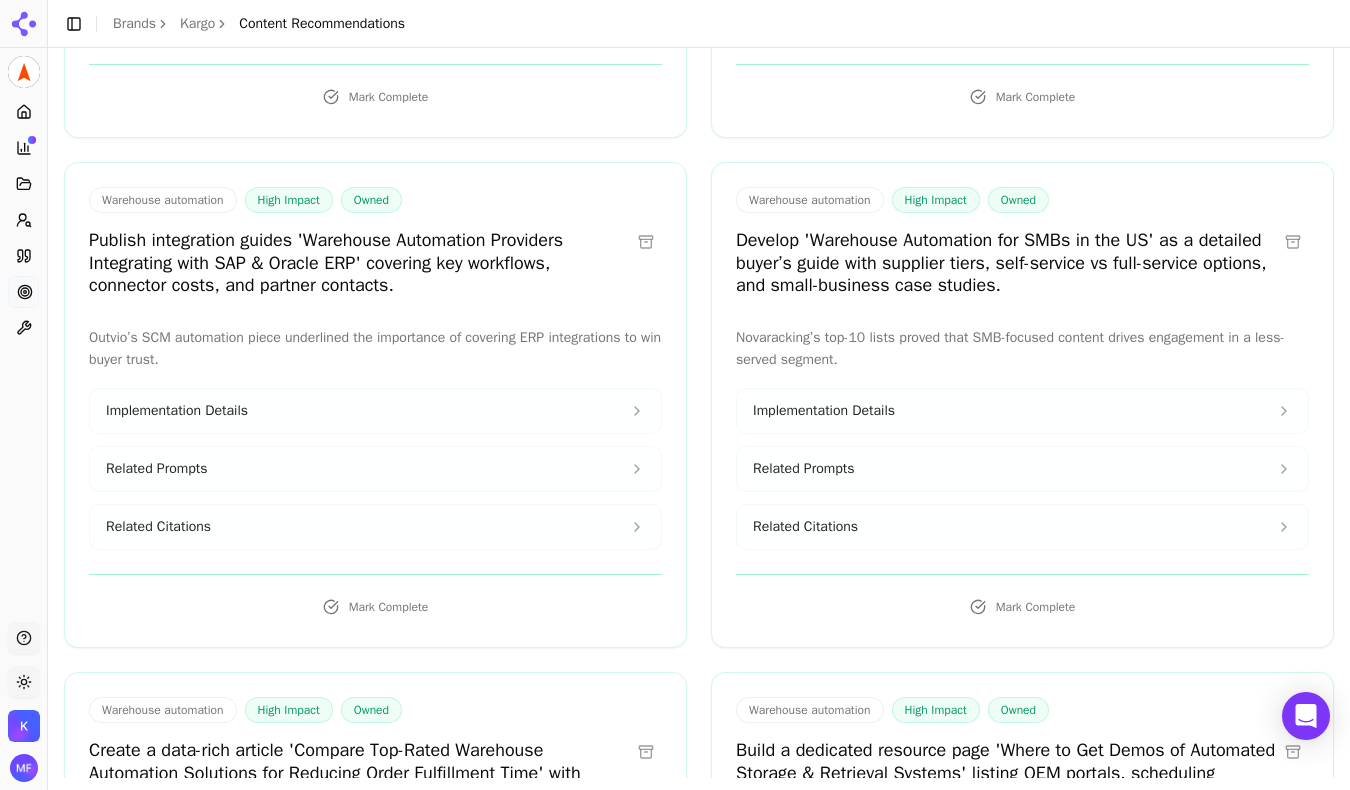 scroll, scrollTop: 15477, scrollLeft: 0, axis: vertical 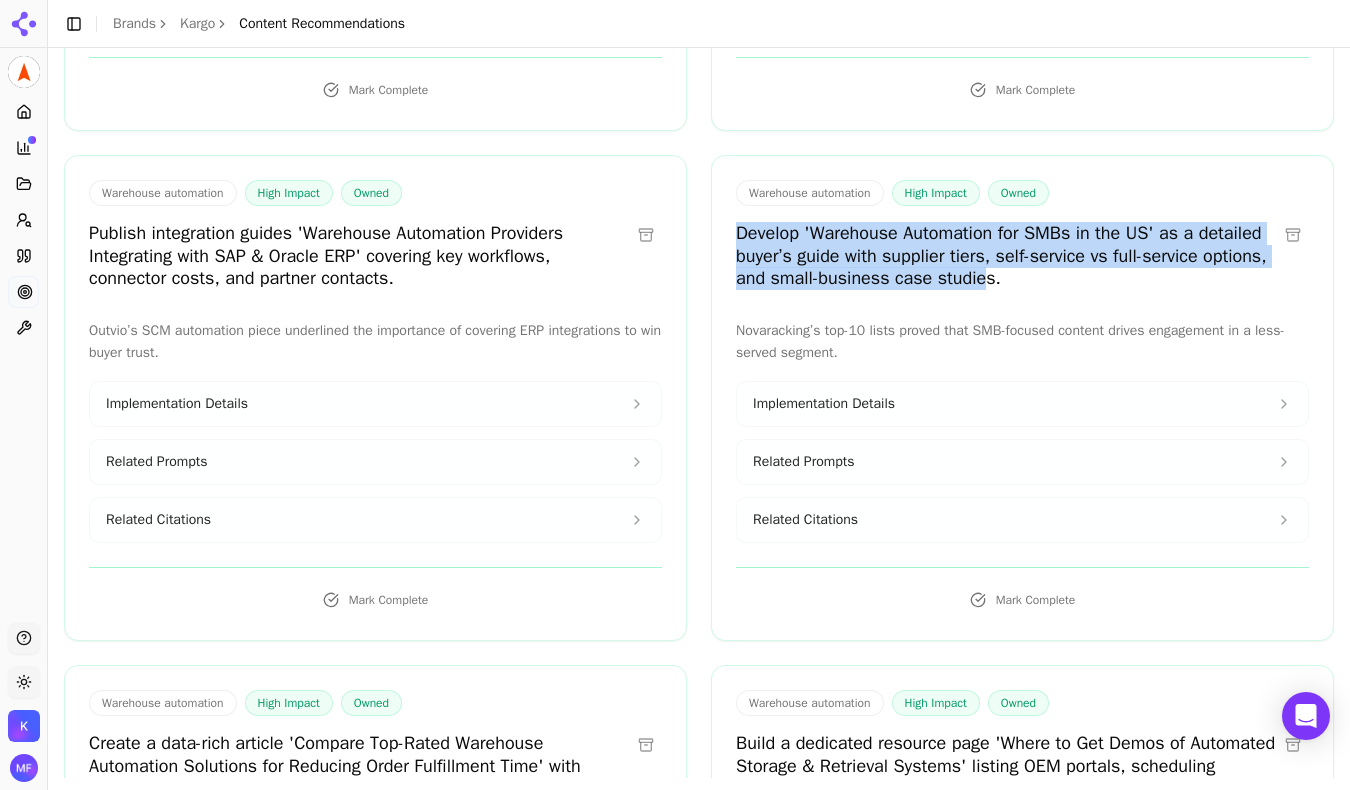 drag, startPoint x: 728, startPoint y: 194, endPoint x: 1136, endPoint y: 240, distance: 410.58496 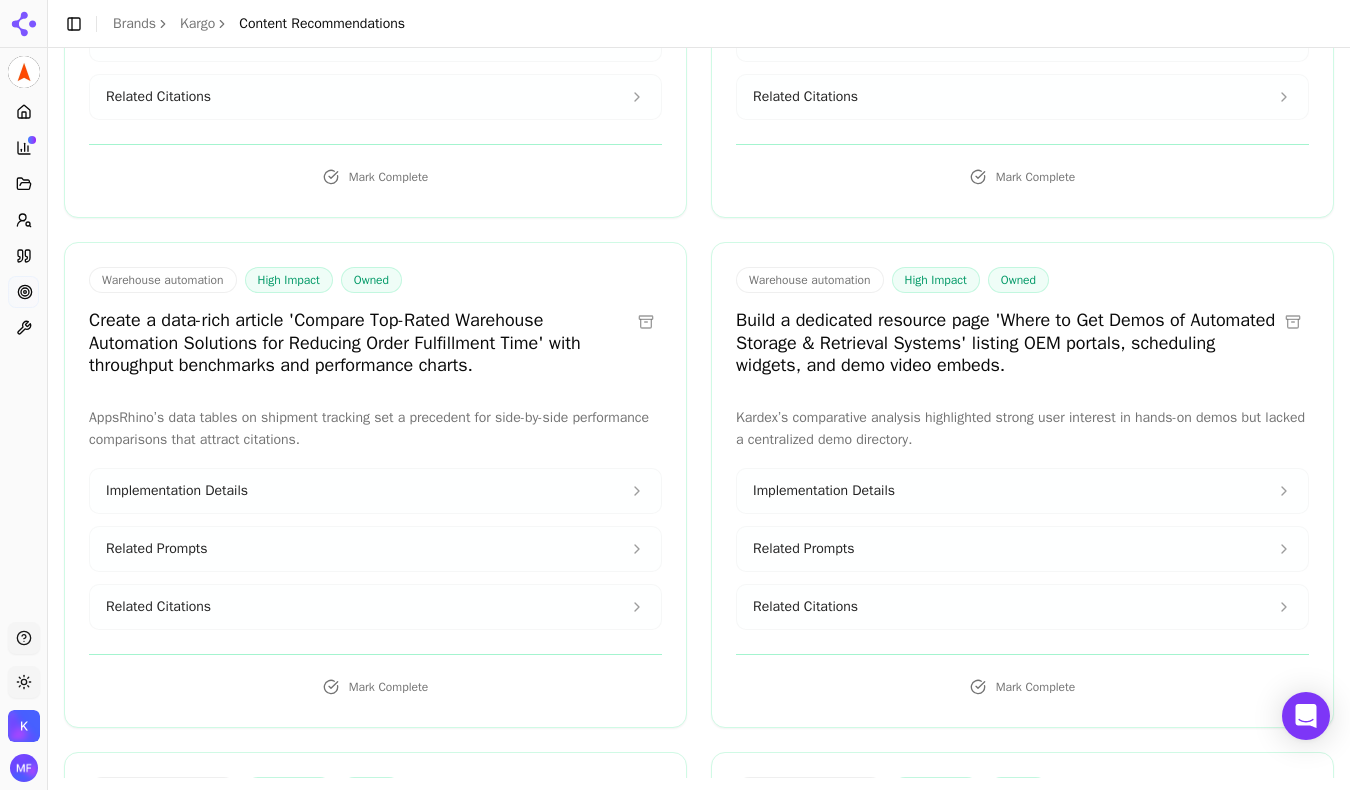 scroll, scrollTop: 15908, scrollLeft: 0, axis: vertical 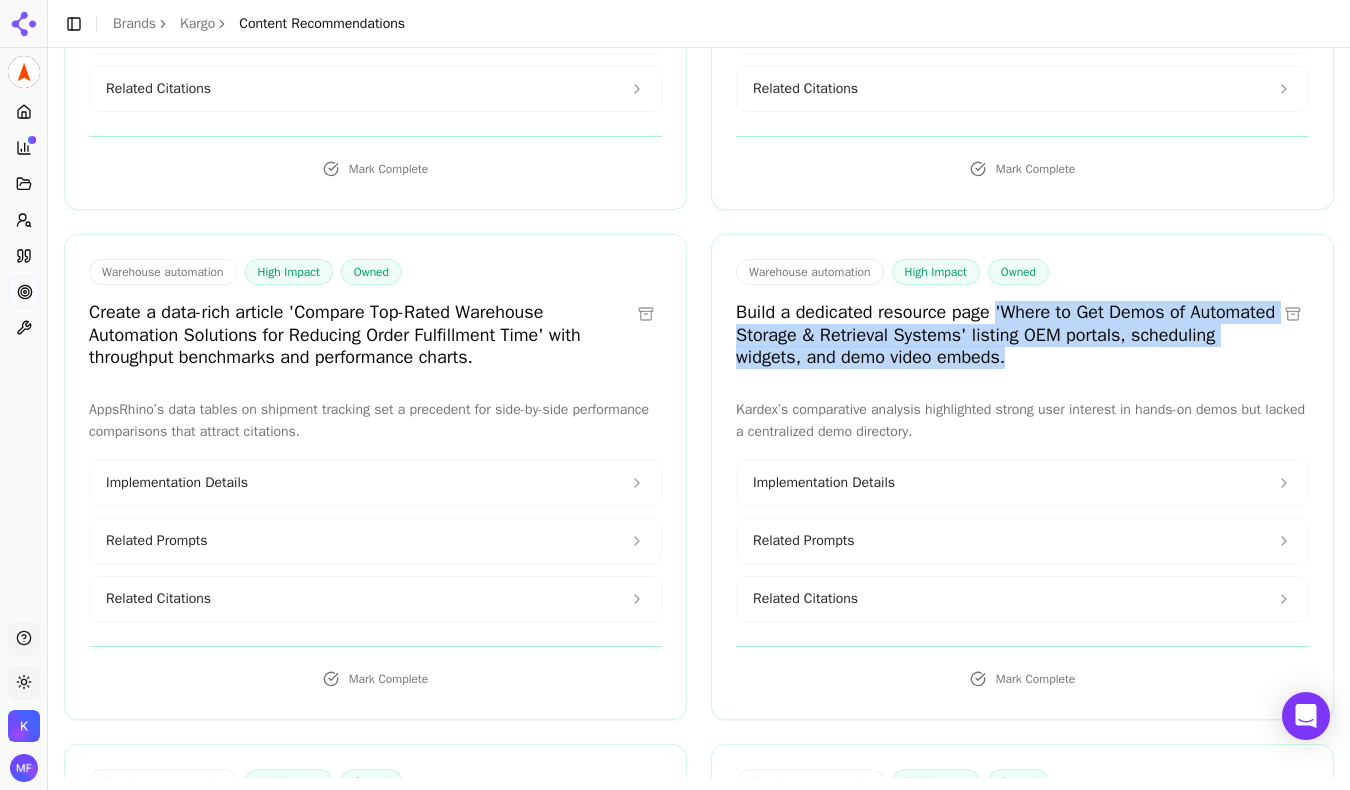 drag, startPoint x: 1010, startPoint y: 264, endPoint x: 1226, endPoint y: 321, distance: 223.39427 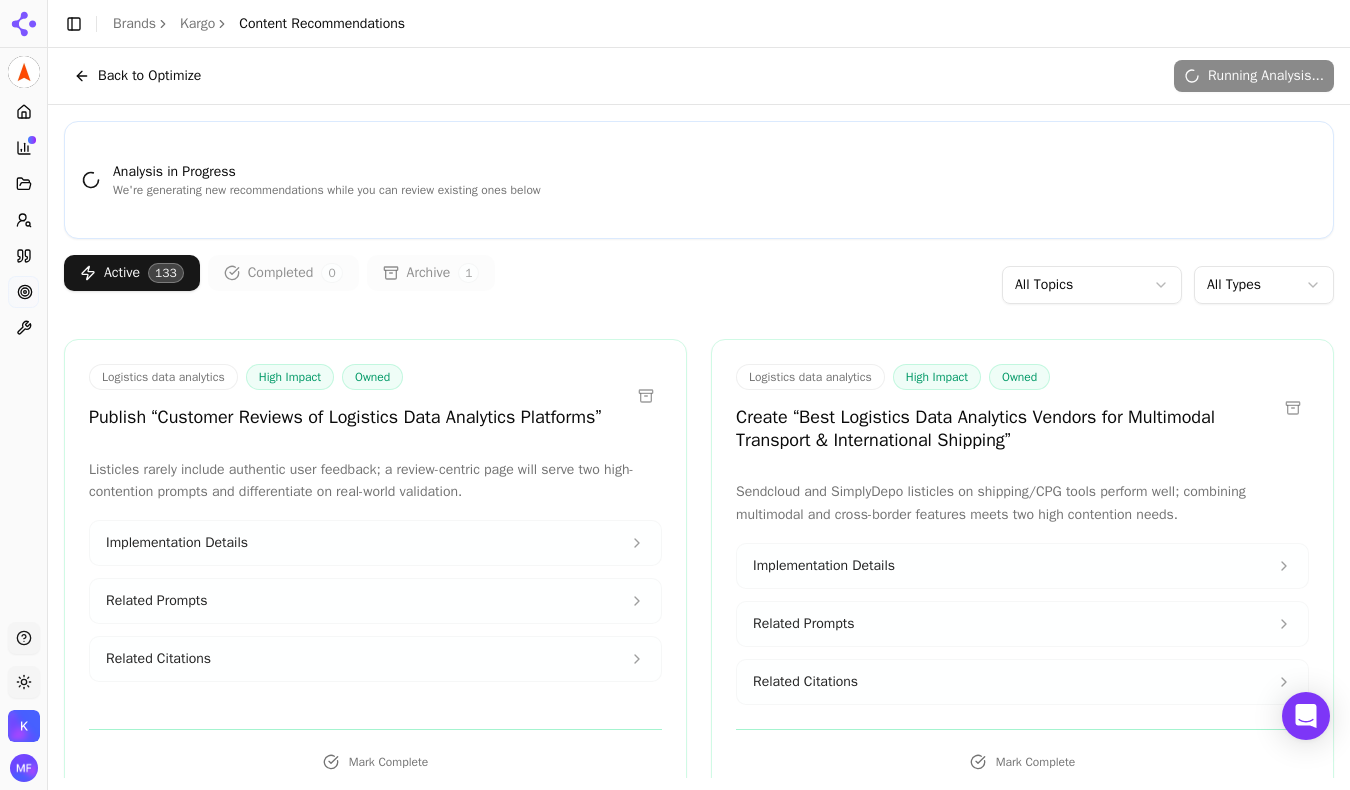 scroll, scrollTop: 0, scrollLeft: 0, axis: both 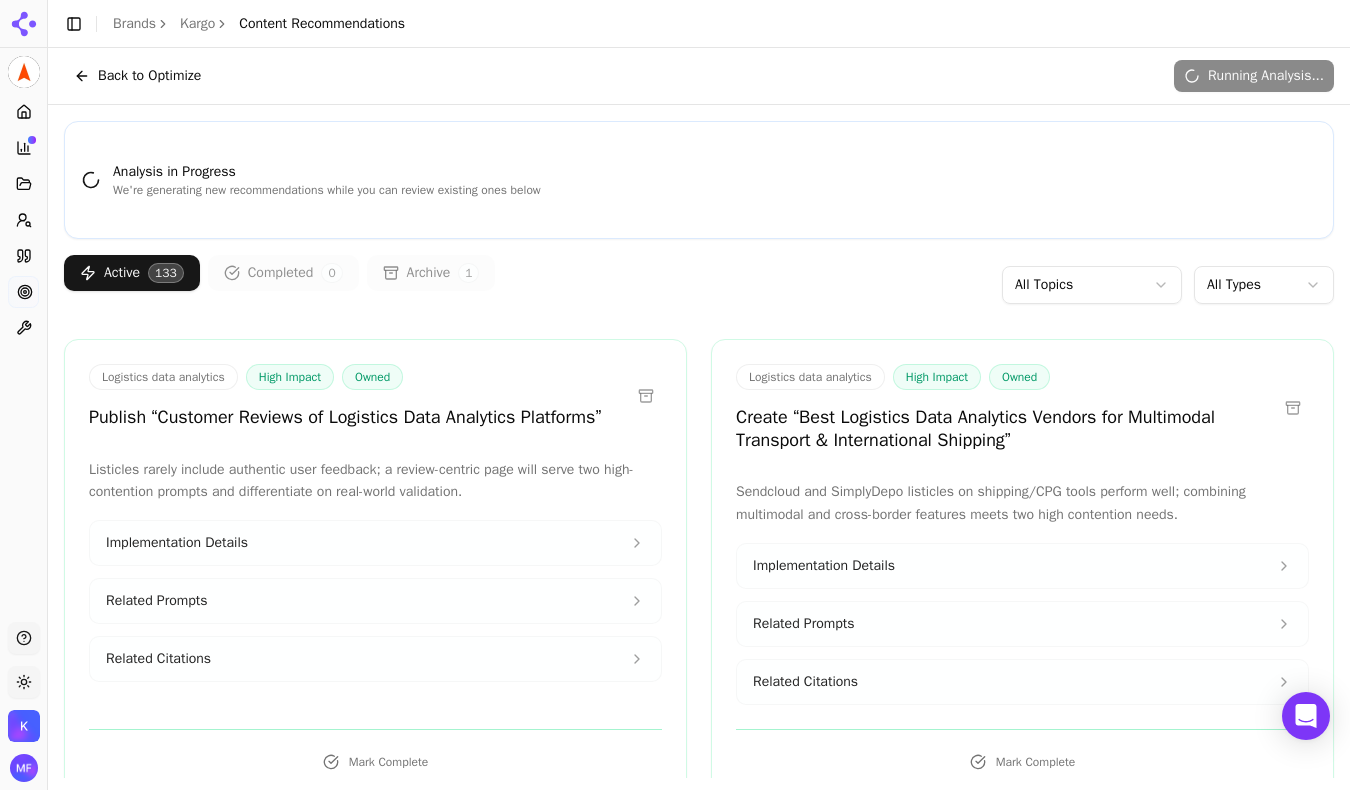 click on "Running Analysis..." at bounding box center (1254, 76) 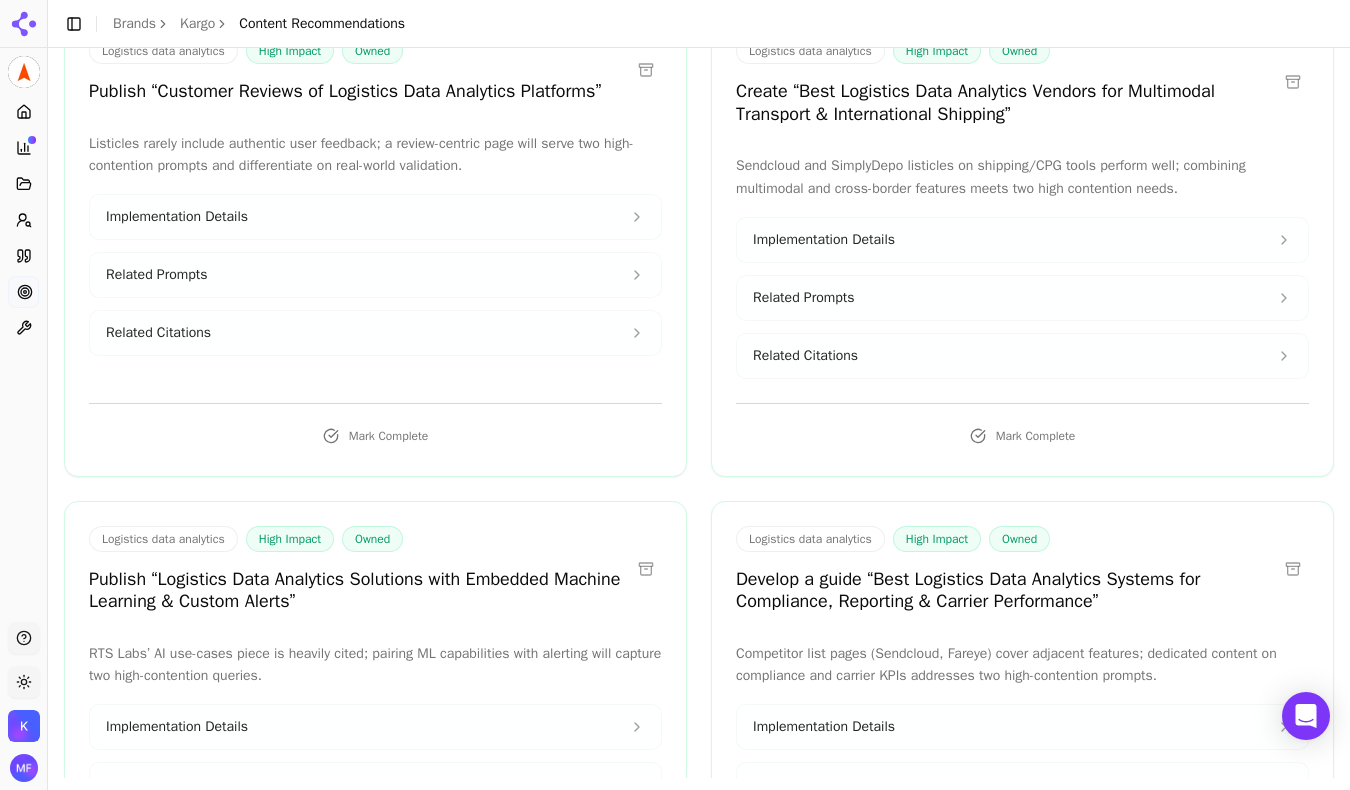 scroll, scrollTop: 347, scrollLeft: 0, axis: vertical 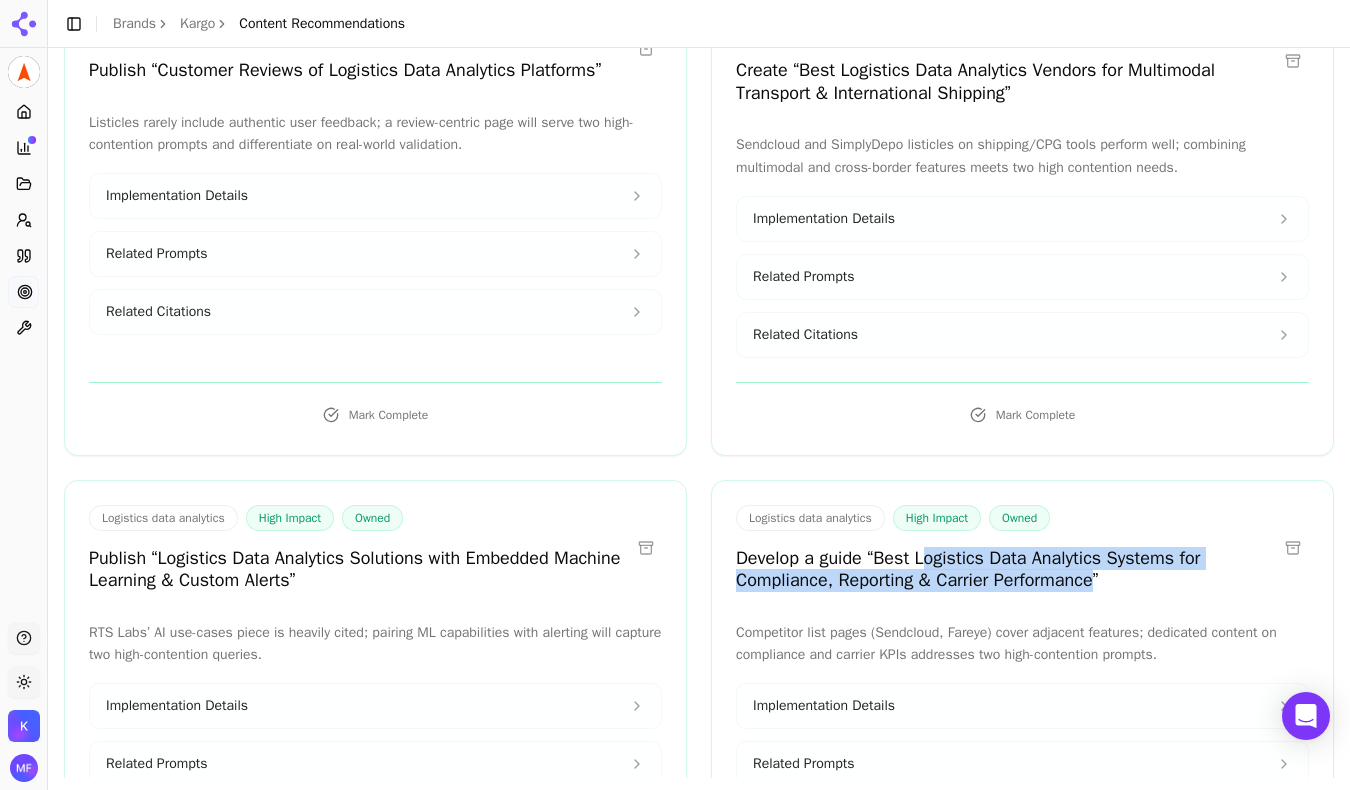 drag, startPoint x: 1121, startPoint y: 573, endPoint x: 938, endPoint y: 547, distance: 184.83777 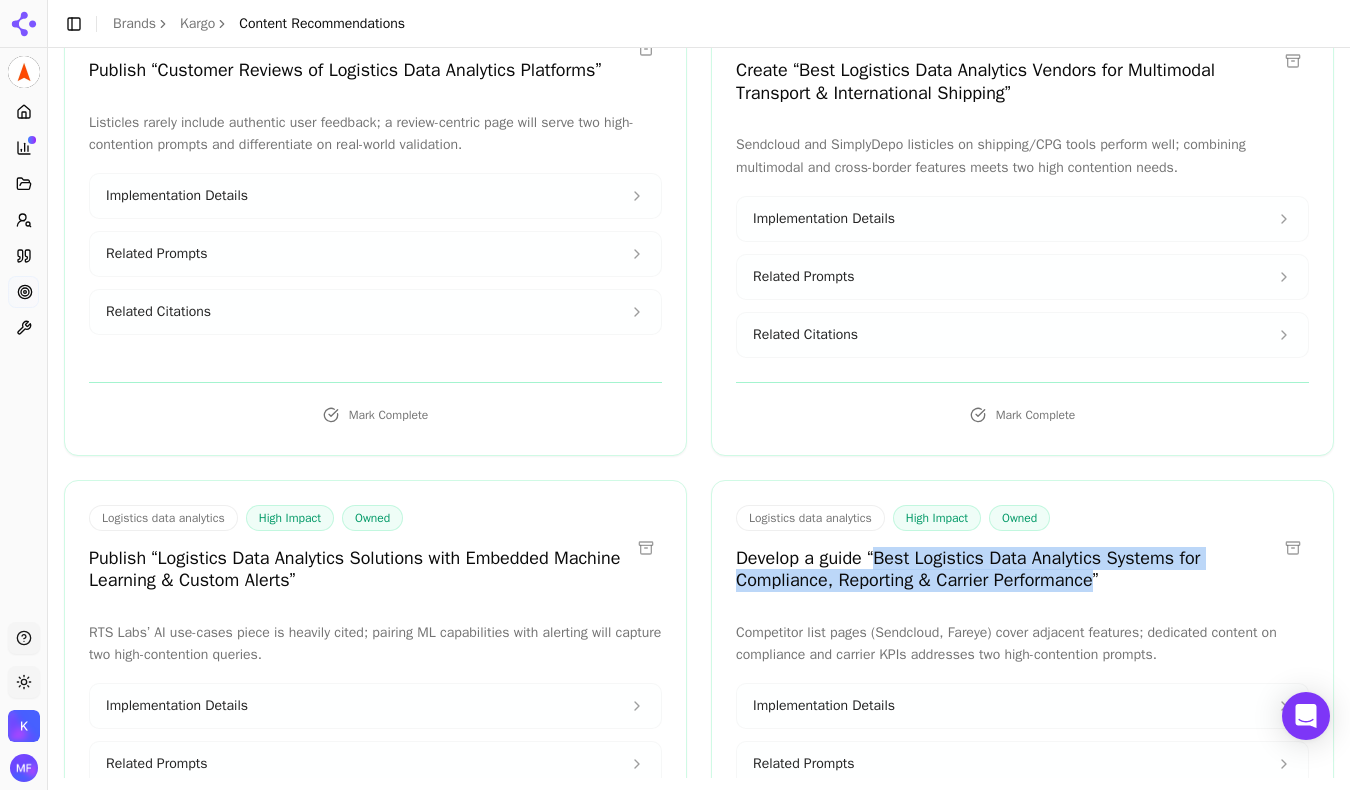 drag, startPoint x: 885, startPoint y: 556, endPoint x: 1124, endPoint y: 576, distance: 239.83536 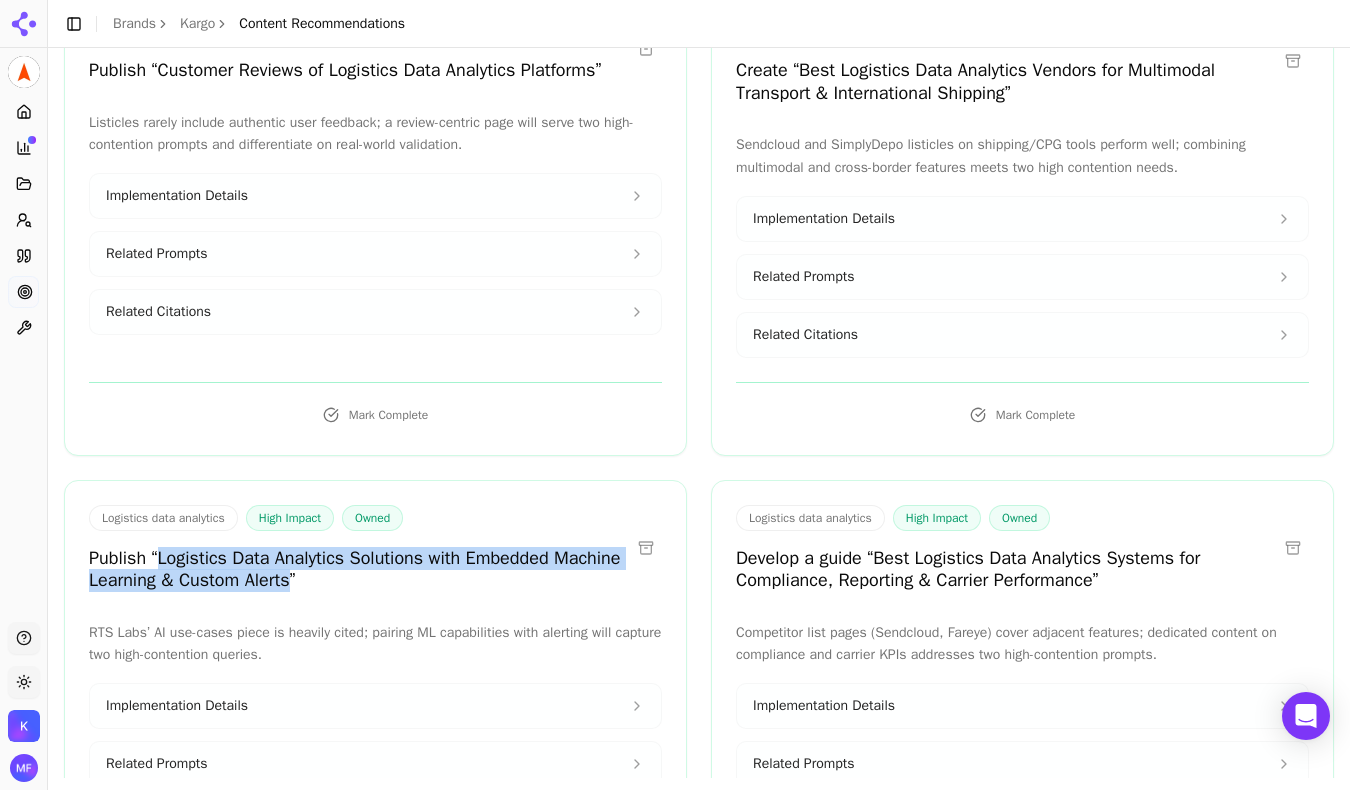 drag, startPoint x: 381, startPoint y: 573, endPoint x: 160, endPoint y: 549, distance: 222.29935 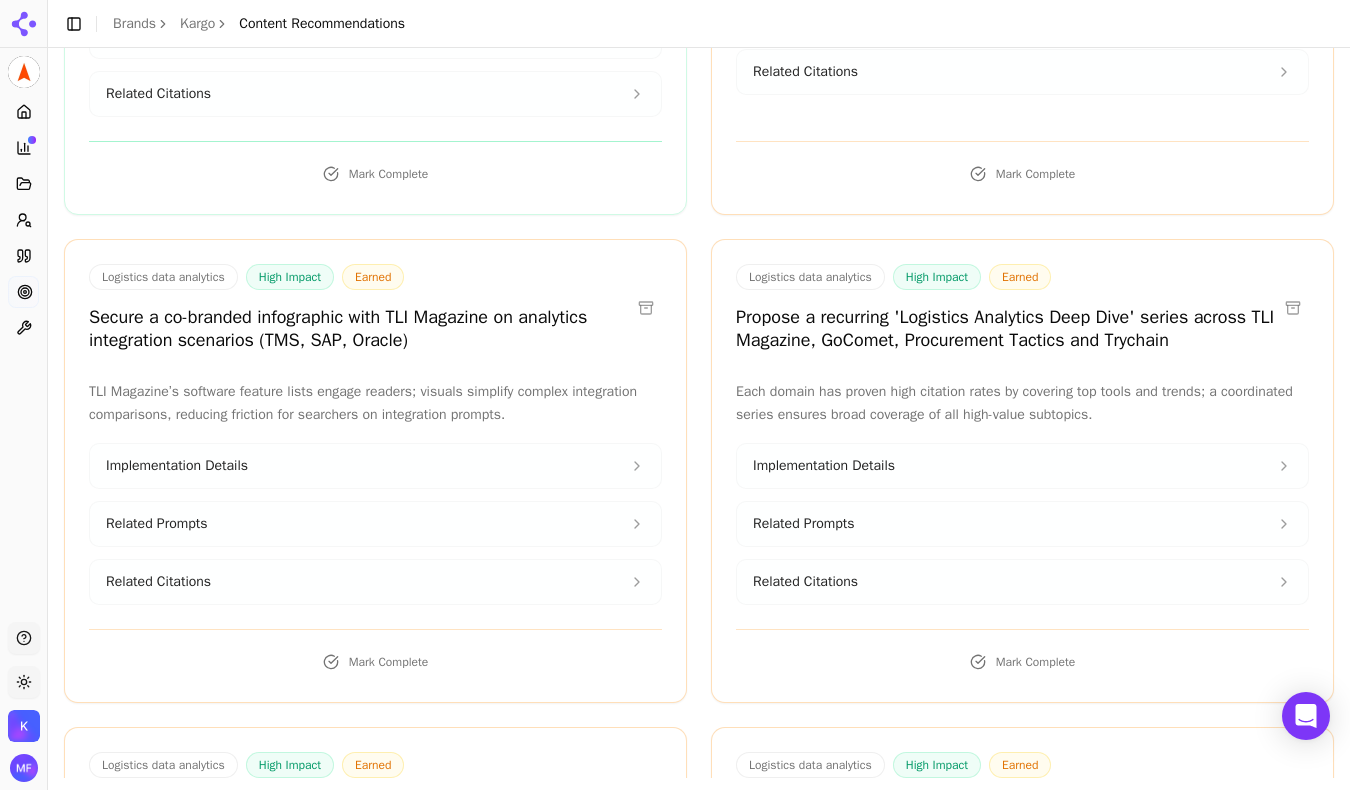 scroll, scrollTop: 2295, scrollLeft: 0, axis: vertical 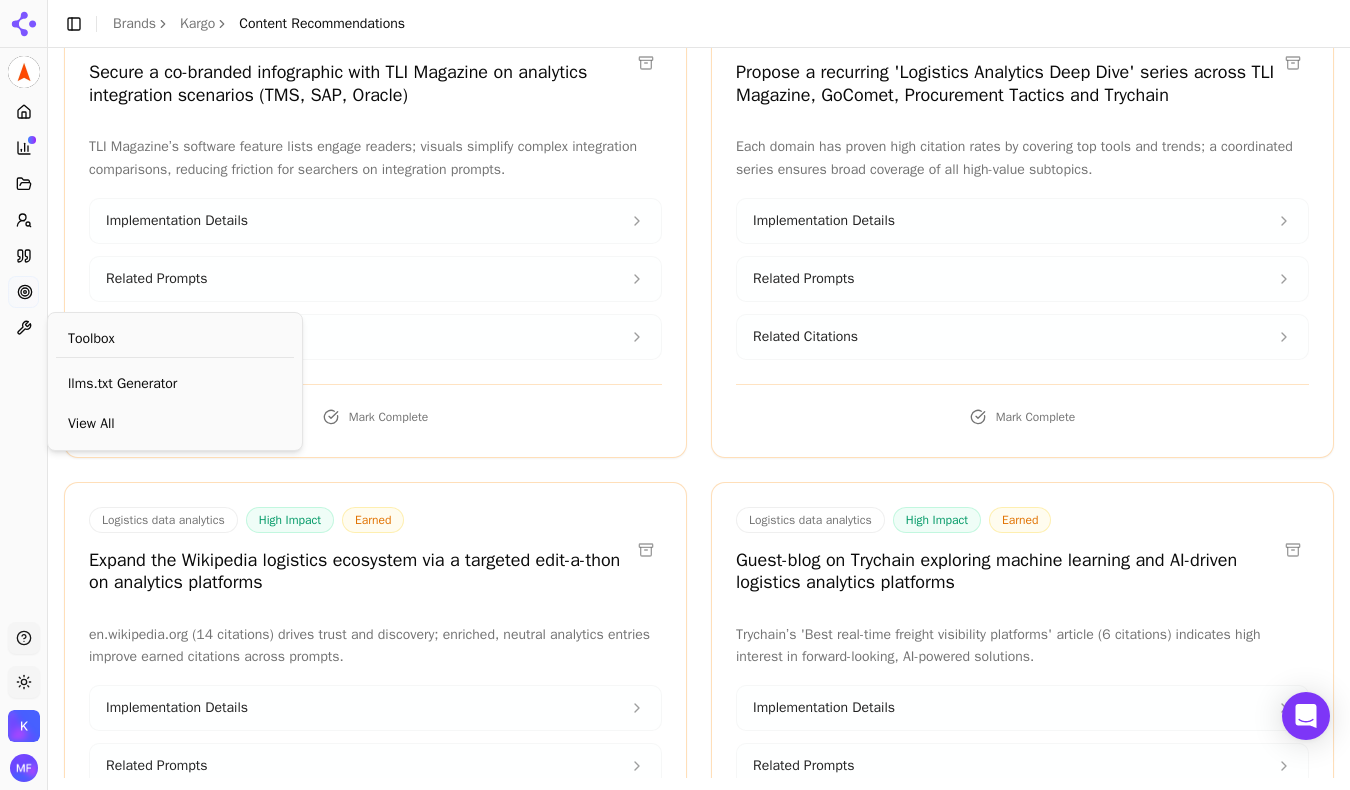 click on "Toolbox" at bounding box center (23, 328) 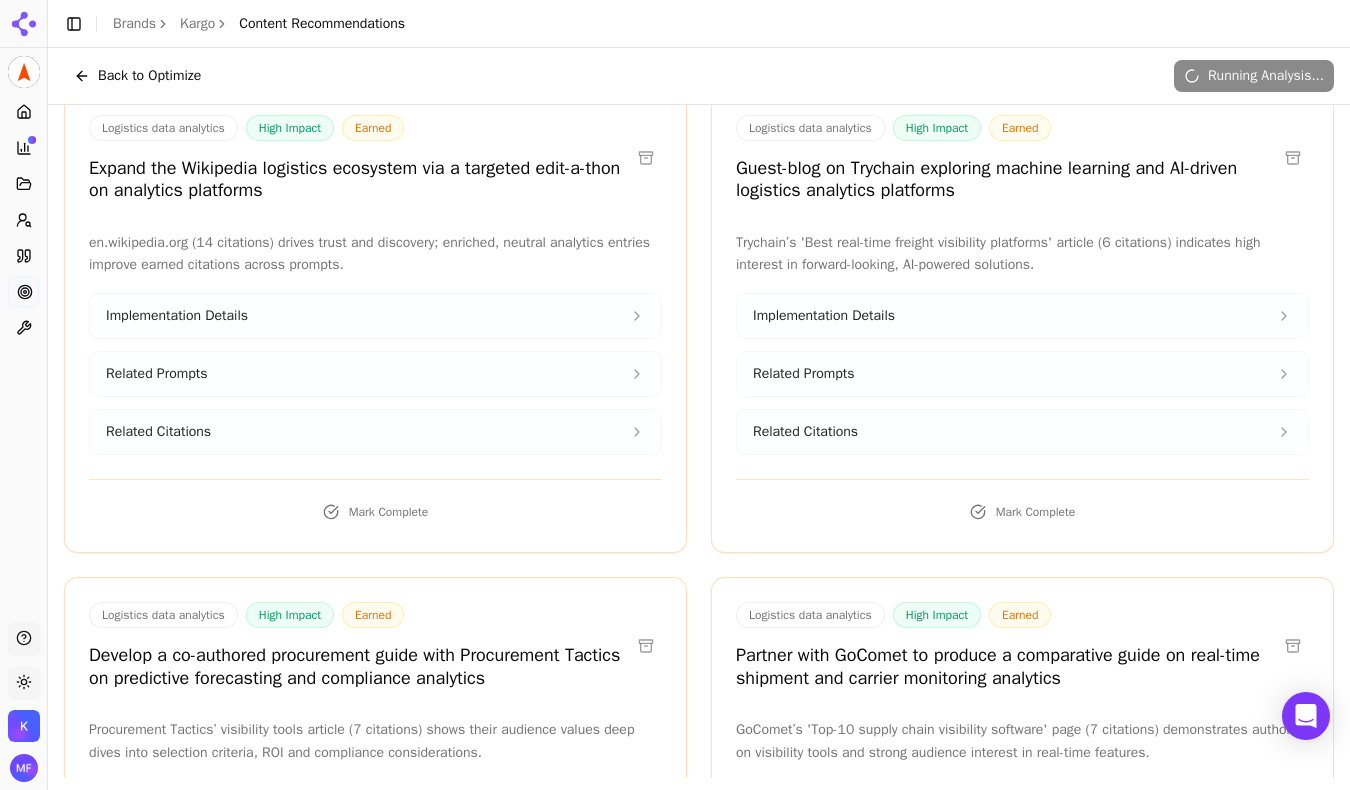 scroll, scrollTop: 2611, scrollLeft: 0, axis: vertical 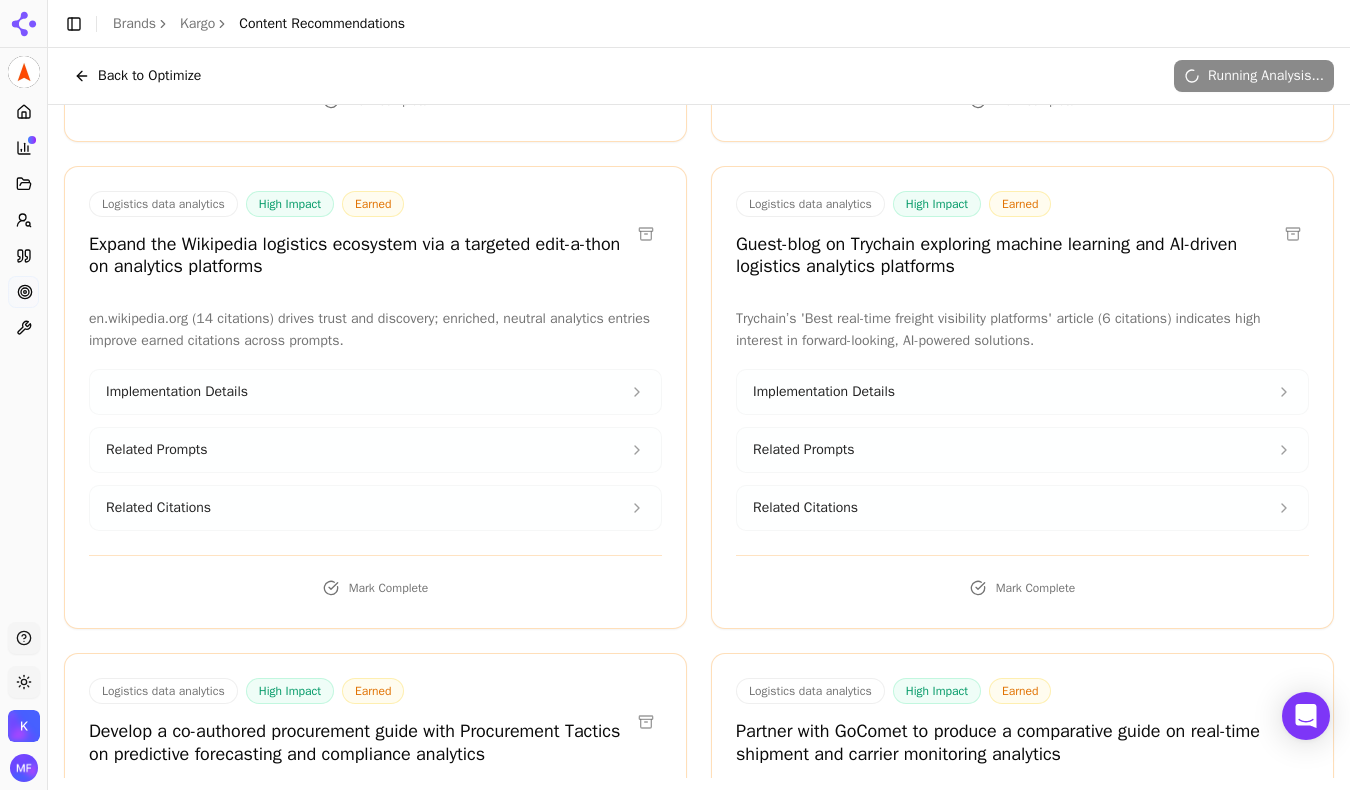 click on "Implementation Details" at bounding box center (375, 392) 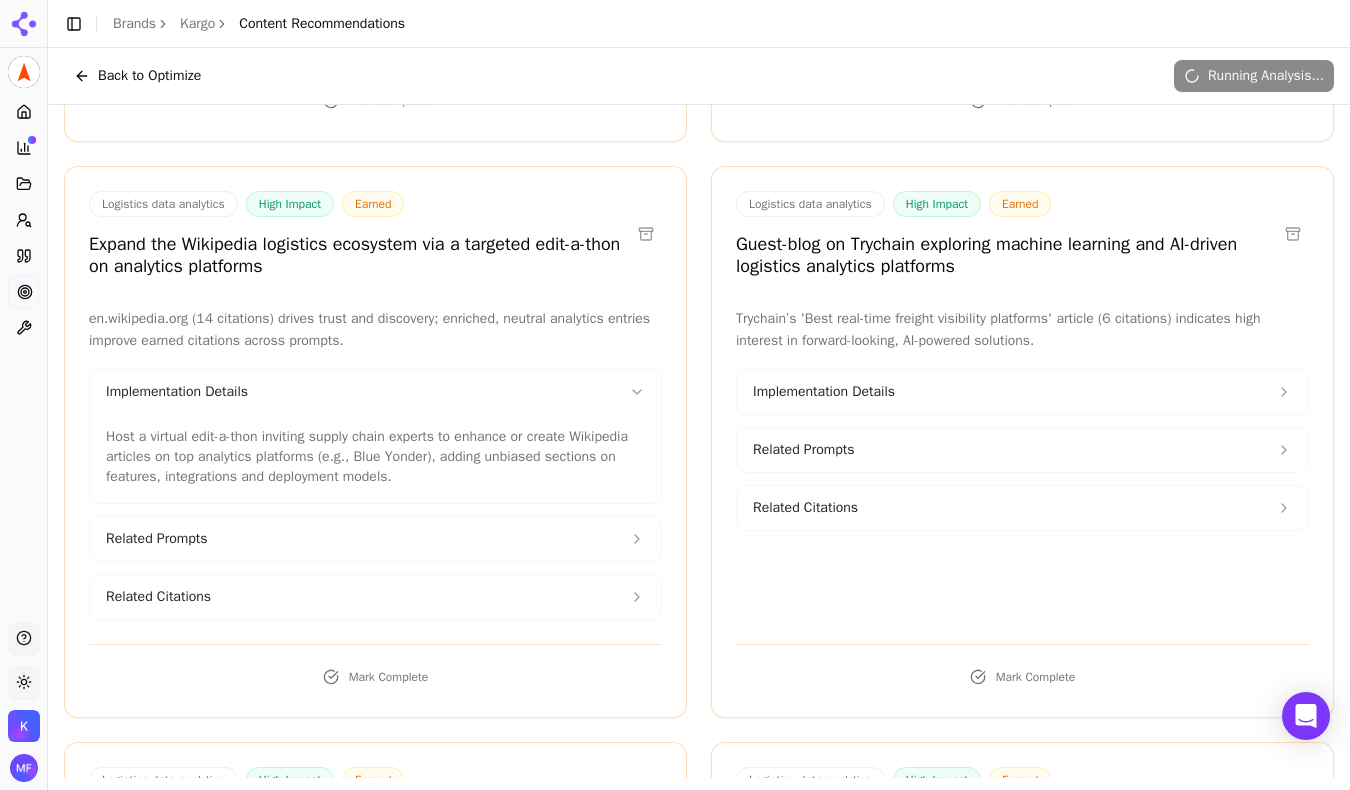 click on "Related Prompts" at bounding box center (375, 539) 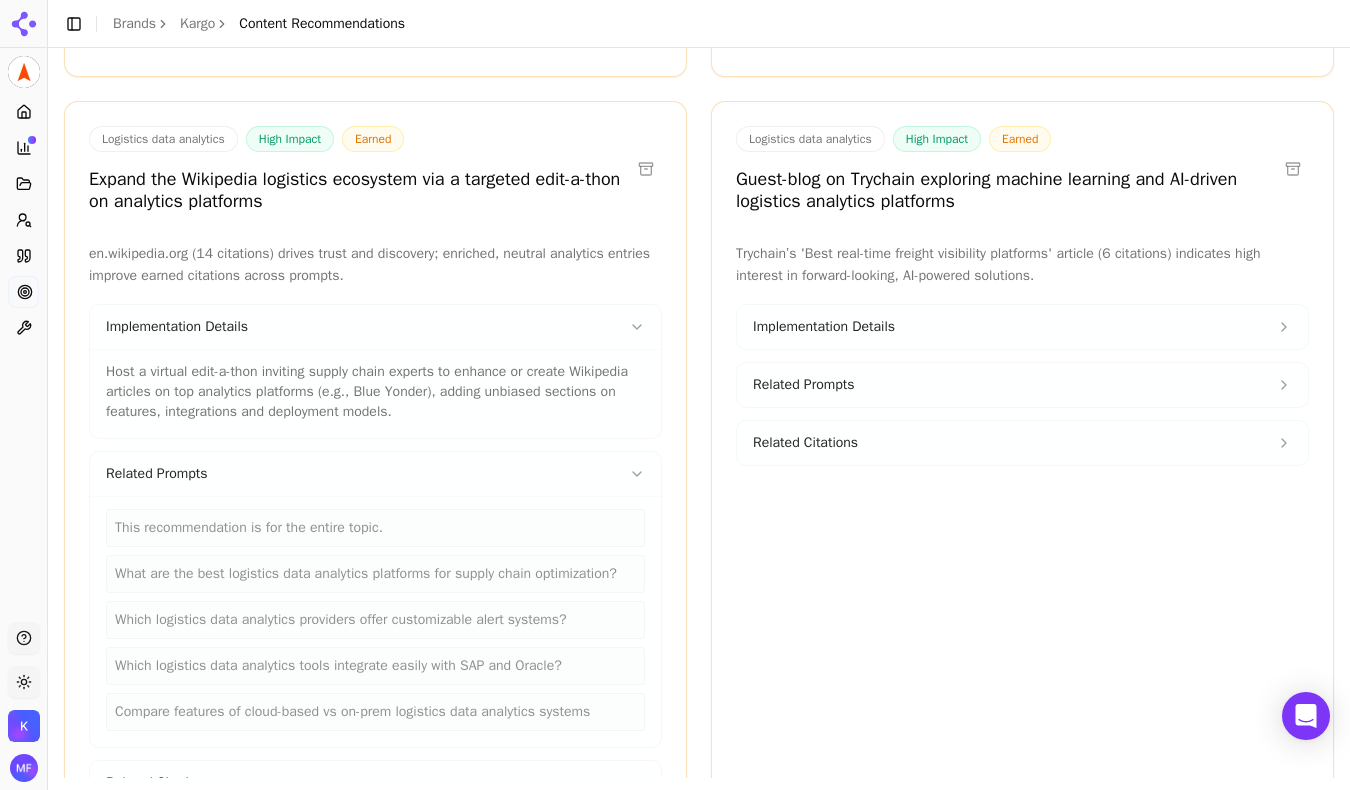 scroll, scrollTop: 2850, scrollLeft: 0, axis: vertical 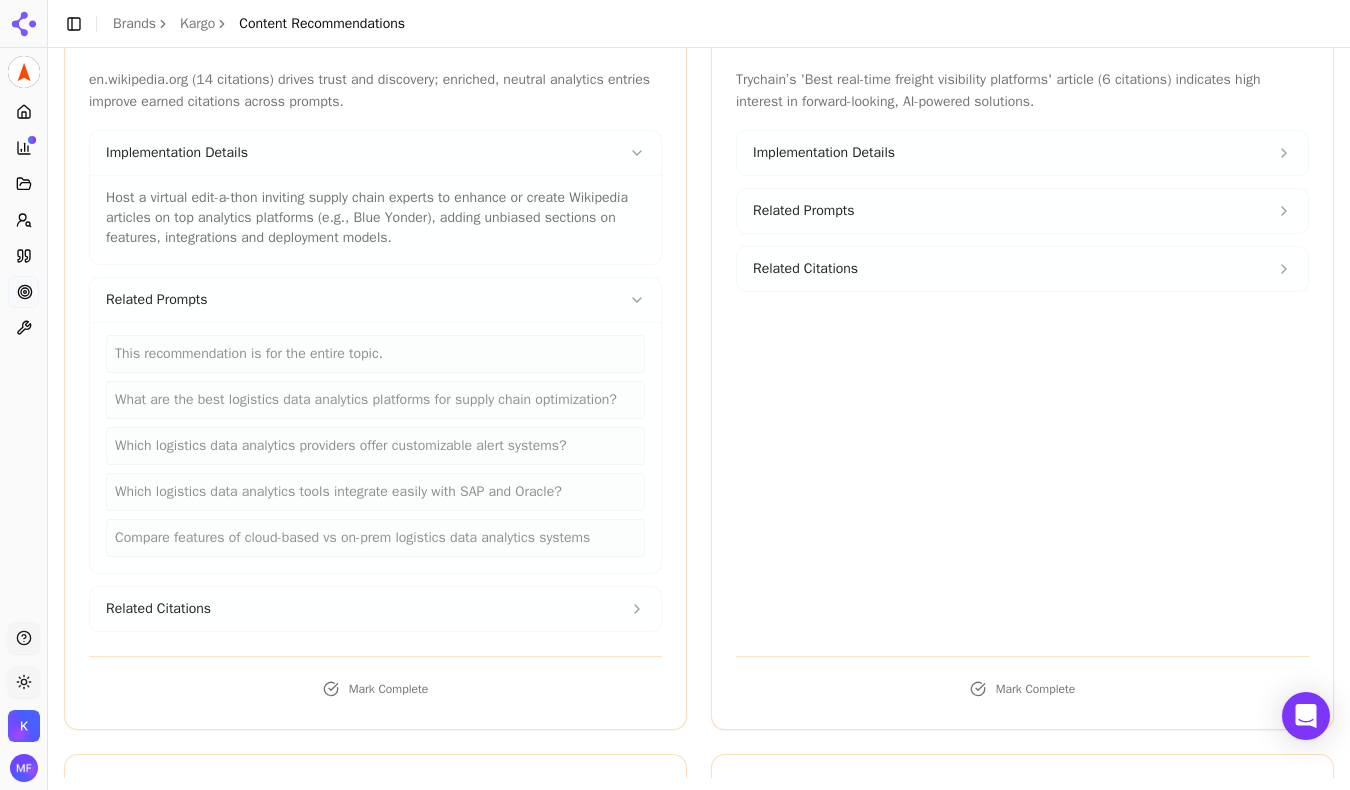 click on "Related Citations" at bounding box center (375, 609) 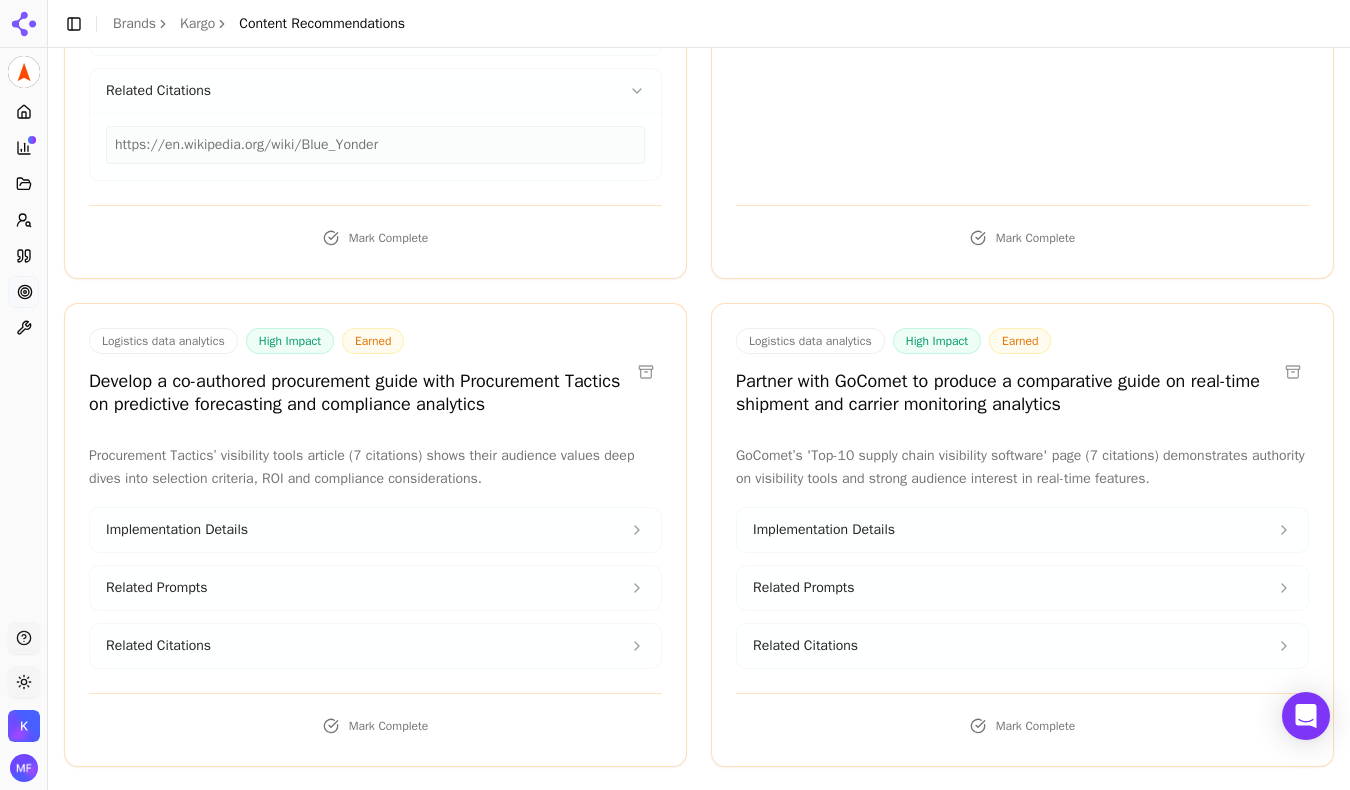 scroll, scrollTop: 3493, scrollLeft: 0, axis: vertical 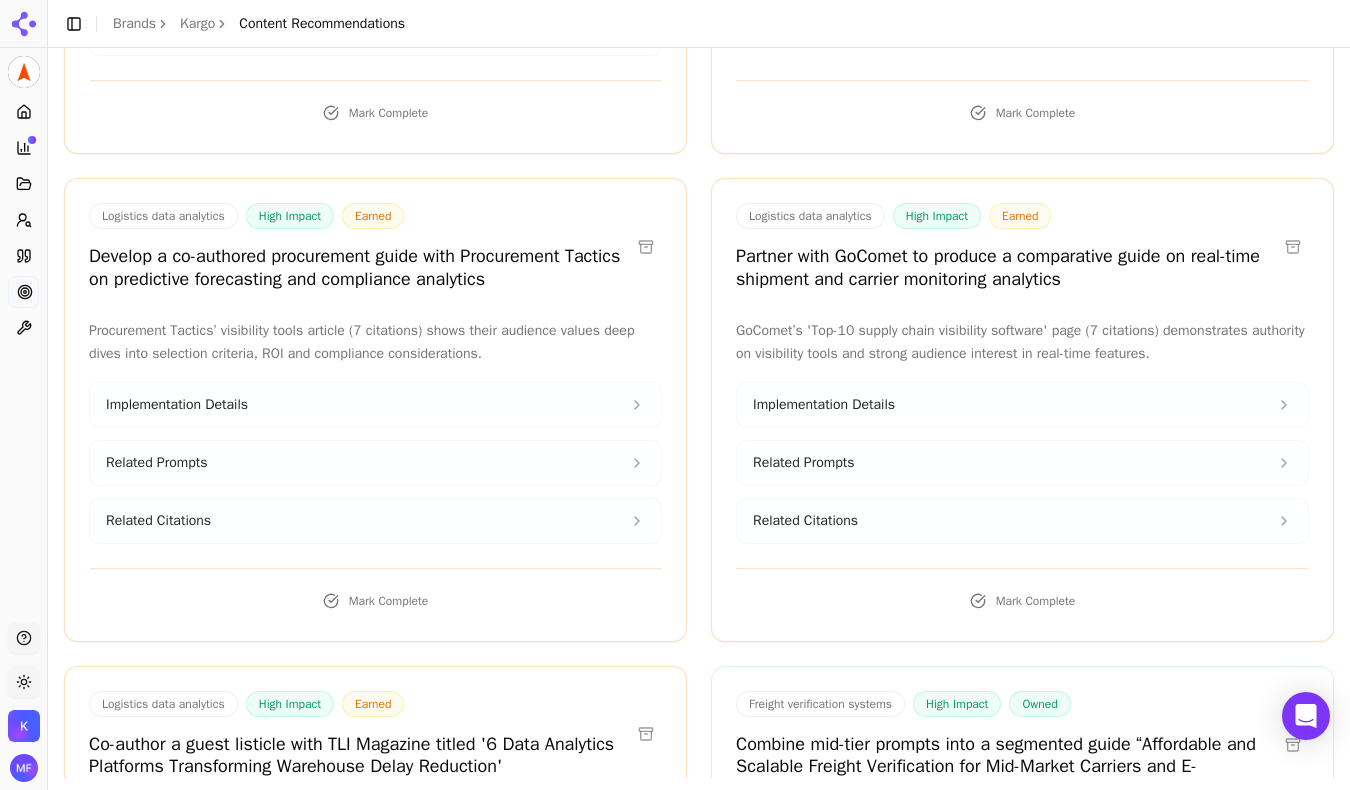 click on "Implementation Details" at bounding box center (824, 405) 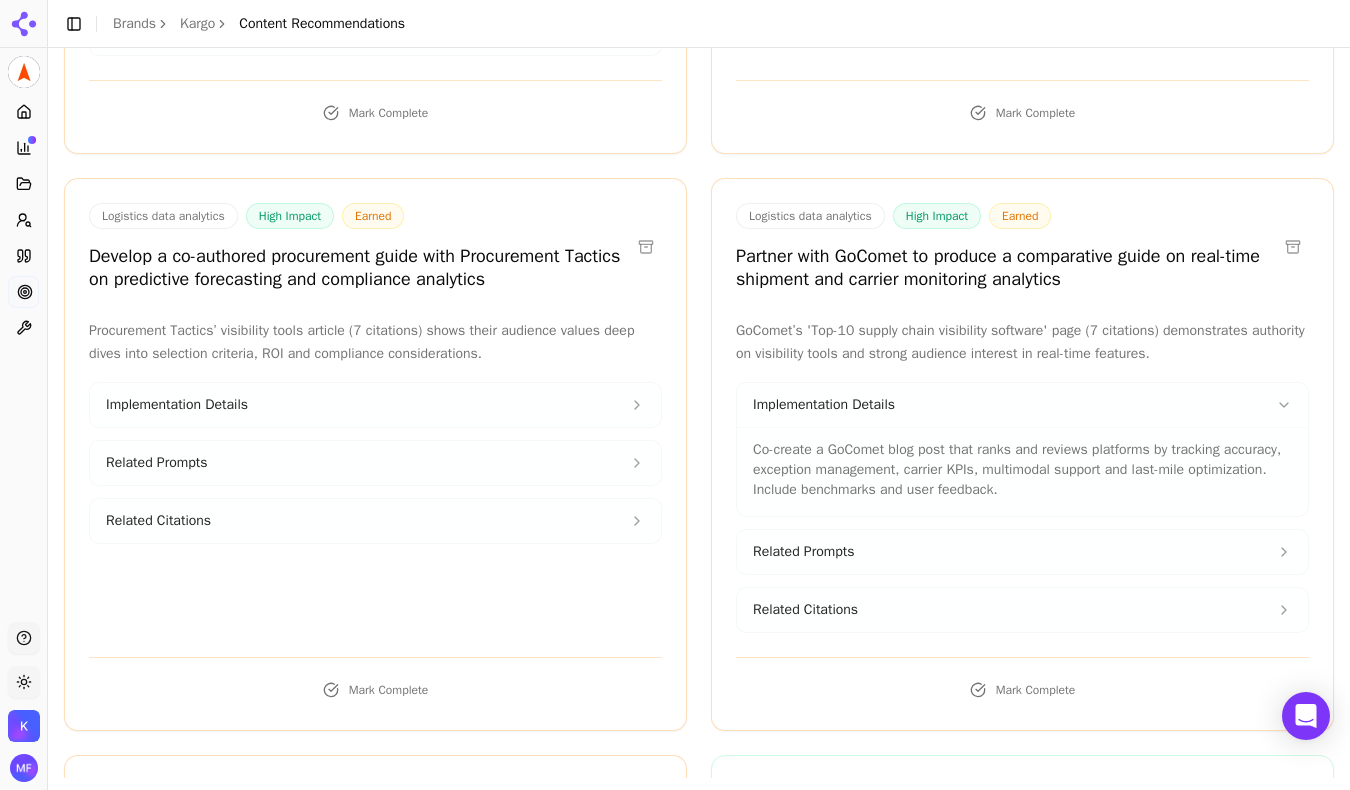 click on "Related Prompts" at bounding box center [804, 552] 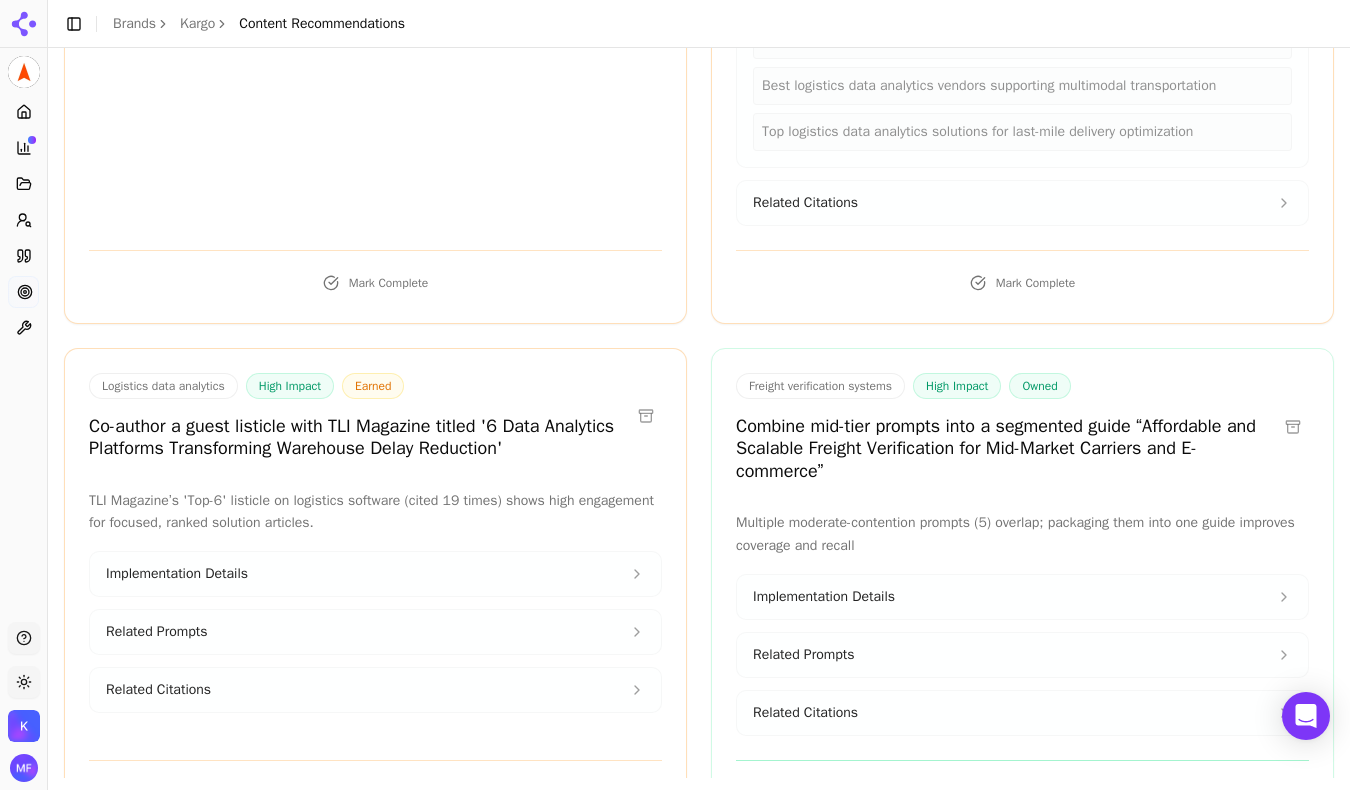 scroll, scrollTop: 4542, scrollLeft: 0, axis: vertical 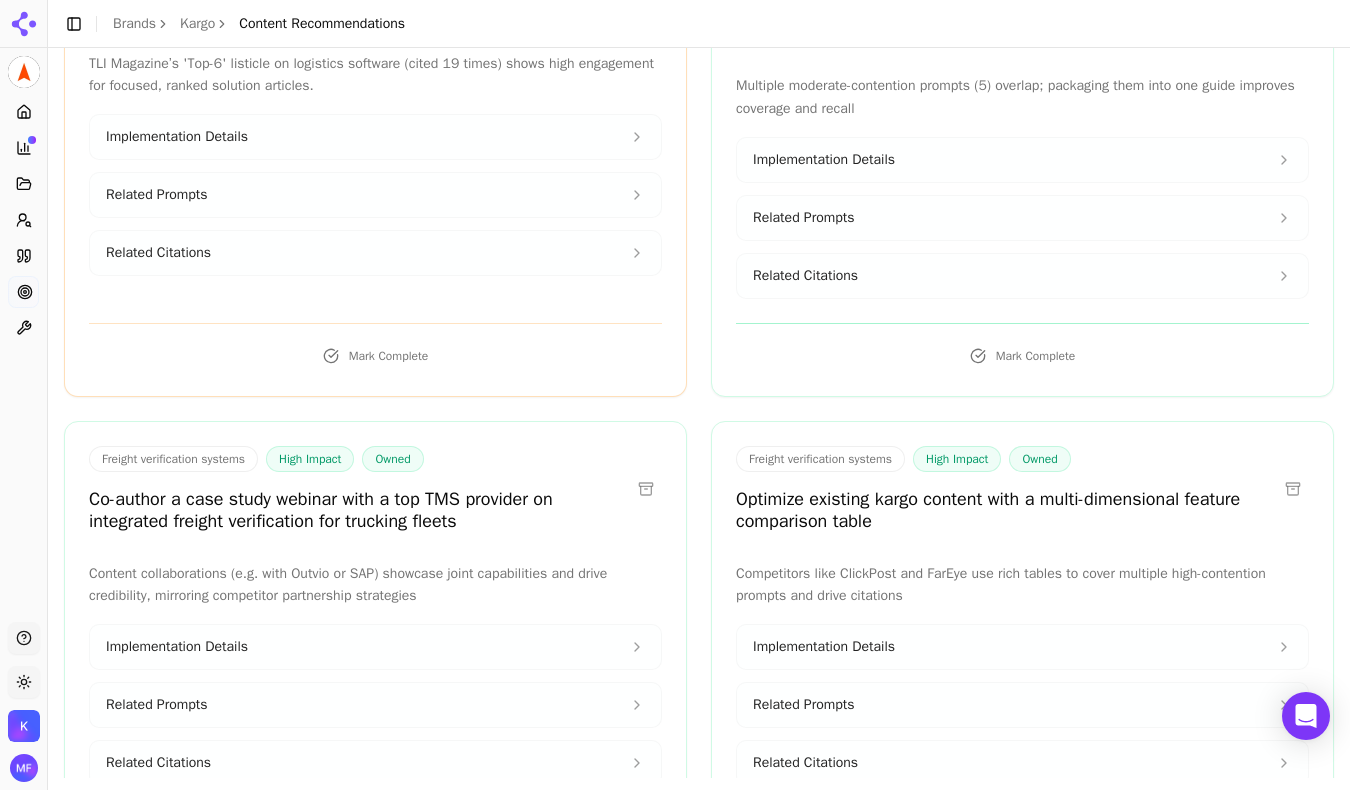 click on "Implementation Details" at bounding box center [824, 160] 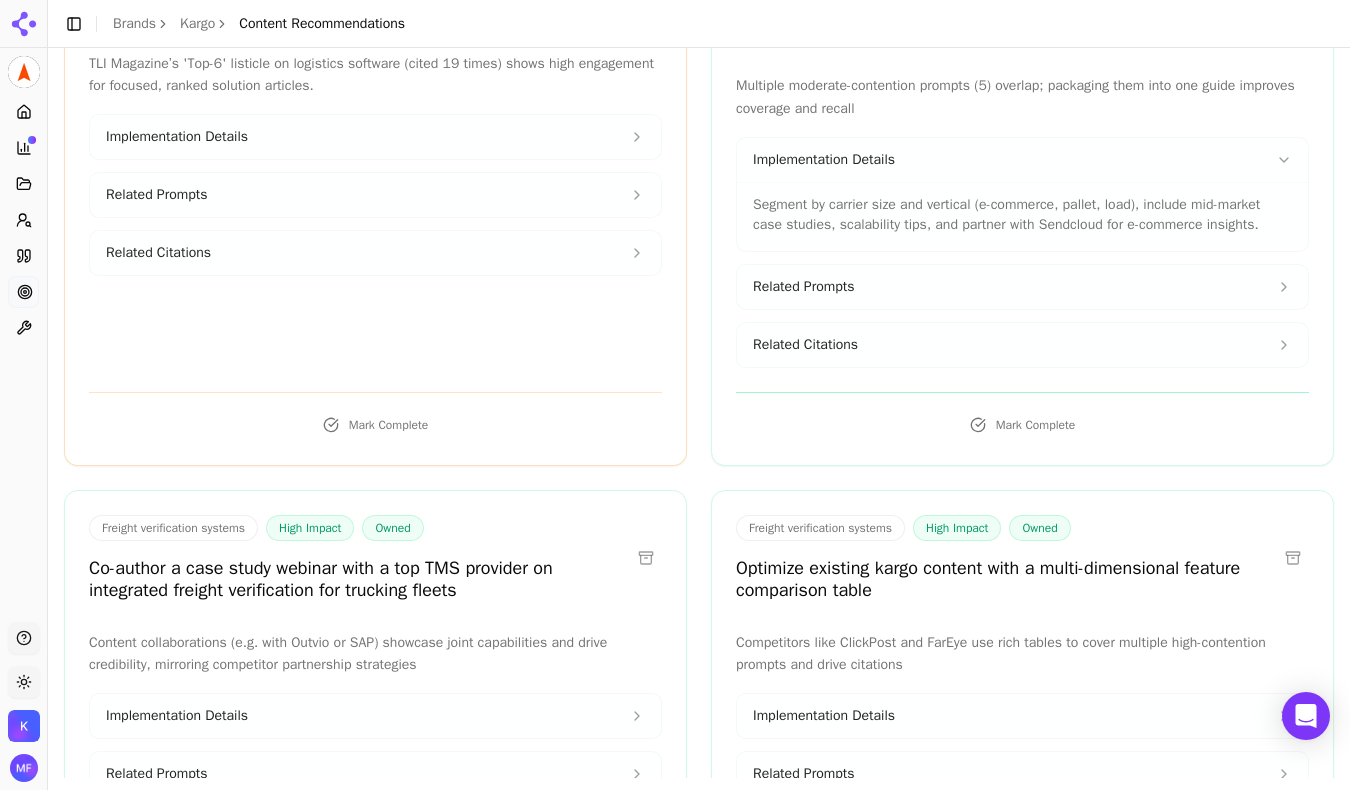 click on "Related Prompts" at bounding box center [1022, 287] 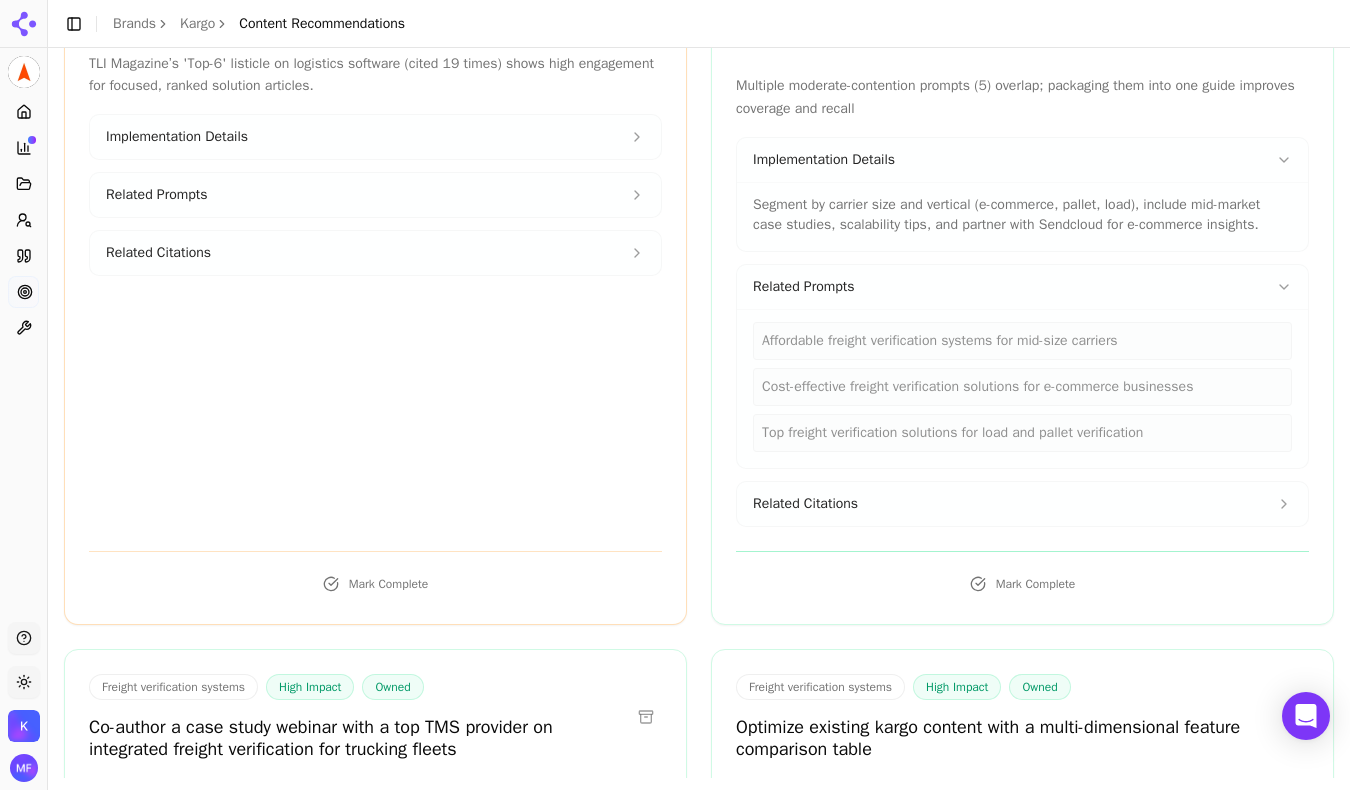 click on "Related Citations" at bounding box center (805, 504) 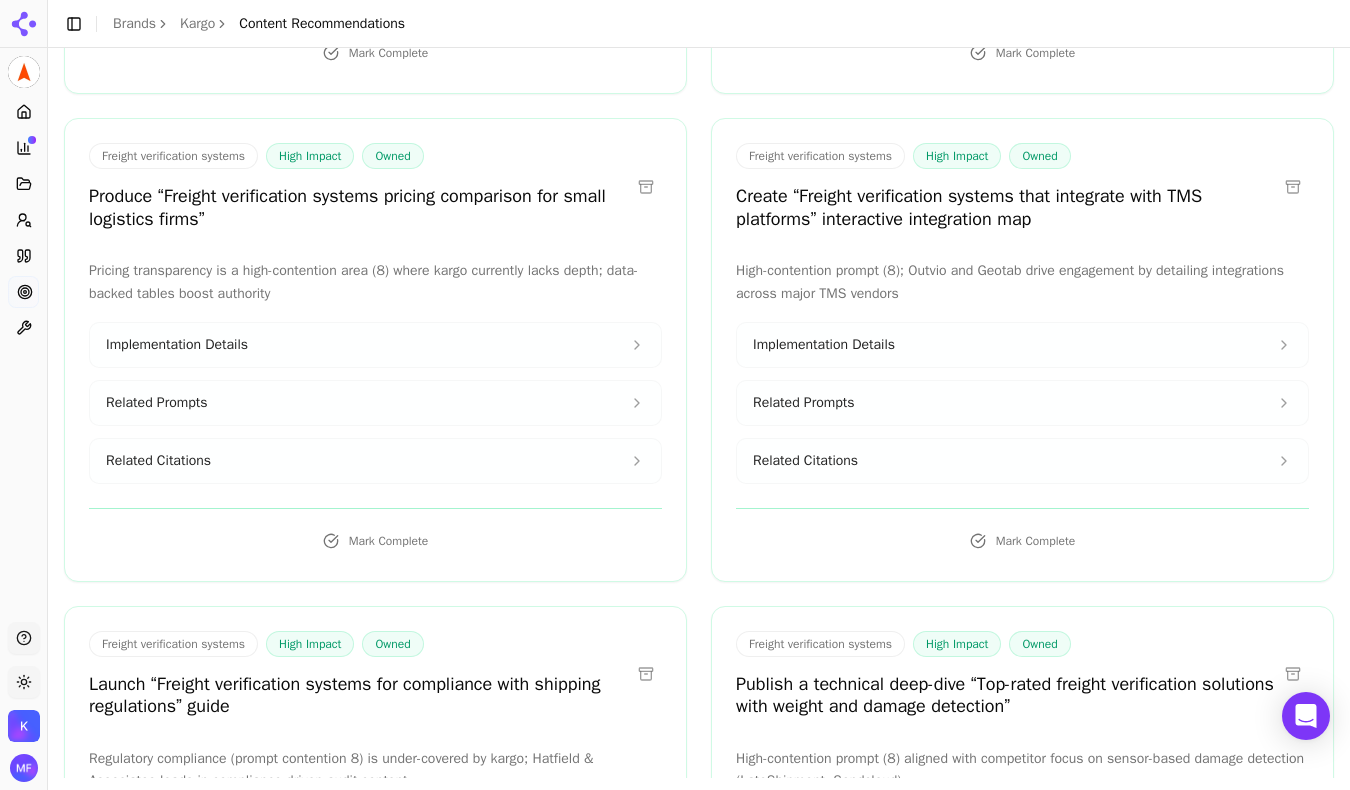 scroll, scrollTop: 5641, scrollLeft: 0, axis: vertical 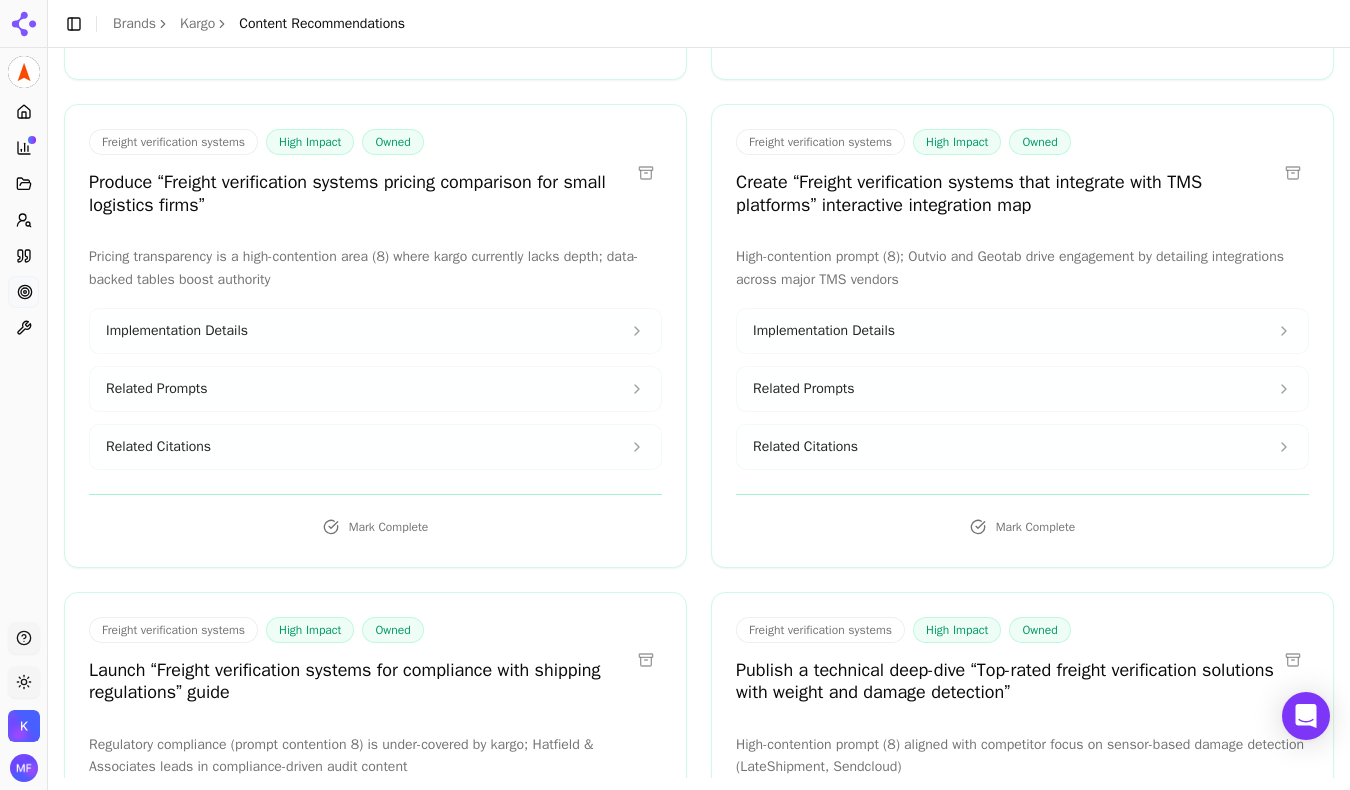 click on "Implementation Details" at bounding box center (1022, 331) 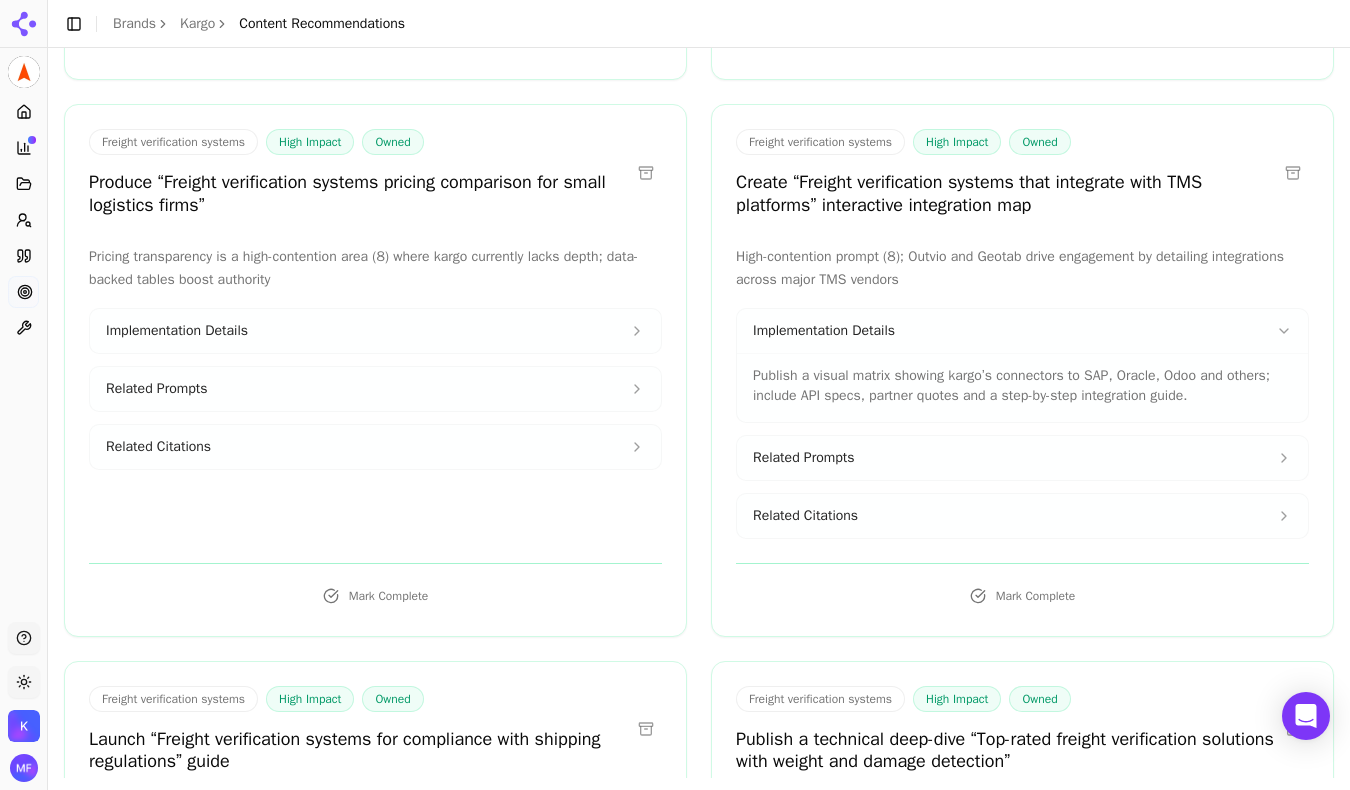click 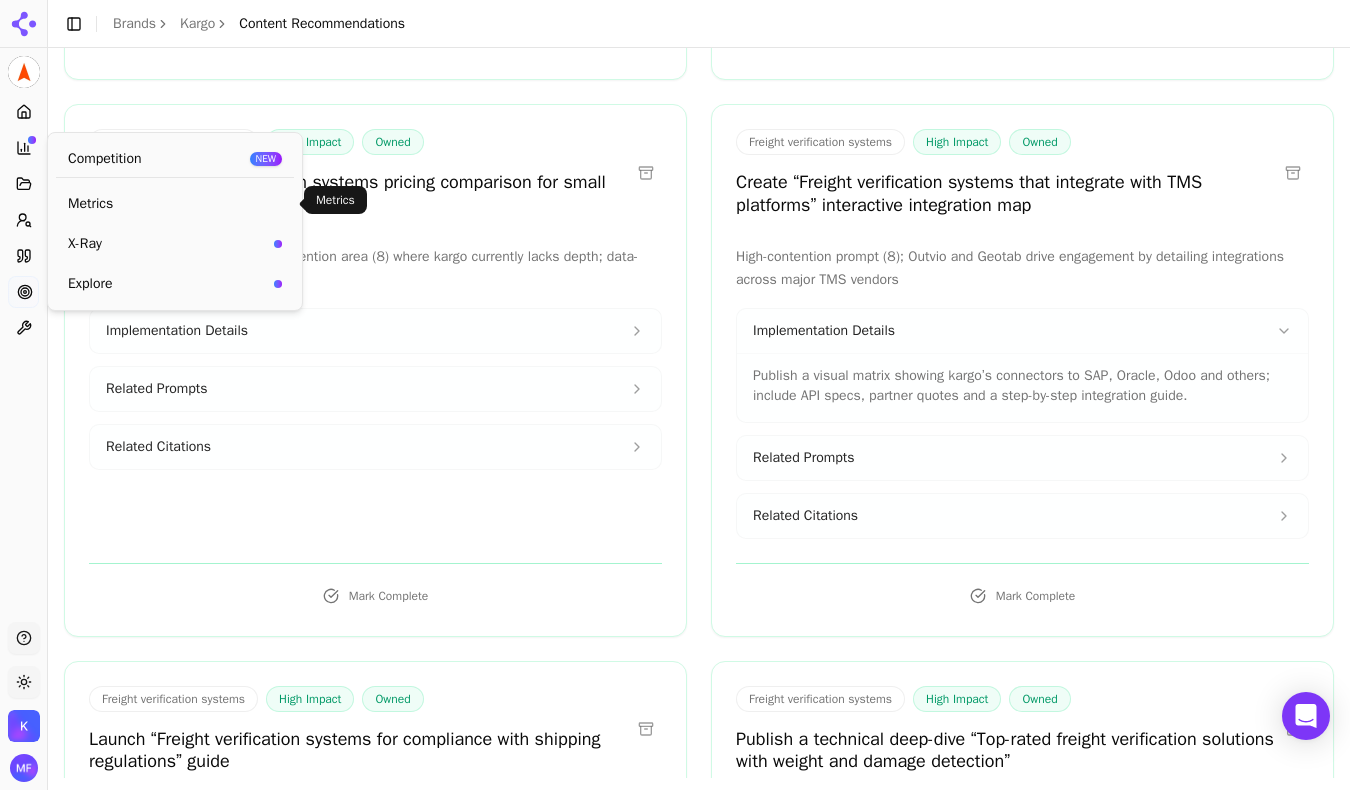 click on "Metrics" at bounding box center [175, 204] 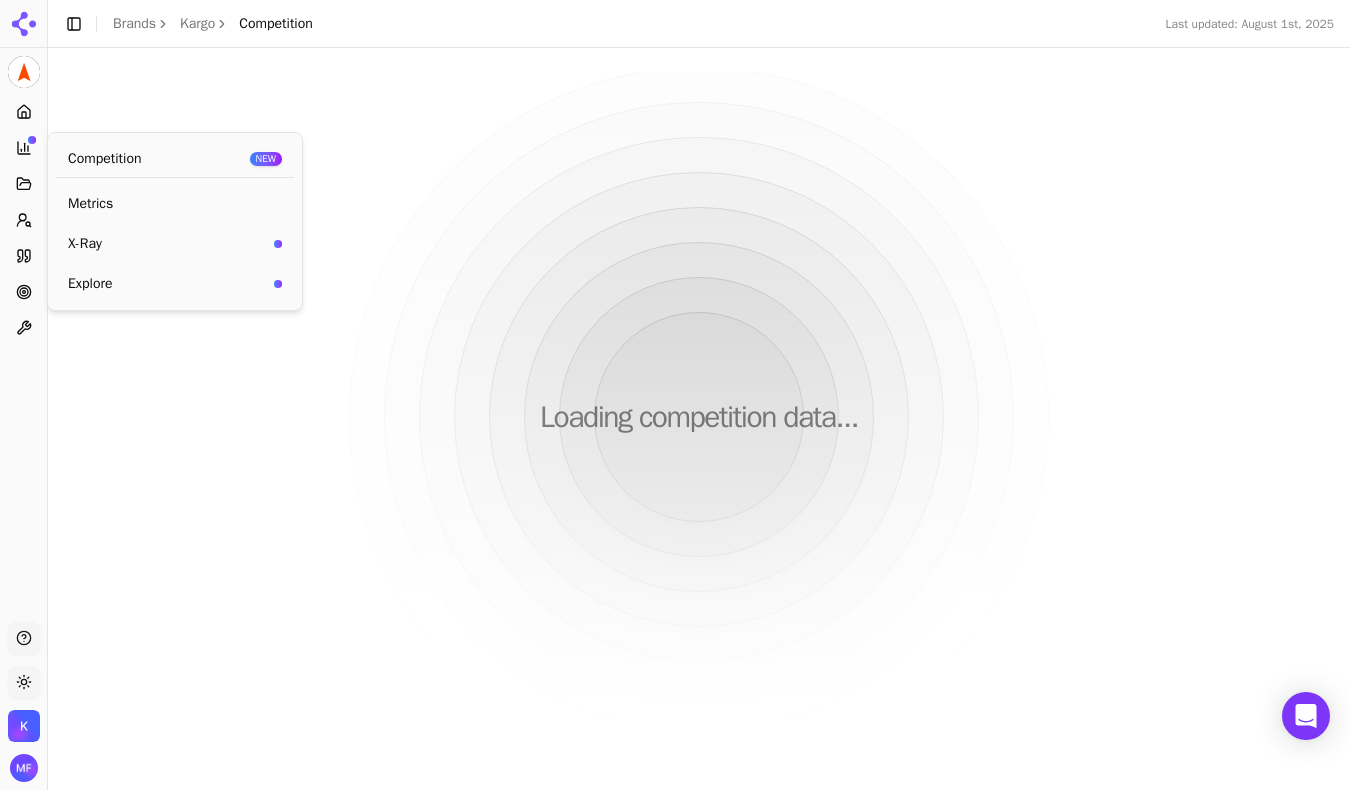 scroll, scrollTop: 53, scrollLeft: 0, axis: vertical 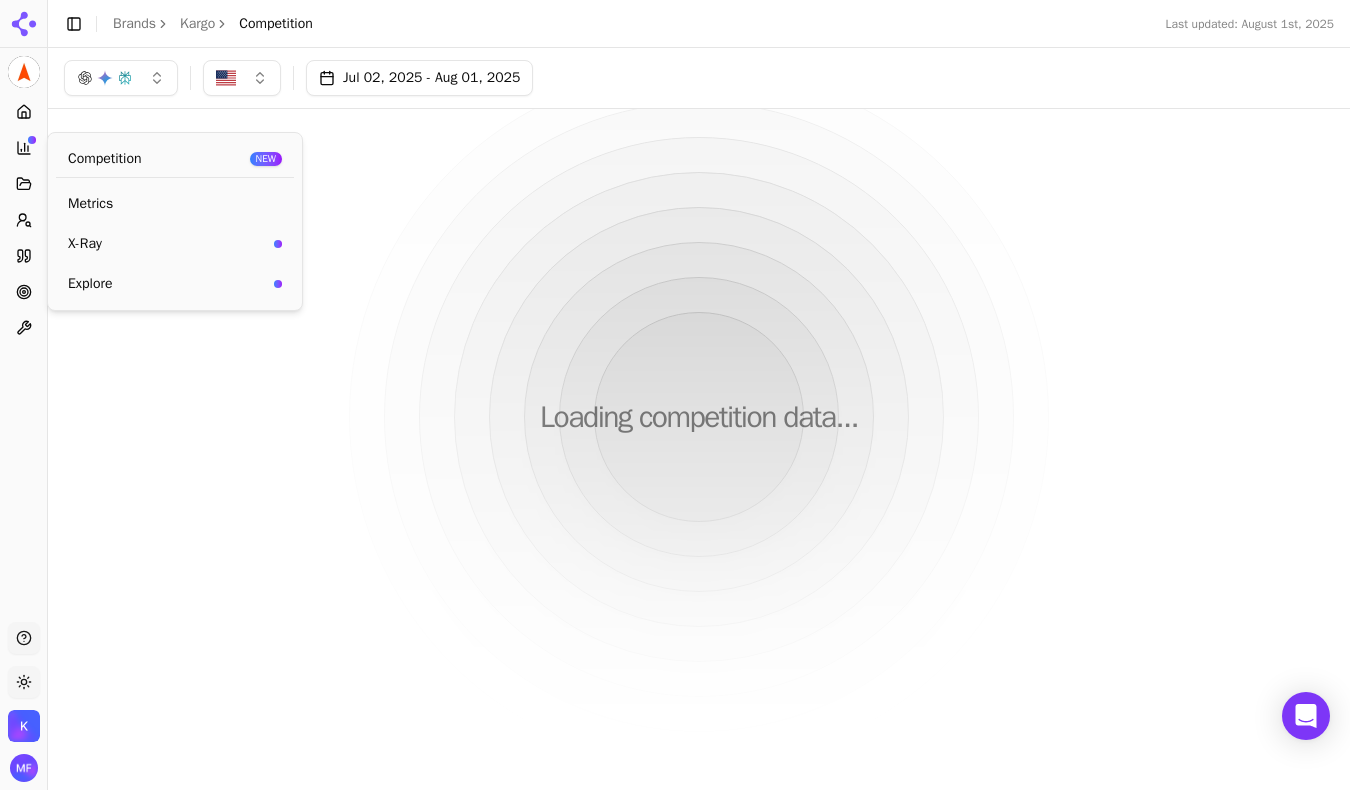 click on "X-Ray" at bounding box center [167, 244] 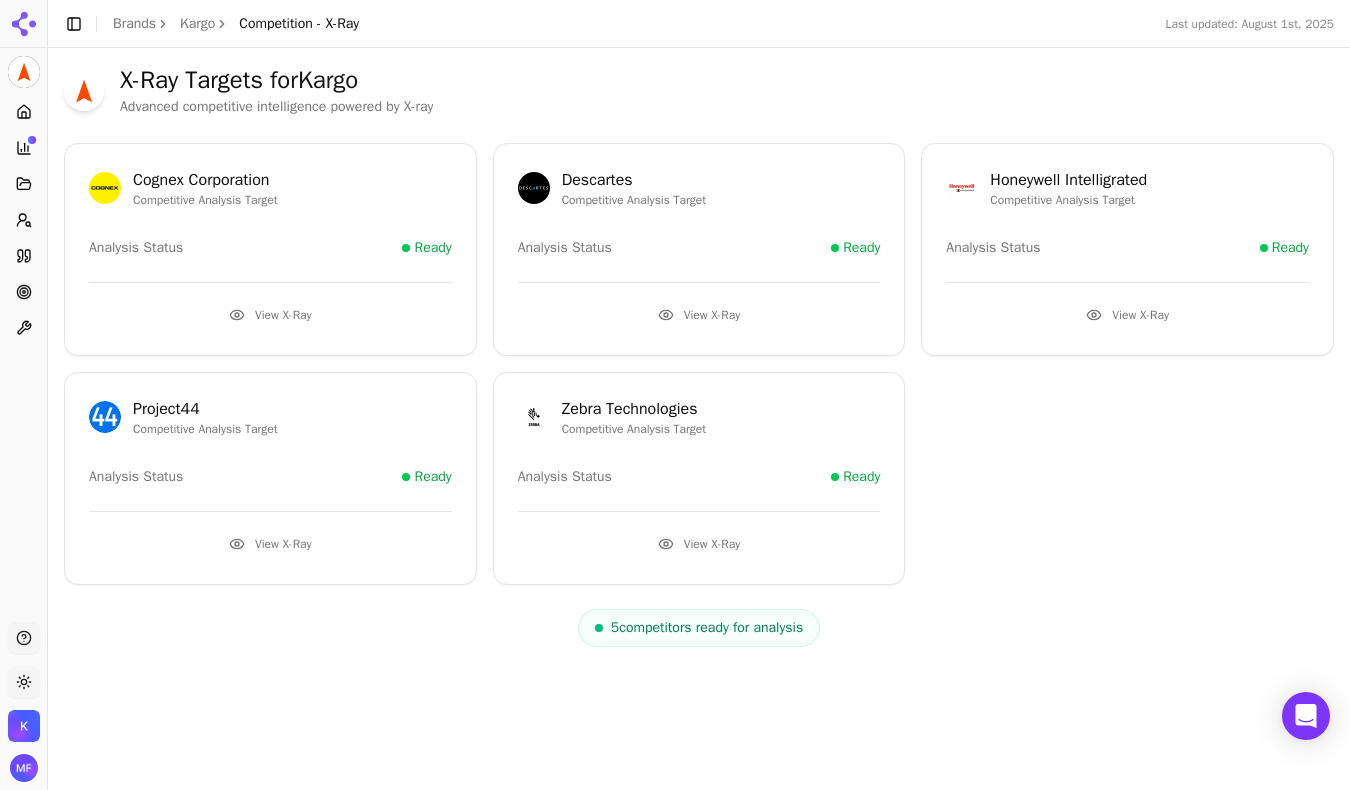 click on "View X-Ray" at bounding box center (270, 315) 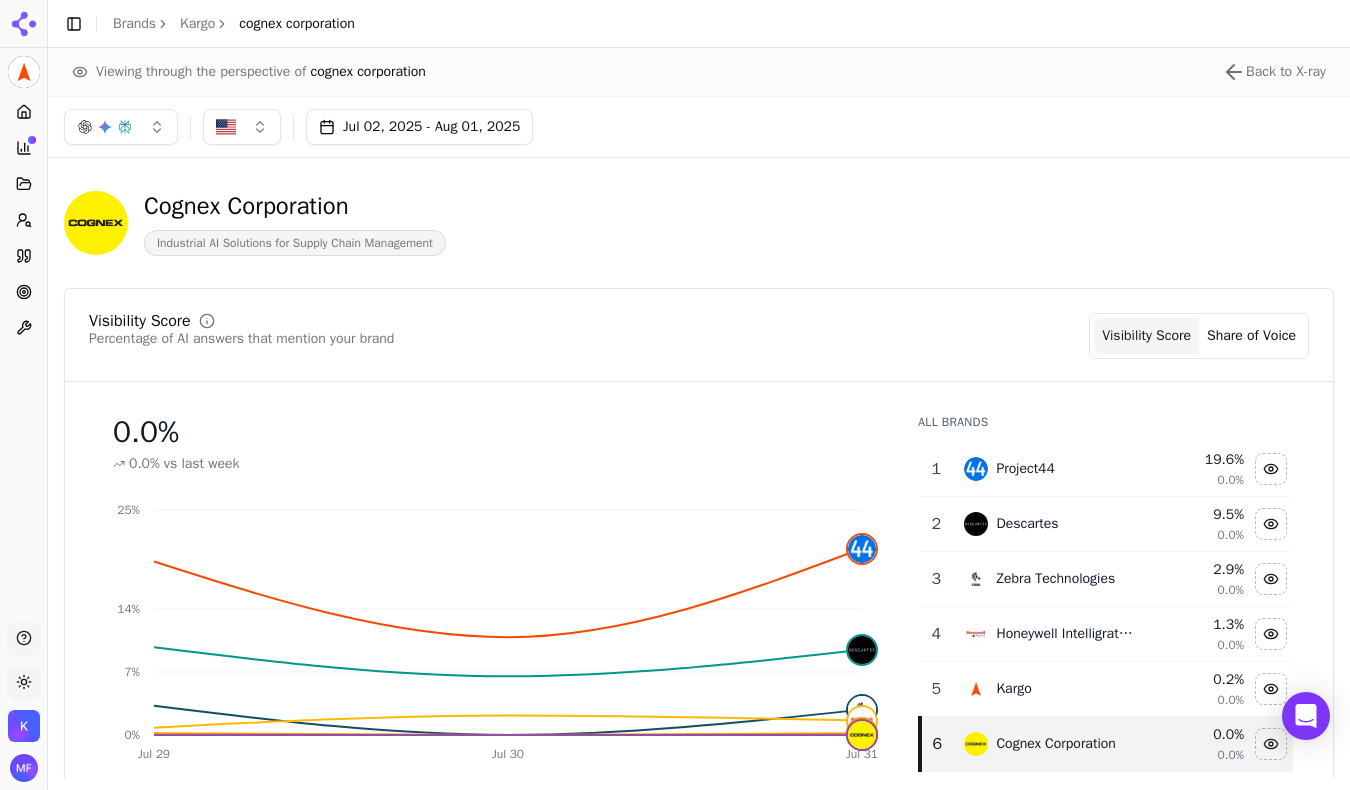 scroll, scrollTop: 0, scrollLeft: 0, axis: both 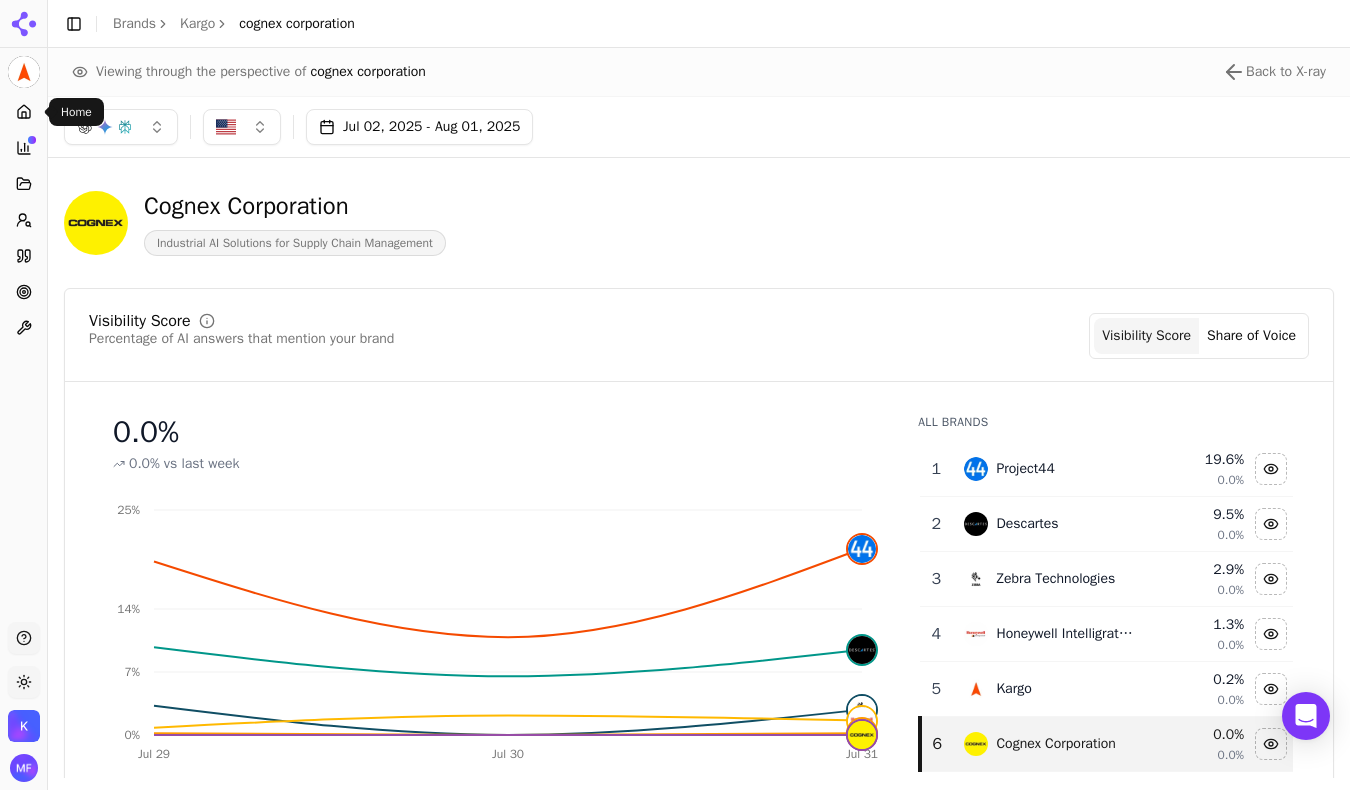 click on "Home" at bounding box center (23, 112) 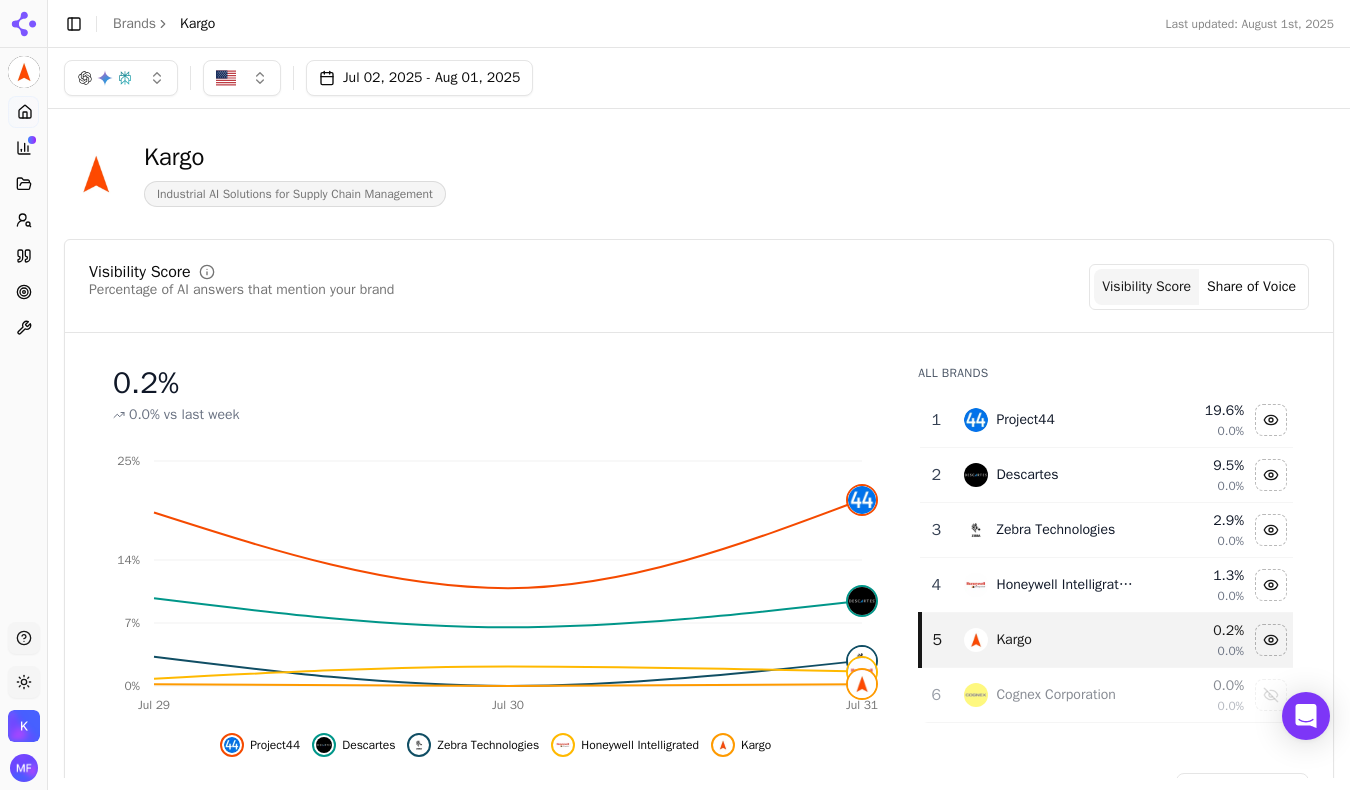 click 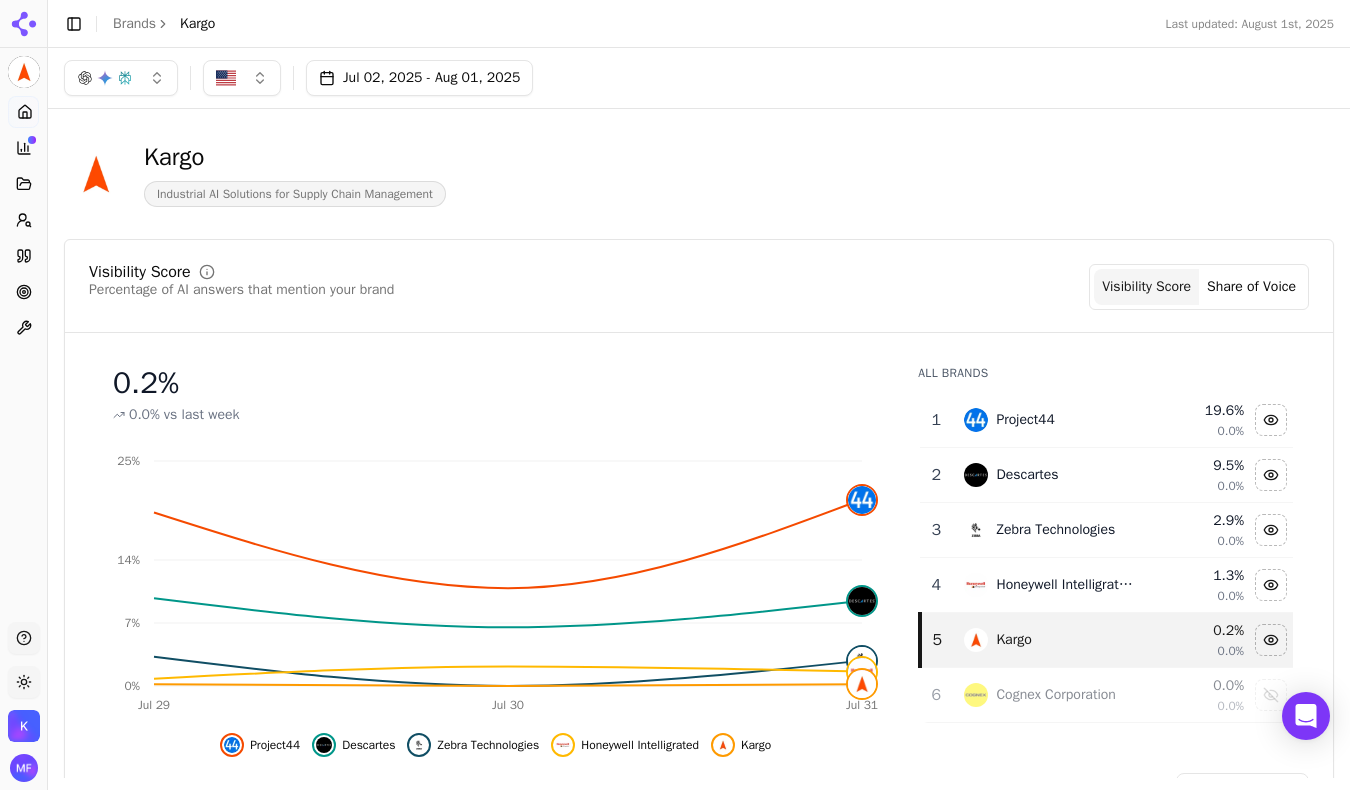 scroll, scrollTop: 0, scrollLeft: 0, axis: both 